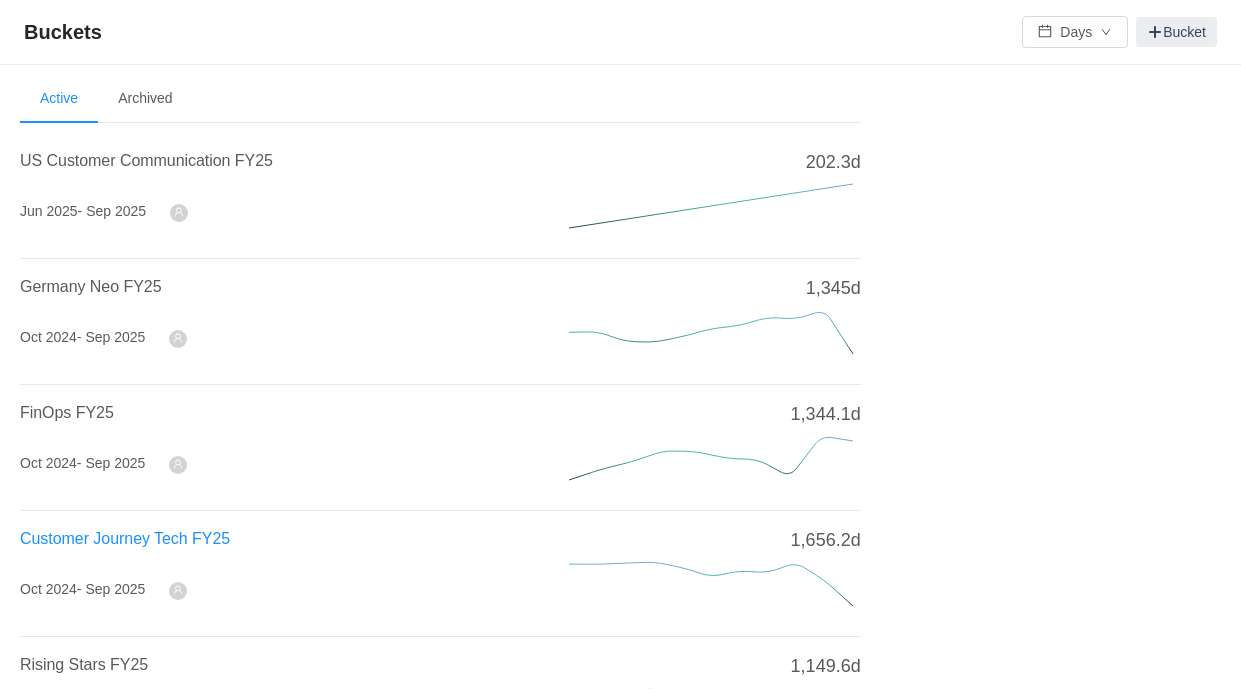 scroll, scrollTop: 31, scrollLeft: 0, axis: vertical 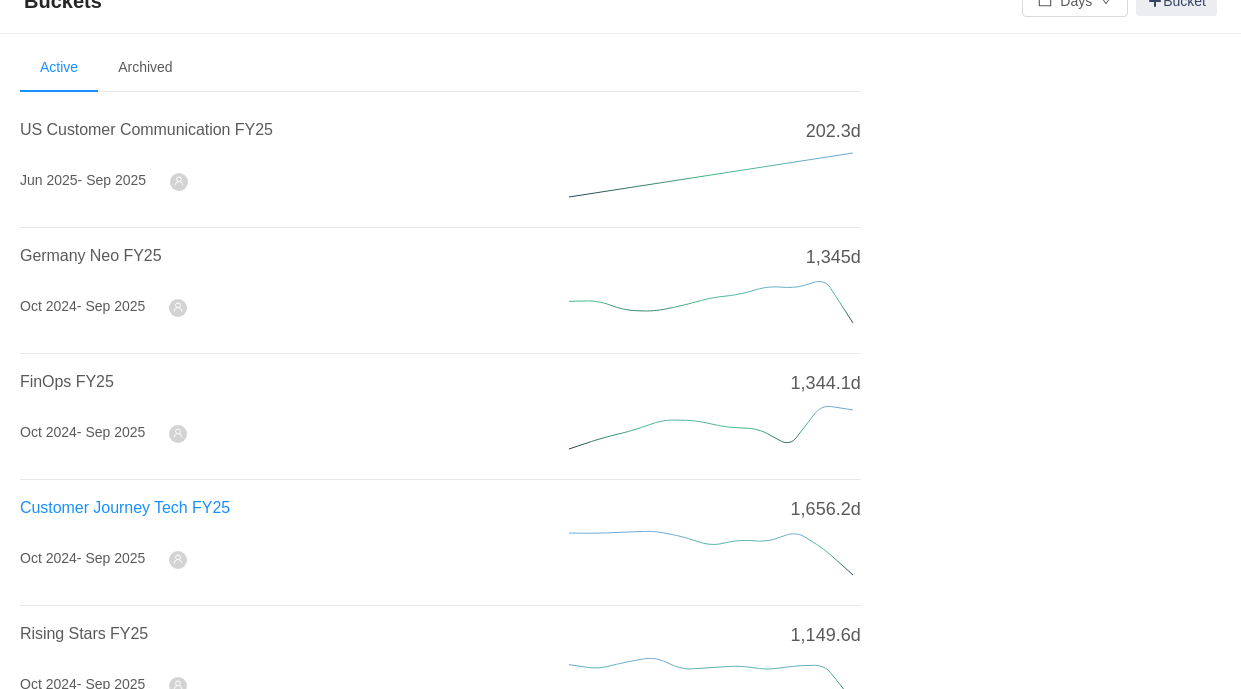click on "Customer Journey Tech FY25" at bounding box center (125, 507) 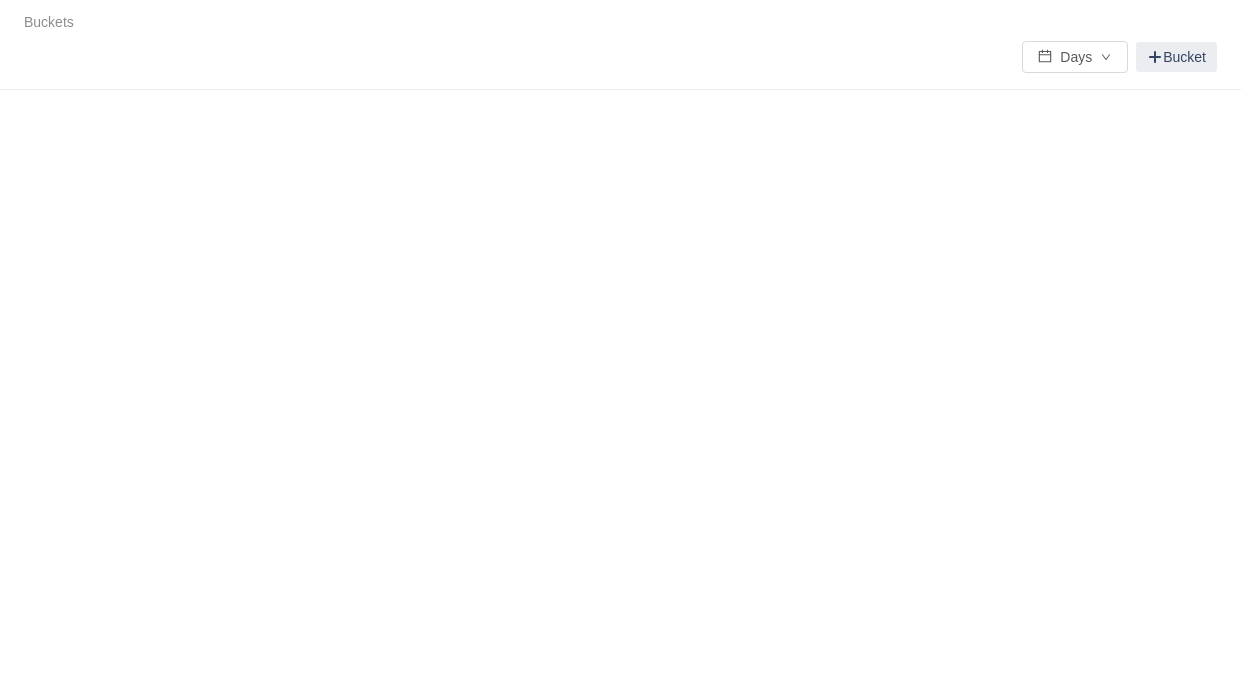 scroll, scrollTop: 0, scrollLeft: 0, axis: both 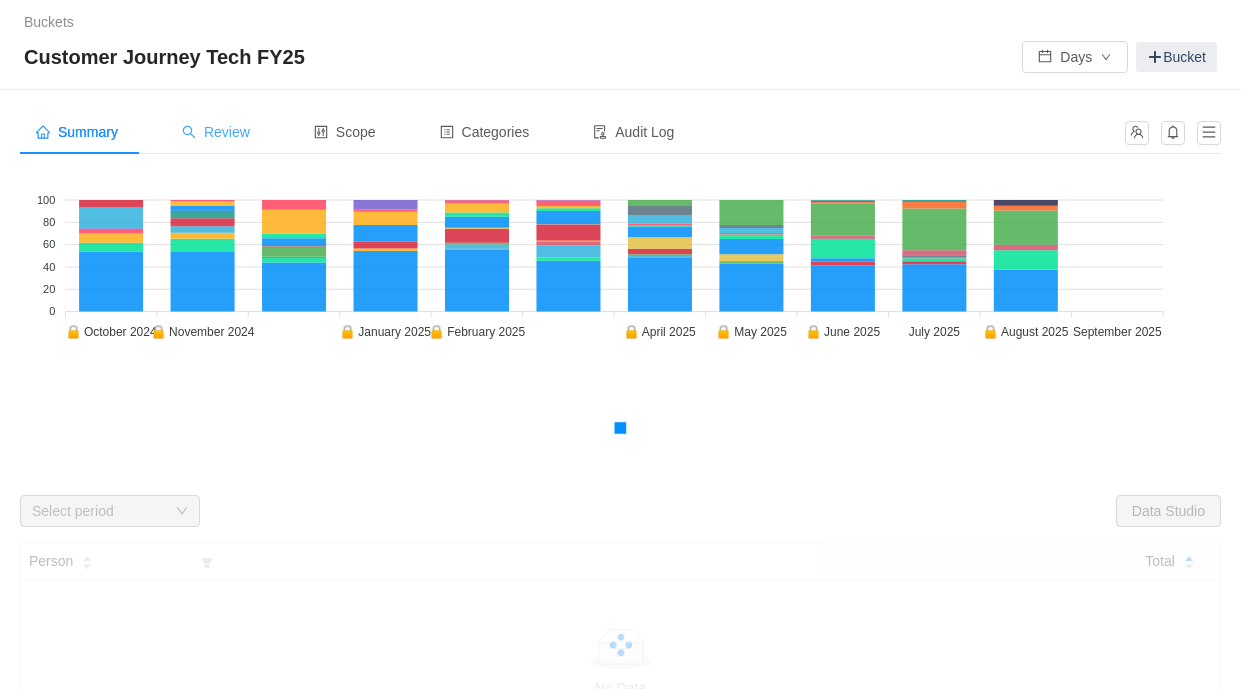click on "Review" at bounding box center [216, 132] 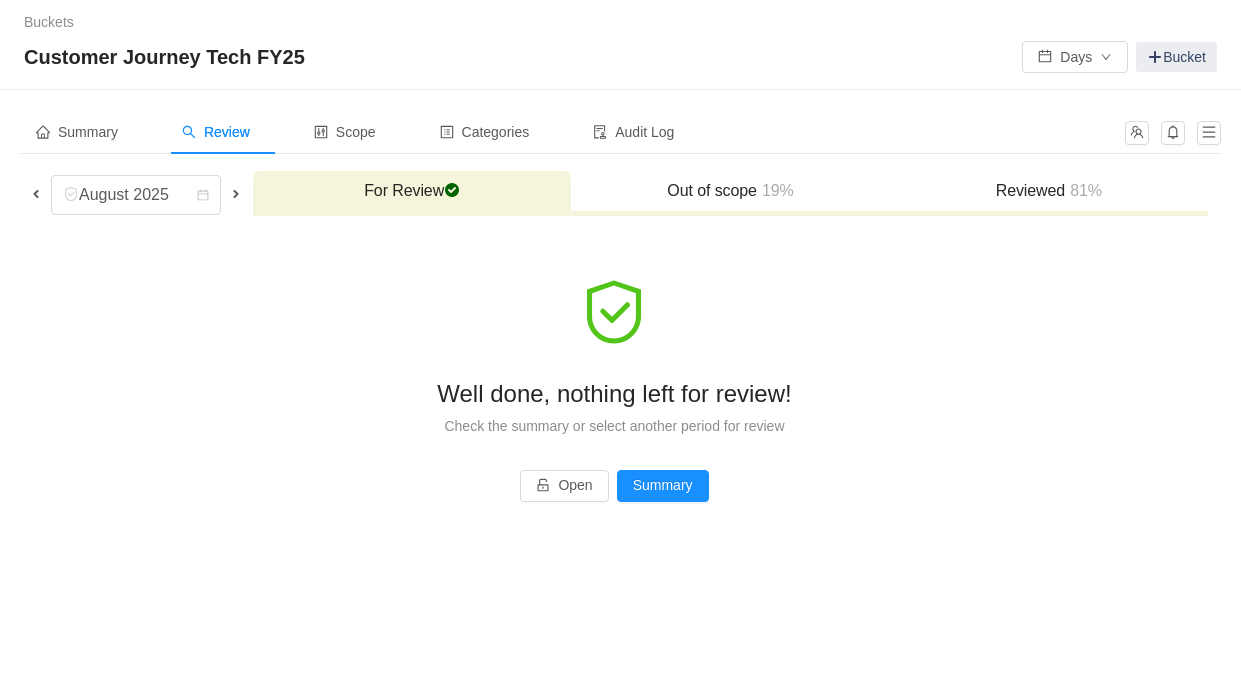 click at bounding box center (36, 194) 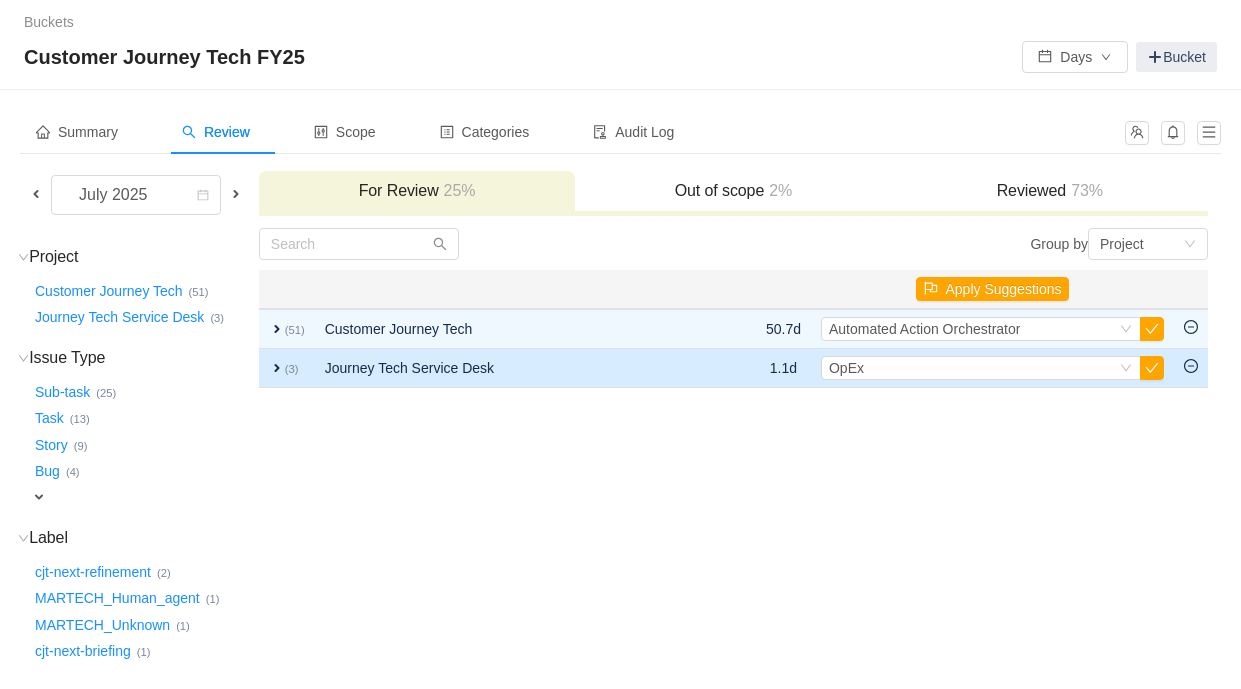 click on "expand" at bounding box center (277, 368) 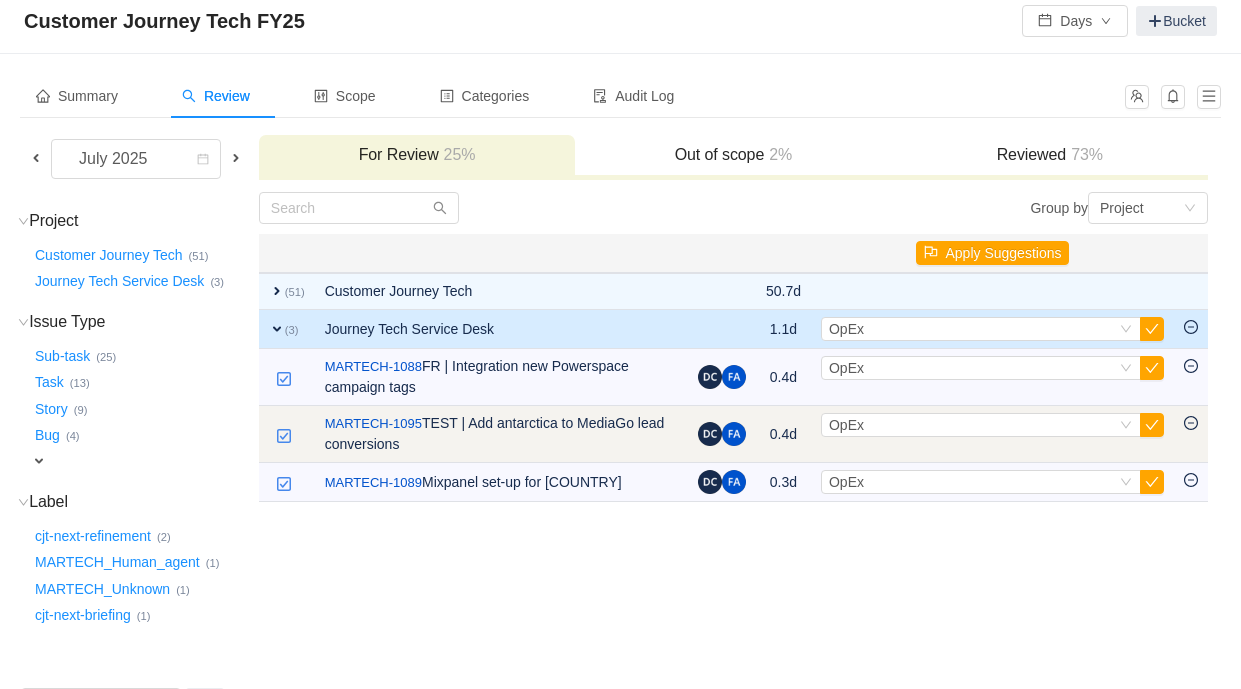 scroll, scrollTop: 39, scrollLeft: 0, axis: vertical 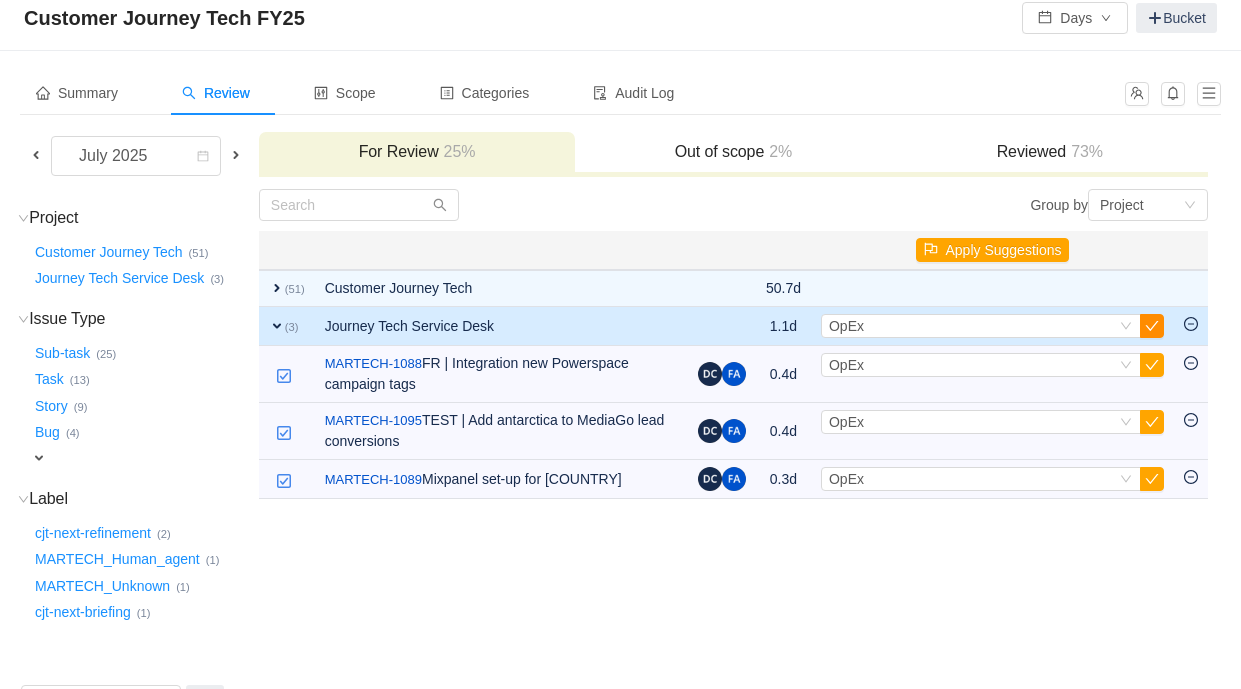 click at bounding box center (1152, 326) 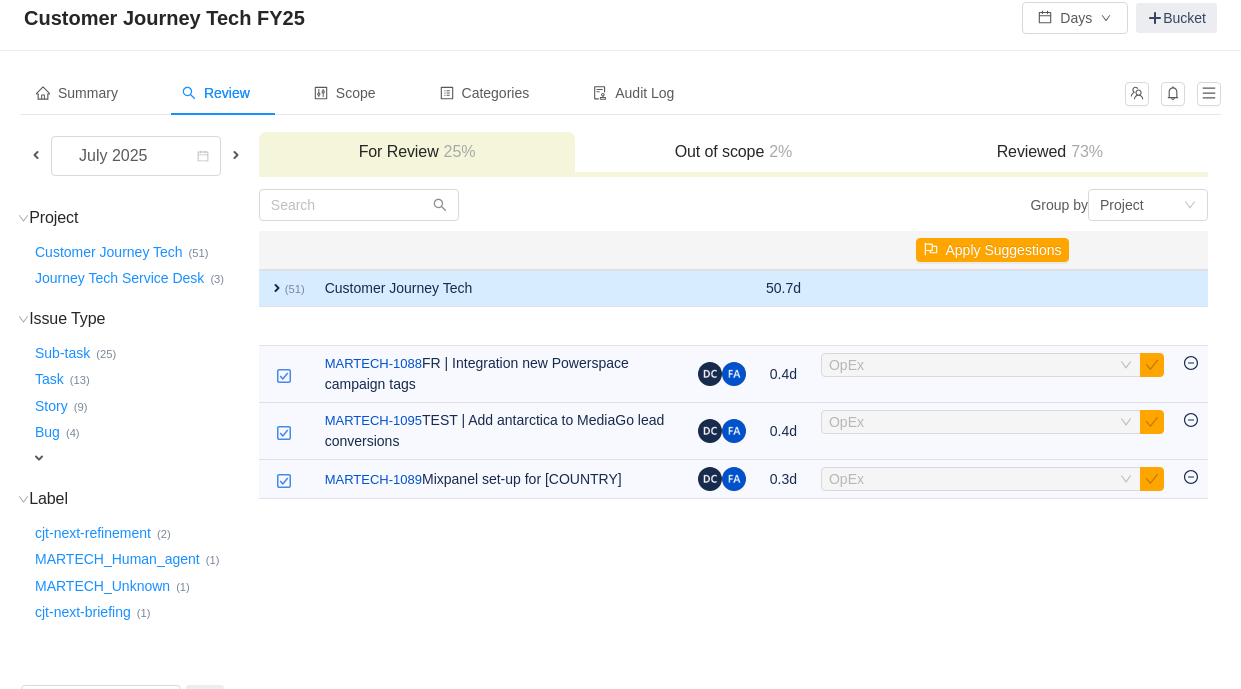 click on "expand" at bounding box center [277, 288] 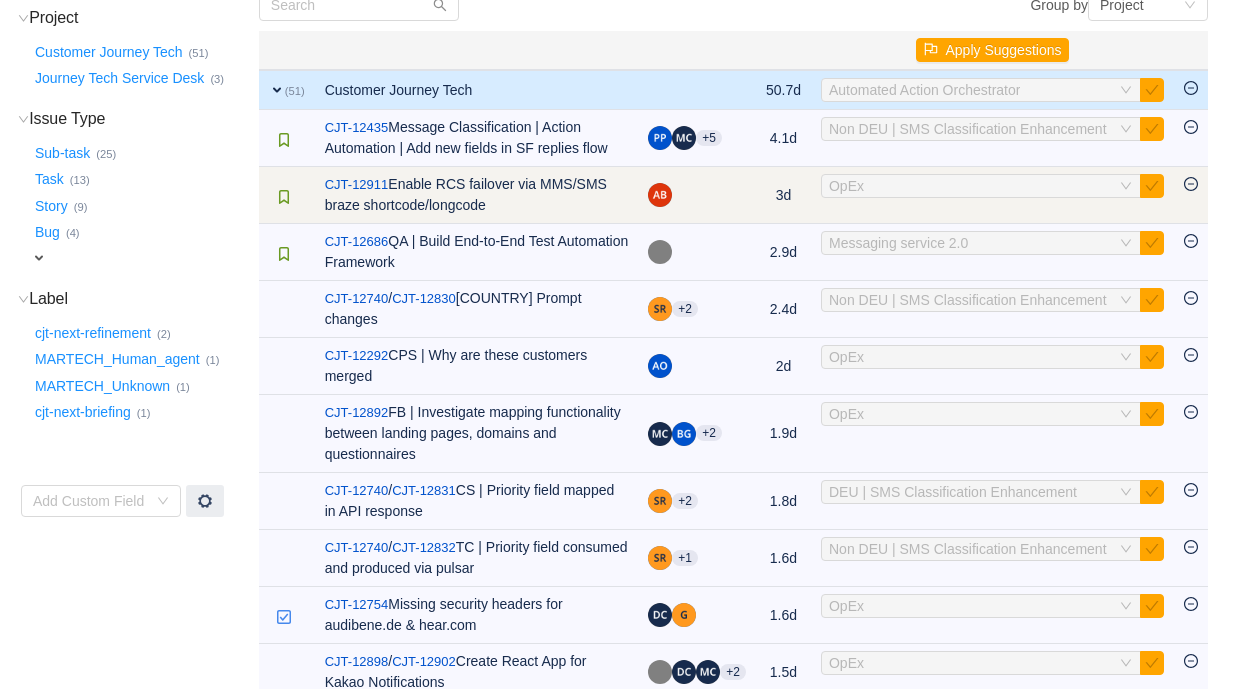 scroll, scrollTop: 0, scrollLeft: 0, axis: both 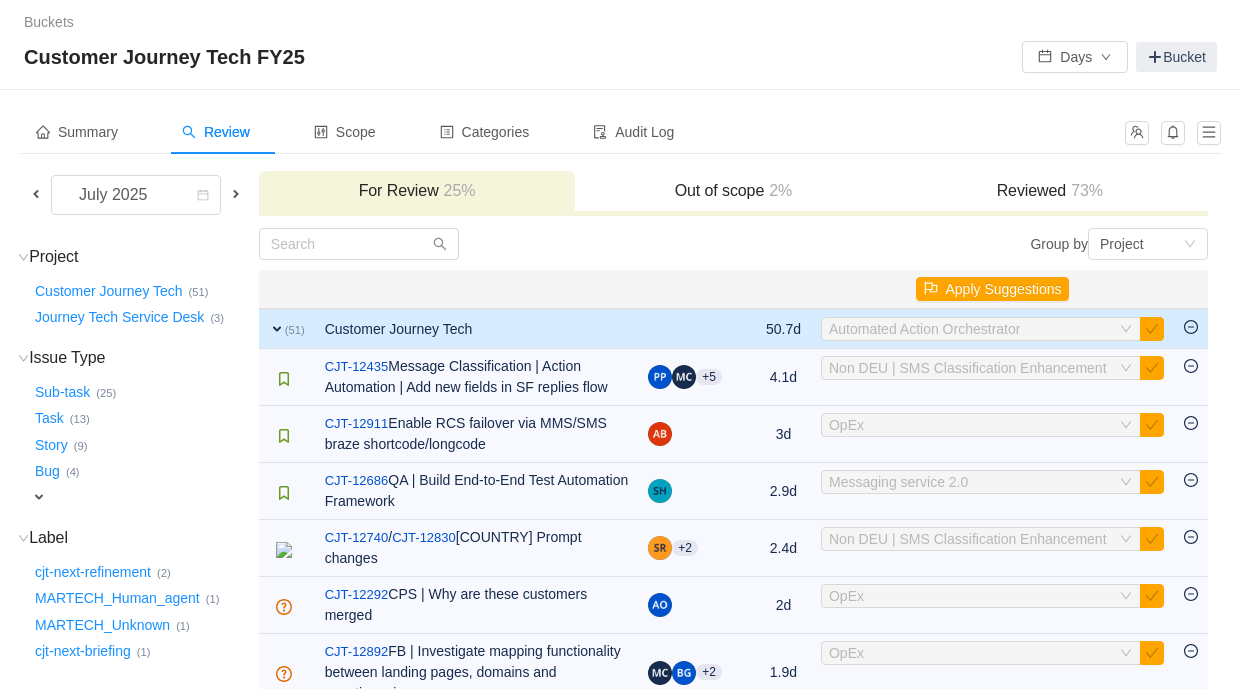 click on "25%" at bounding box center (457, 190) 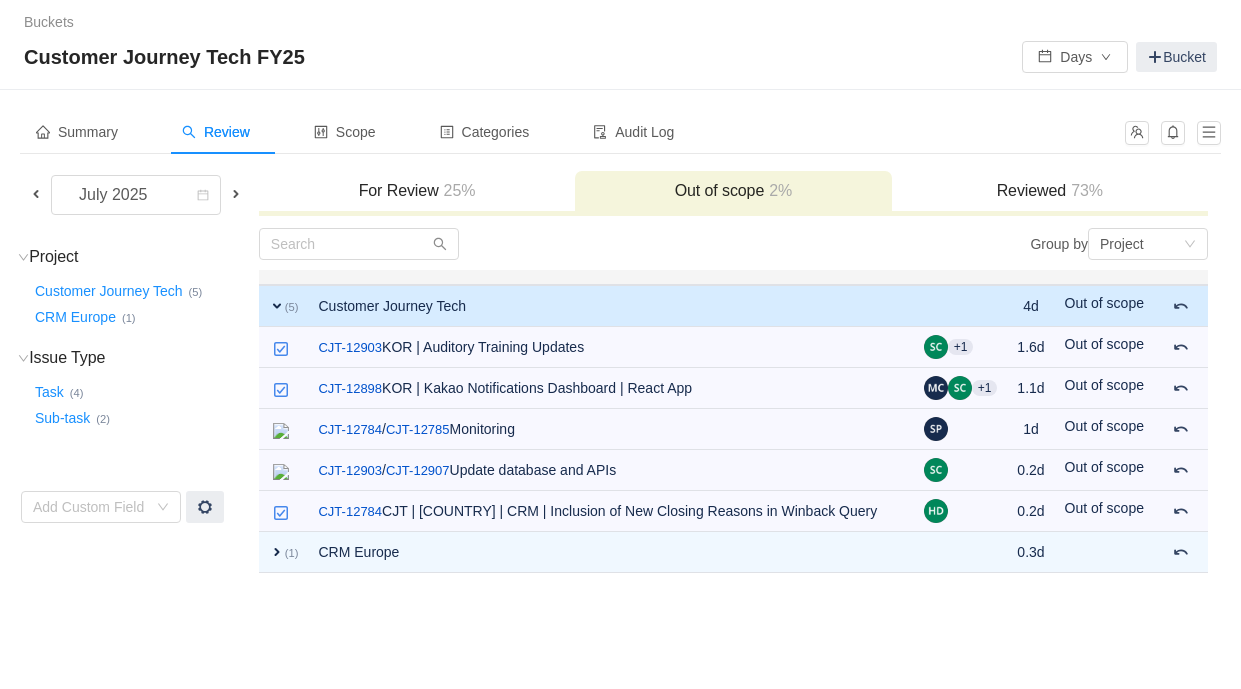 click on "Reviewed  73%" at bounding box center [1050, 192] 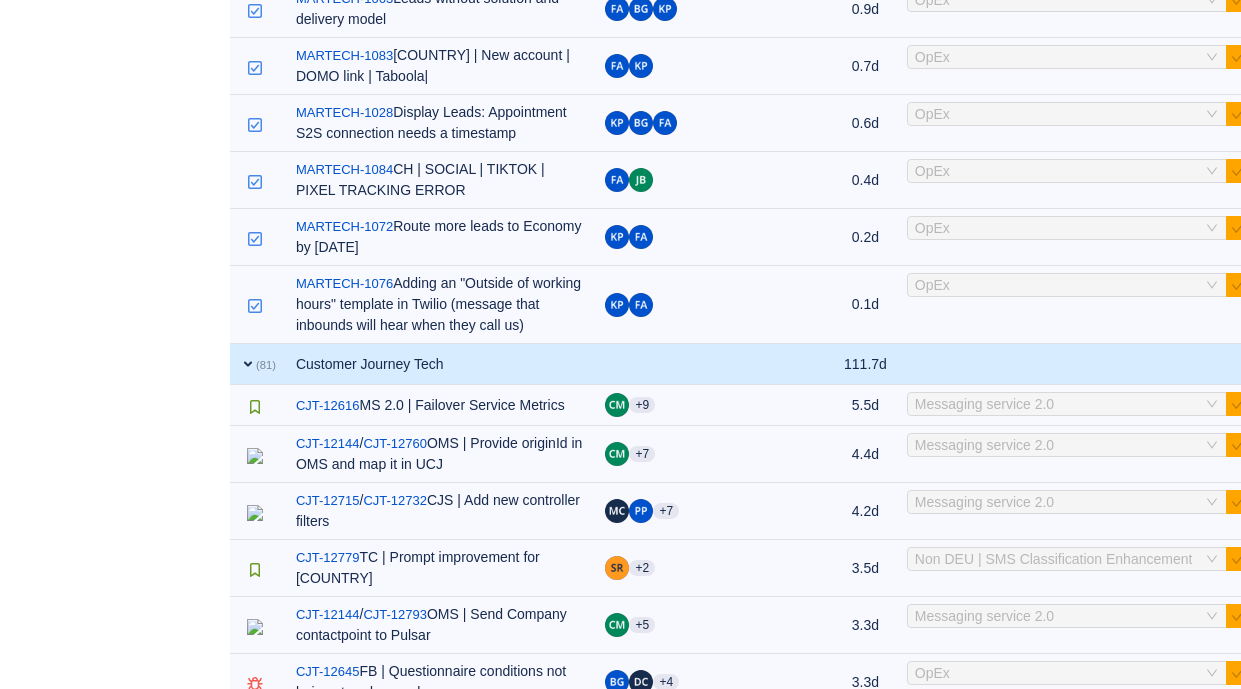 scroll, scrollTop: 0, scrollLeft: 23, axis: horizontal 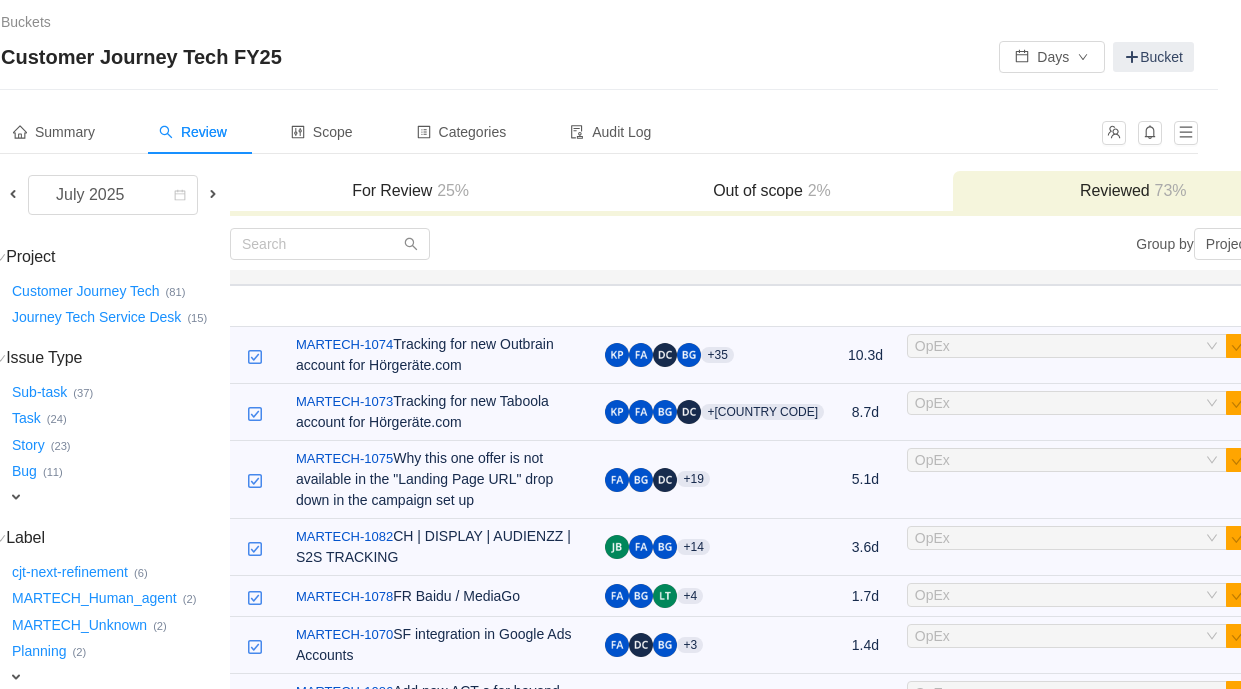 click on "For Review  25%" at bounding box center (410, 191) 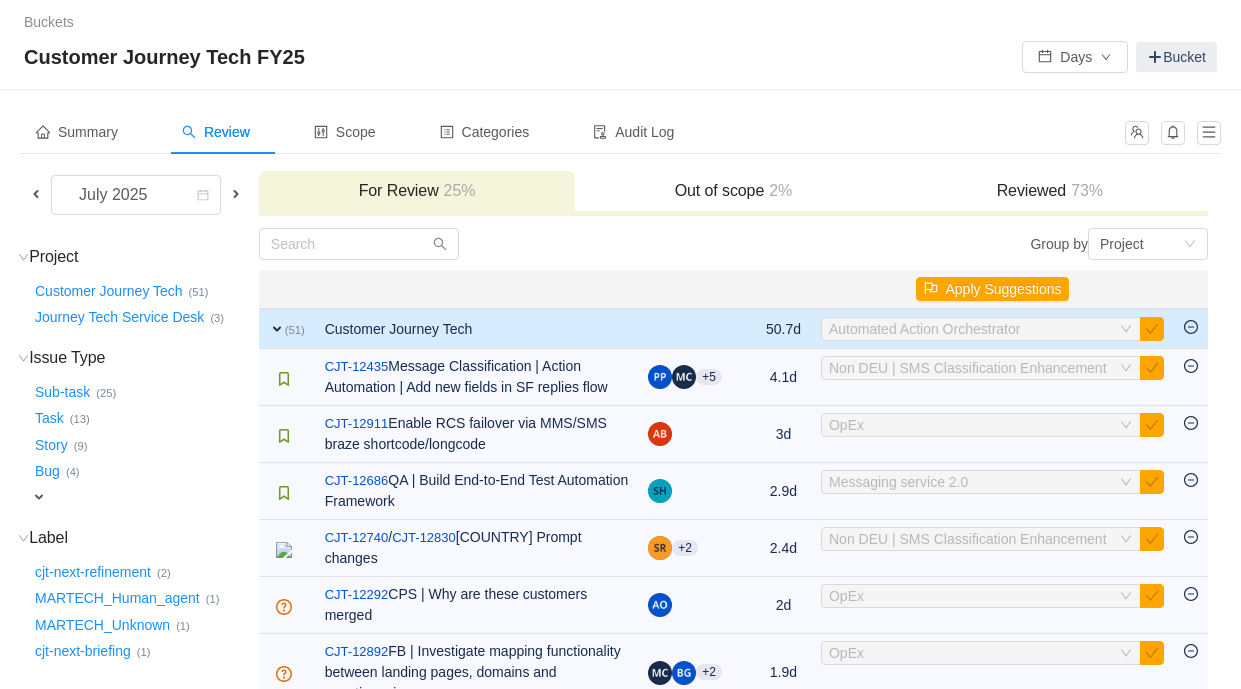 scroll, scrollTop: 0, scrollLeft: 0, axis: both 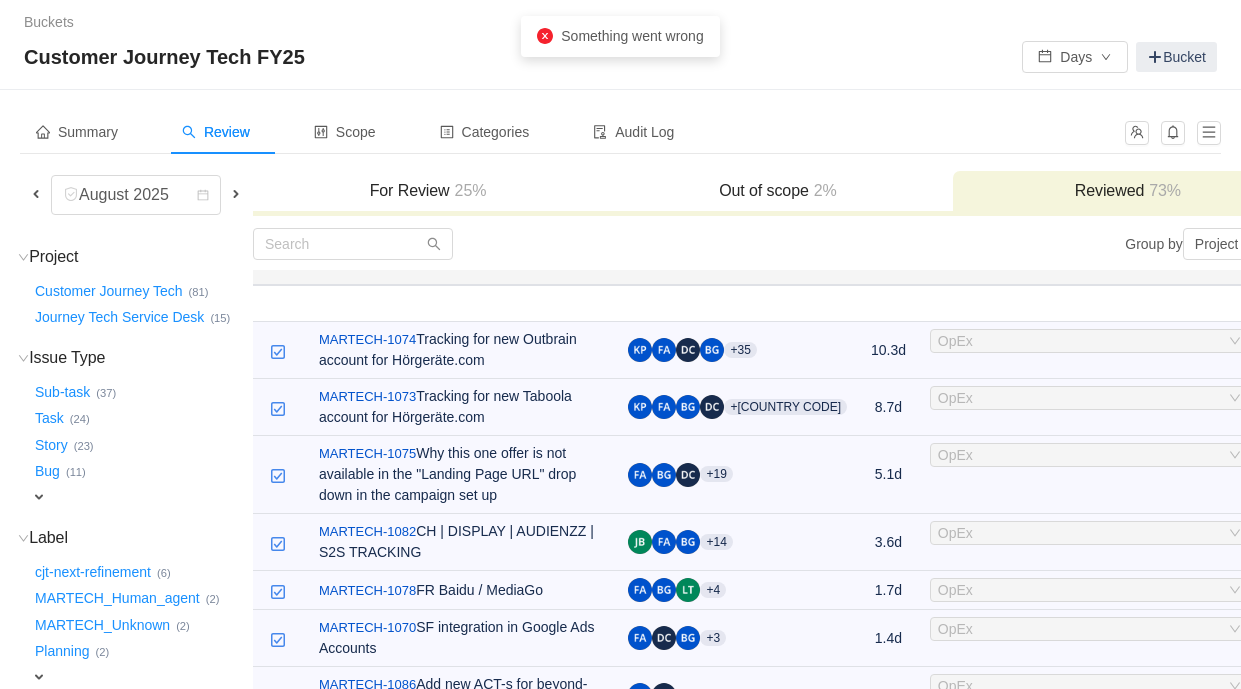 click at bounding box center (36, 194) 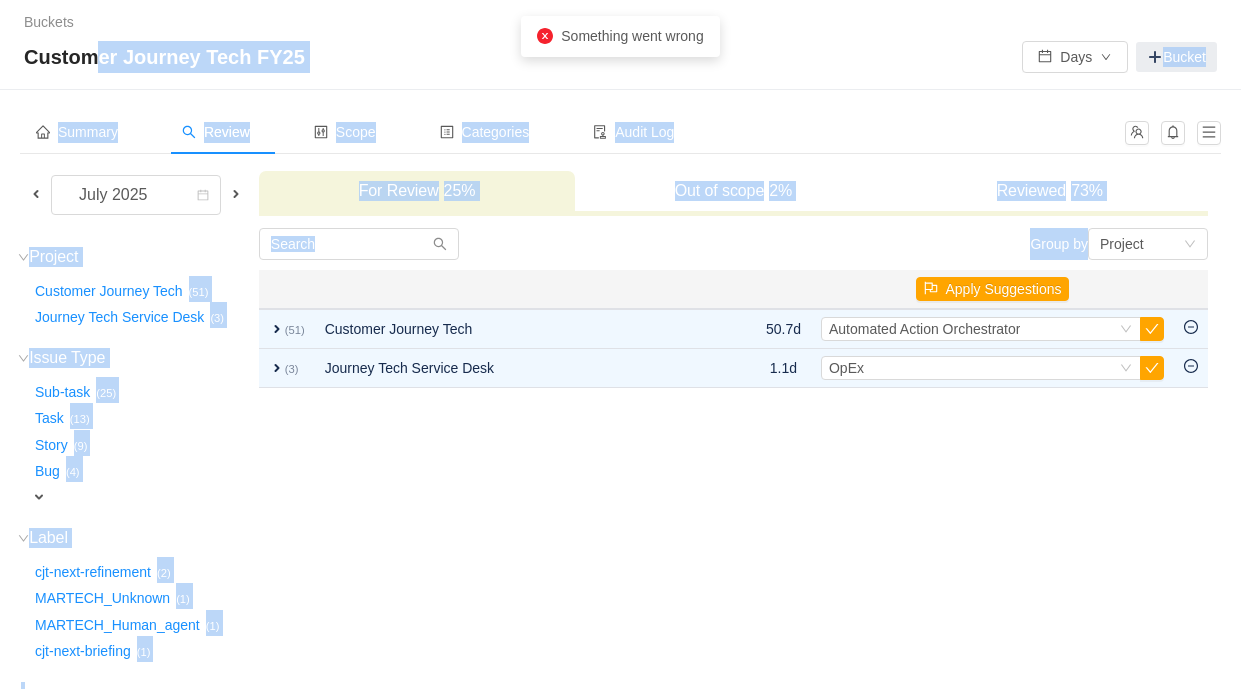 click on "Buckets / / Customer Journey Tech FY25 Days  Bucket   Summary   Review   Scope   Categories   Audit Log   [MONTH] [YEAR]   For Review  25%  Out of scope  2%  Reviewed  73%  Project   (2)  hide Customer Journey Tech … (51) Journey Tech Service Desk … (3) expand  Issue Type   (5)  hide Sub-task … (25) Task … (13) Story … (9) Bug … (4) expand Select value    Label   (4)  hide cjt-next-refinement … (2) MARTECH_Unknown … (1) MARTECH_Human_agent … (1) cjt-next-briefing … (1) expand Add Custom Field    Group by   Project  You will see tickets here after they were marked as out of scope  You will see tickets here after they were categorized  Well done, nothing left for review! Check the summary or select another period for review Close Open Summary Apply Suggestions expand (51)  Customer Journey Tech   50.7d  Select  Automated Action Orchestrator    Out of scope expand (3)  Journey Tech Service Desk   1.1d  Select  OpEx    Out of scope  Load more (0)  Clear" at bounding box center [620, 388] 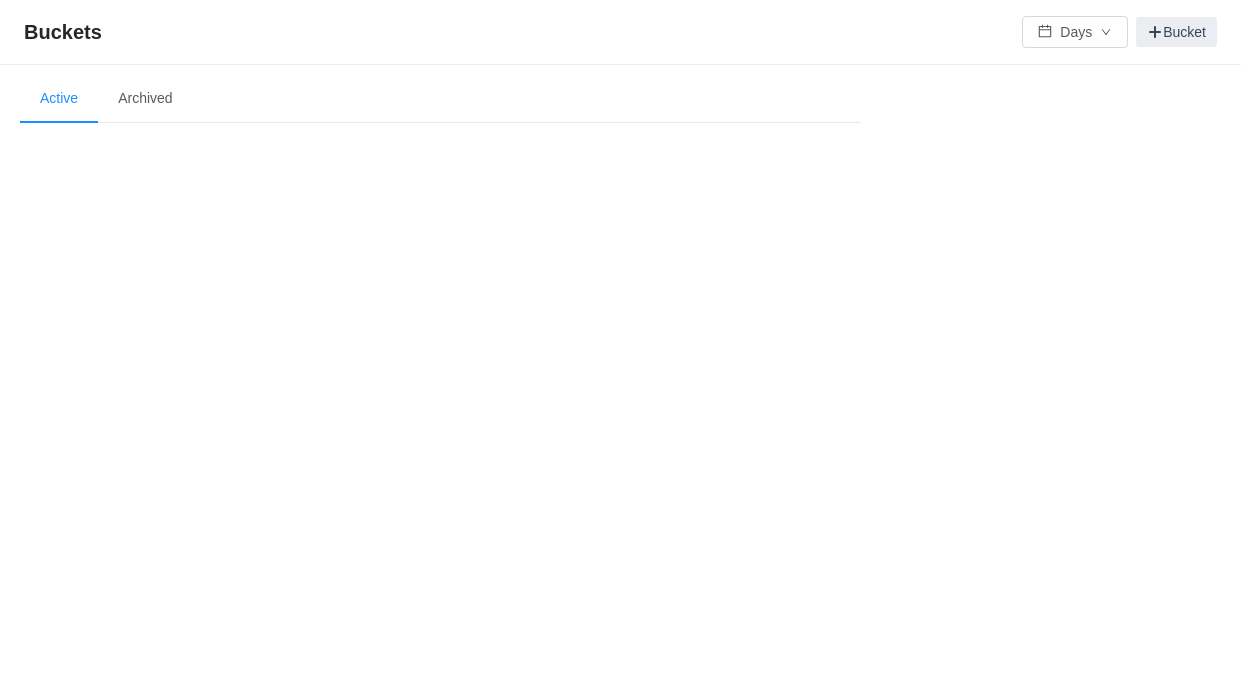 scroll, scrollTop: 0, scrollLeft: 0, axis: both 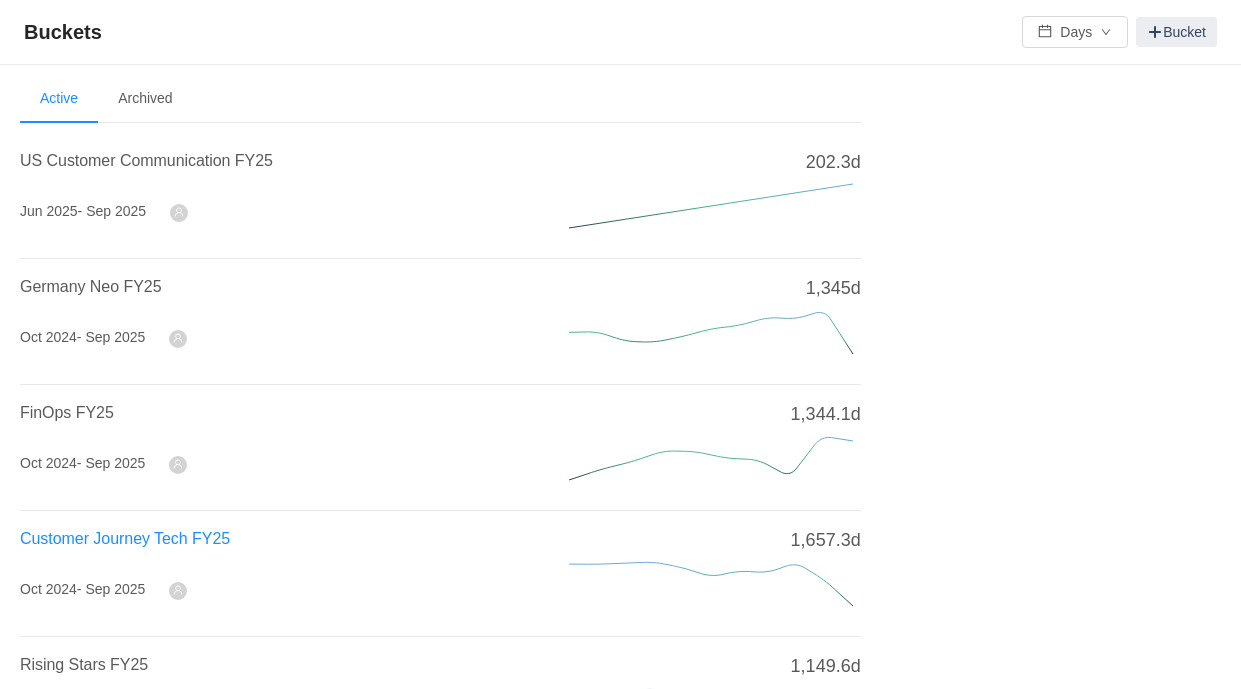 click on "Customer Journey Tech FY25" at bounding box center (125, 538) 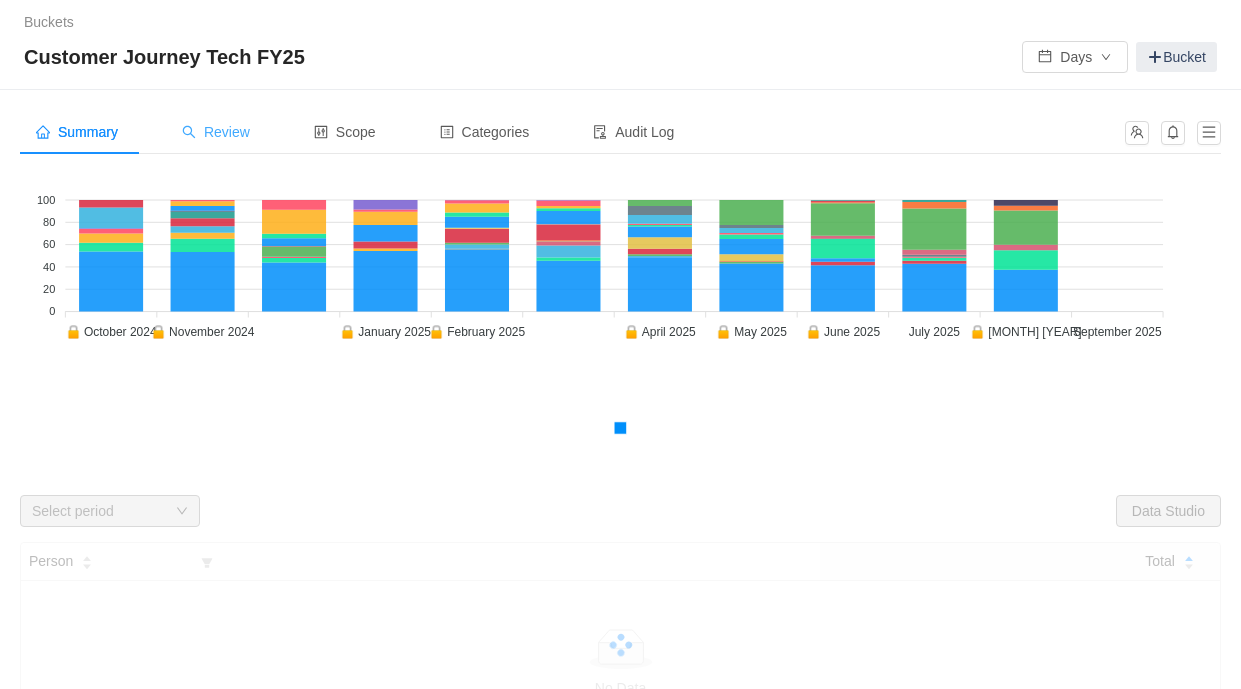 click on "Review" at bounding box center [216, 132] 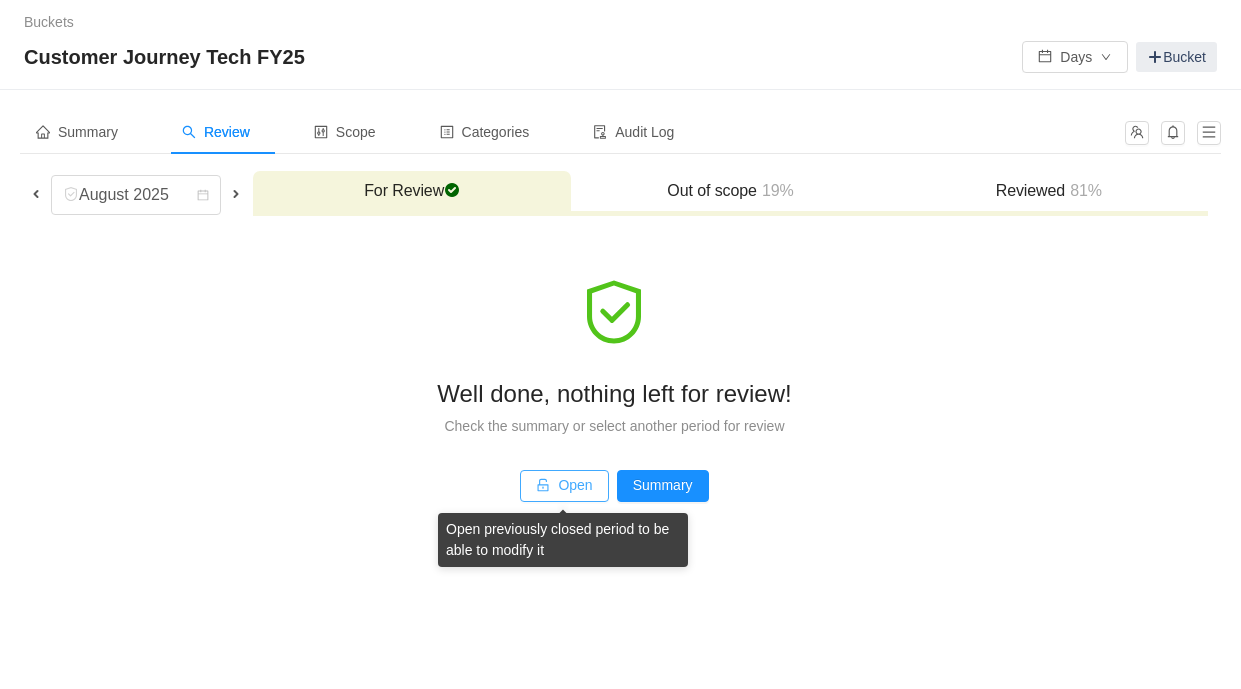 click on "Open" at bounding box center (564, 486) 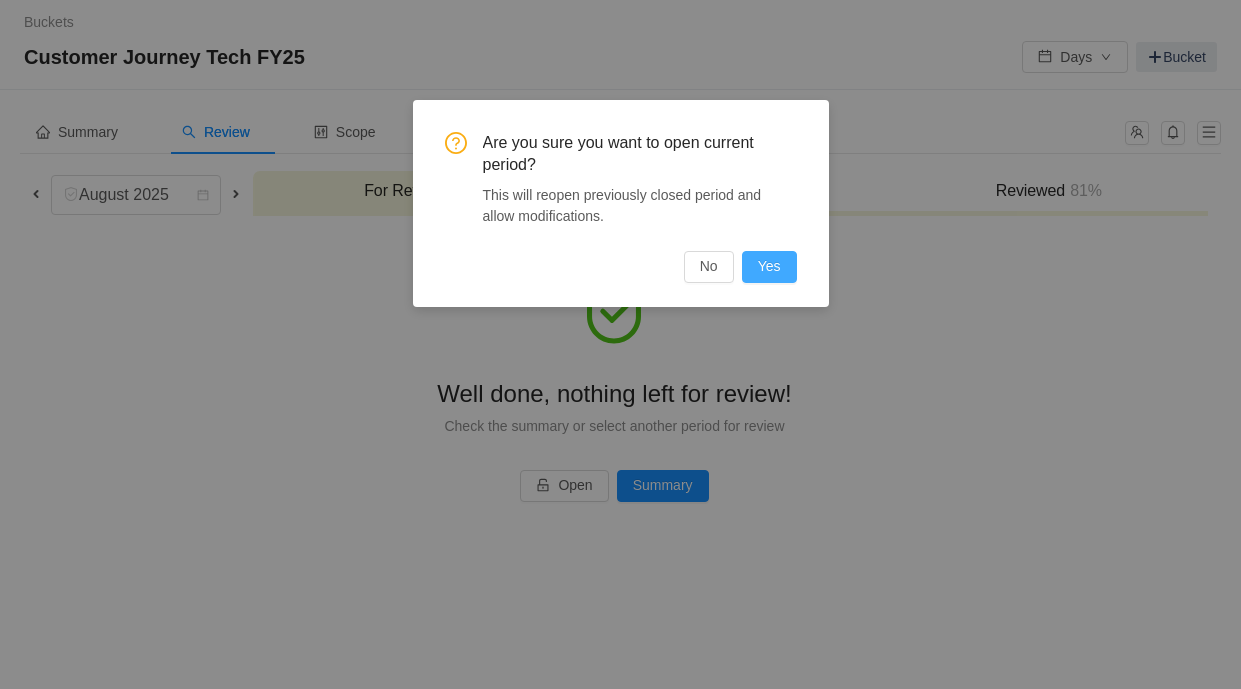 click on "Yes" at bounding box center (769, 267) 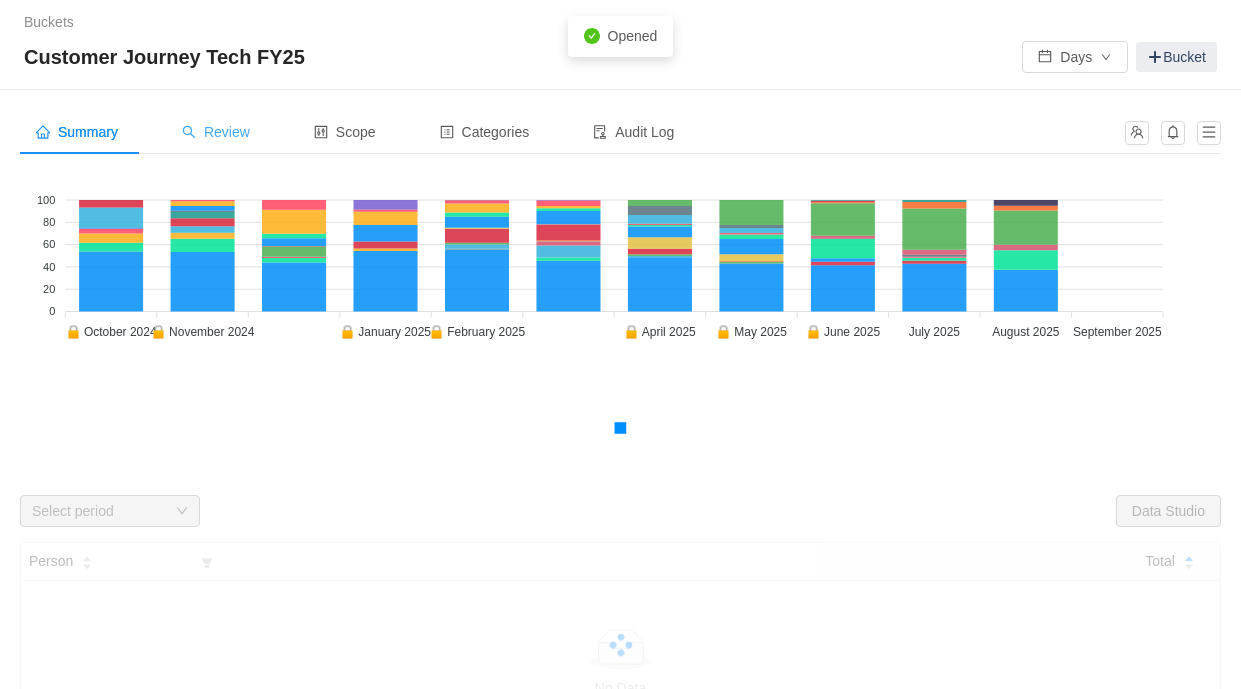 click on "Review" at bounding box center (216, 132) 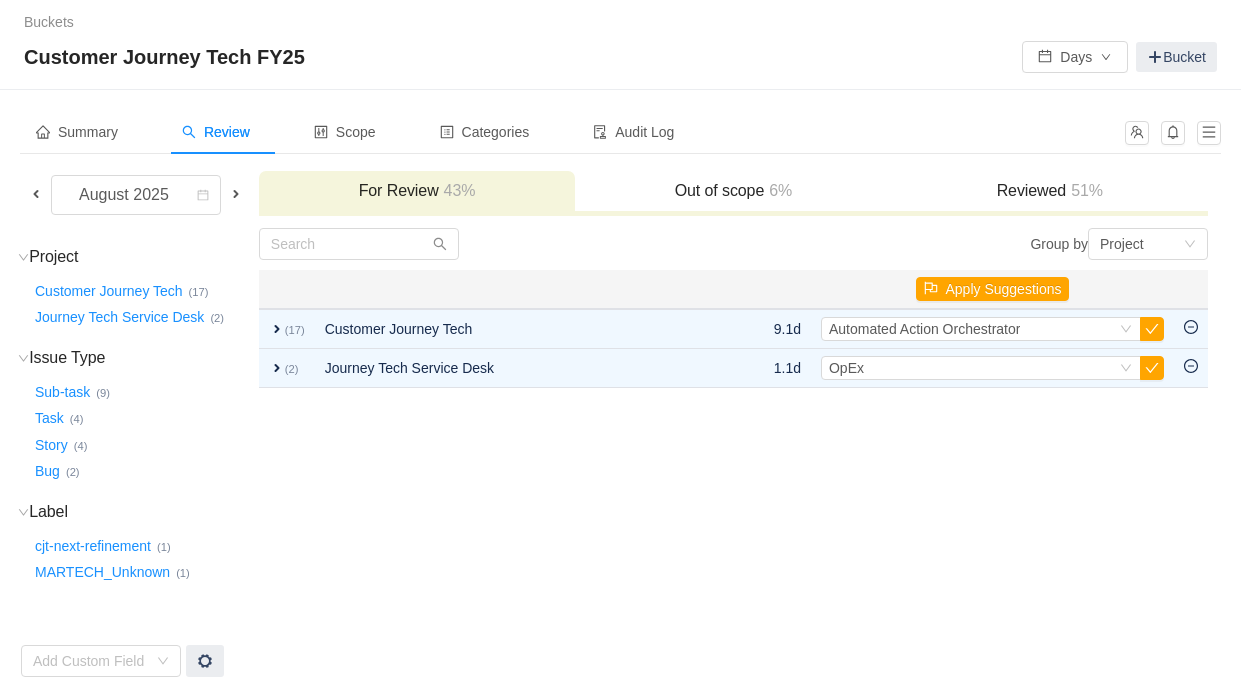 click at bounding box center [36, 194] 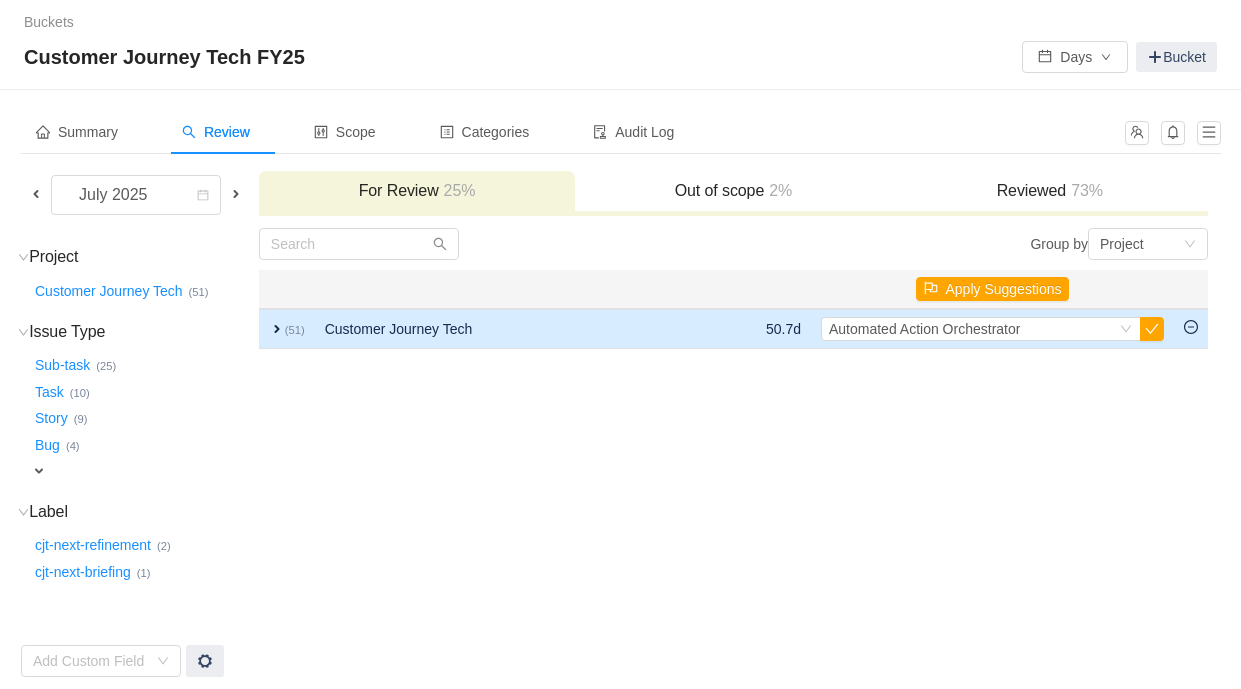 click on "expand" at bounding box center (277, 329) 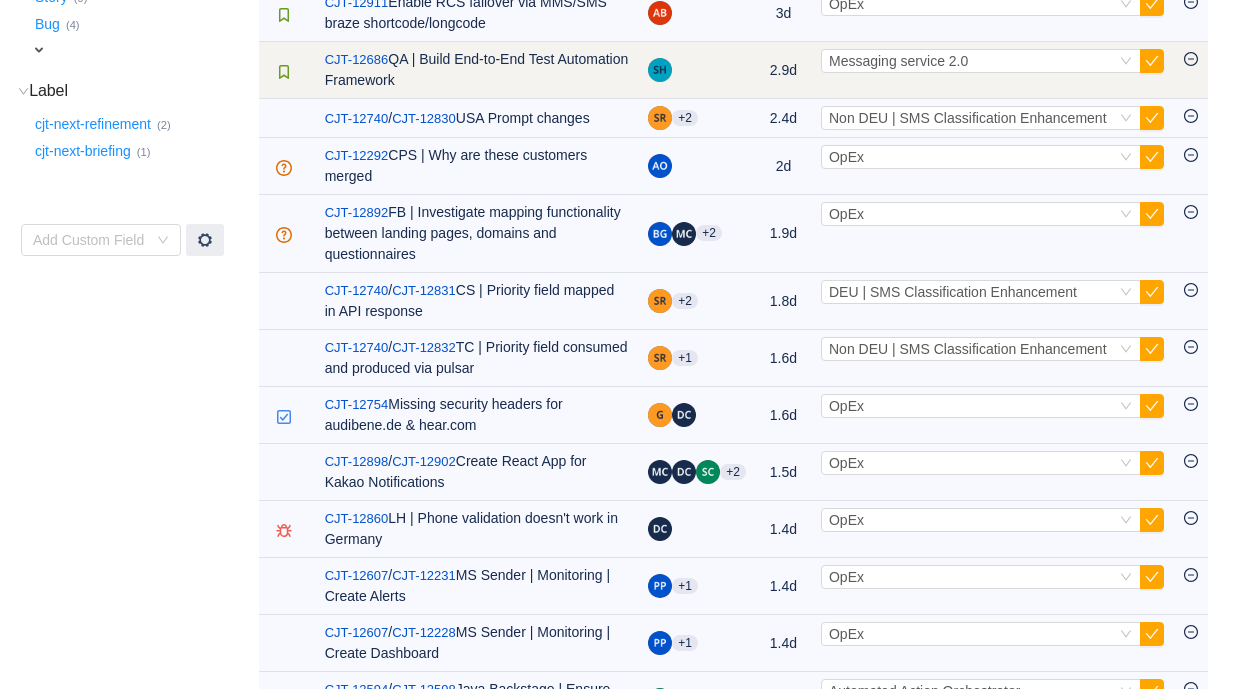 scroll, scrollTop: 0, scrollLeft: 0, axis: both 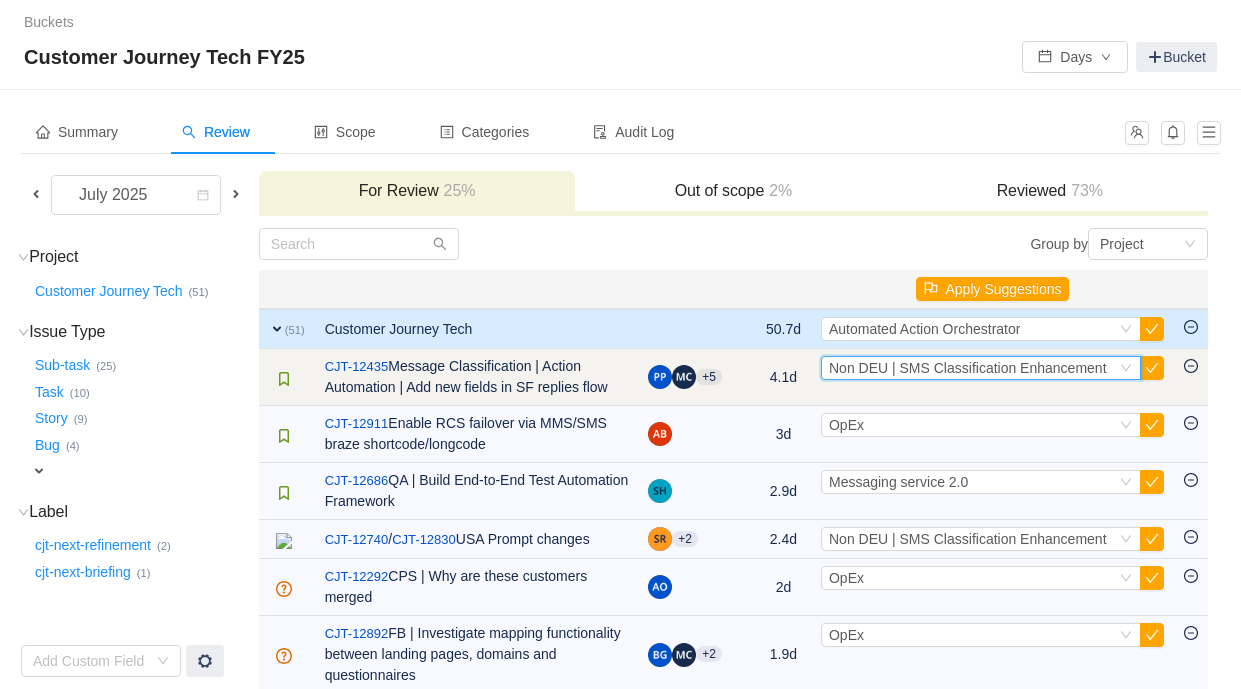 click on "Non DEU | SMS Classification Enhancement" at bounding box center [968, 368] 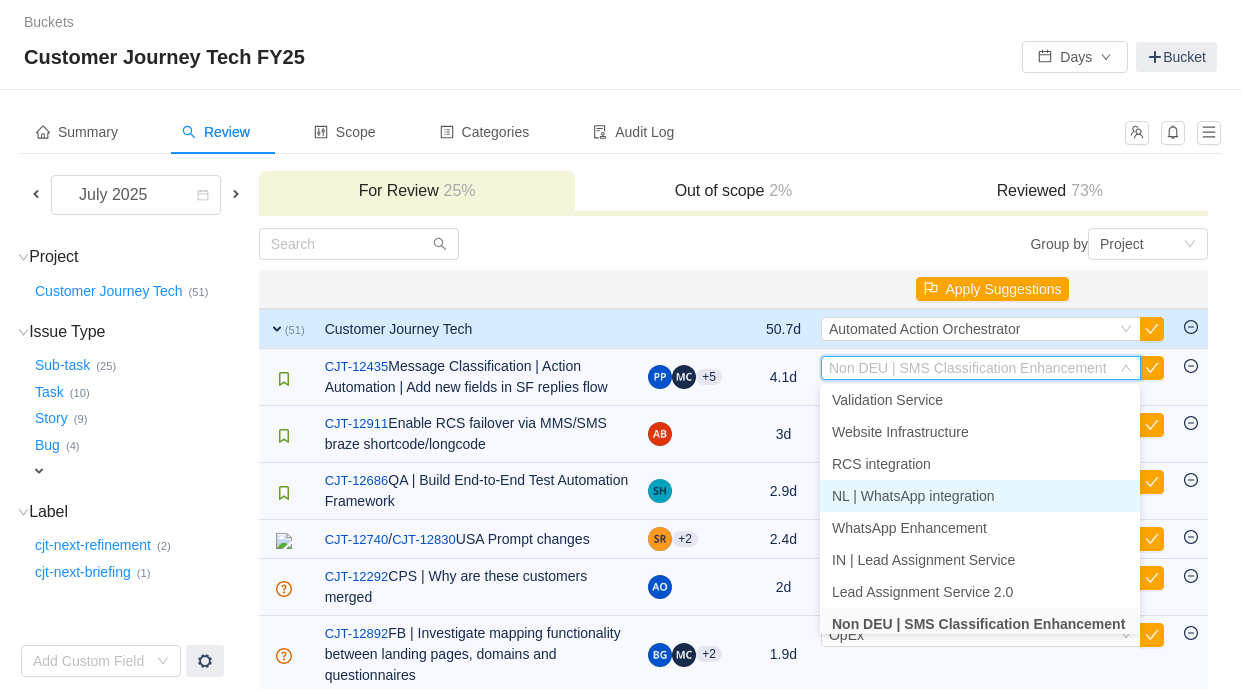 scroll, scrollTop: 654, scrollLeft: 0, axis: vertical 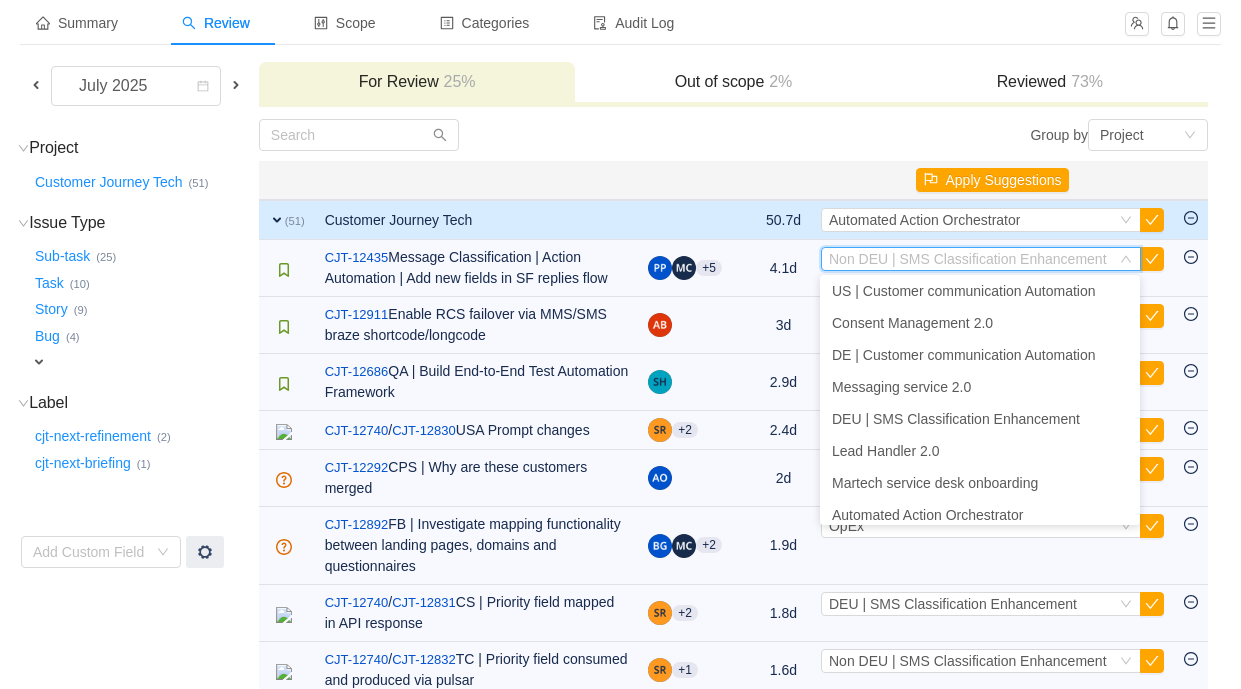 click at bounding box center [496, 135] 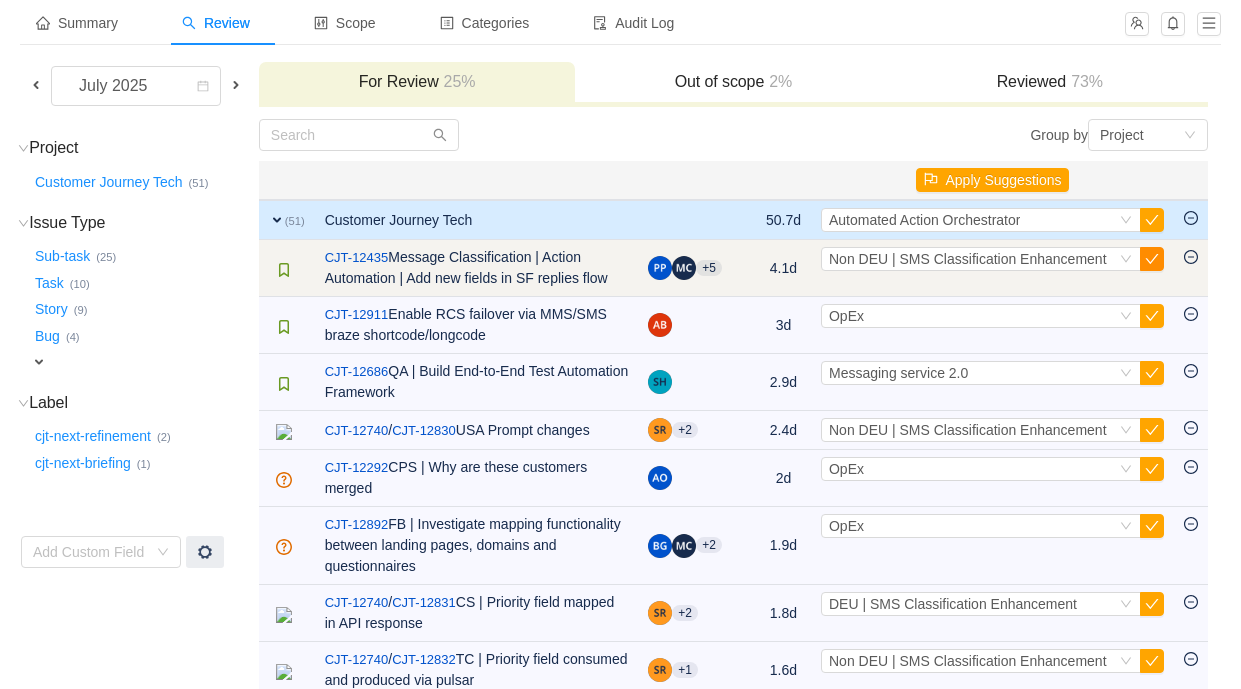 click at bounding box center [1152, 259] 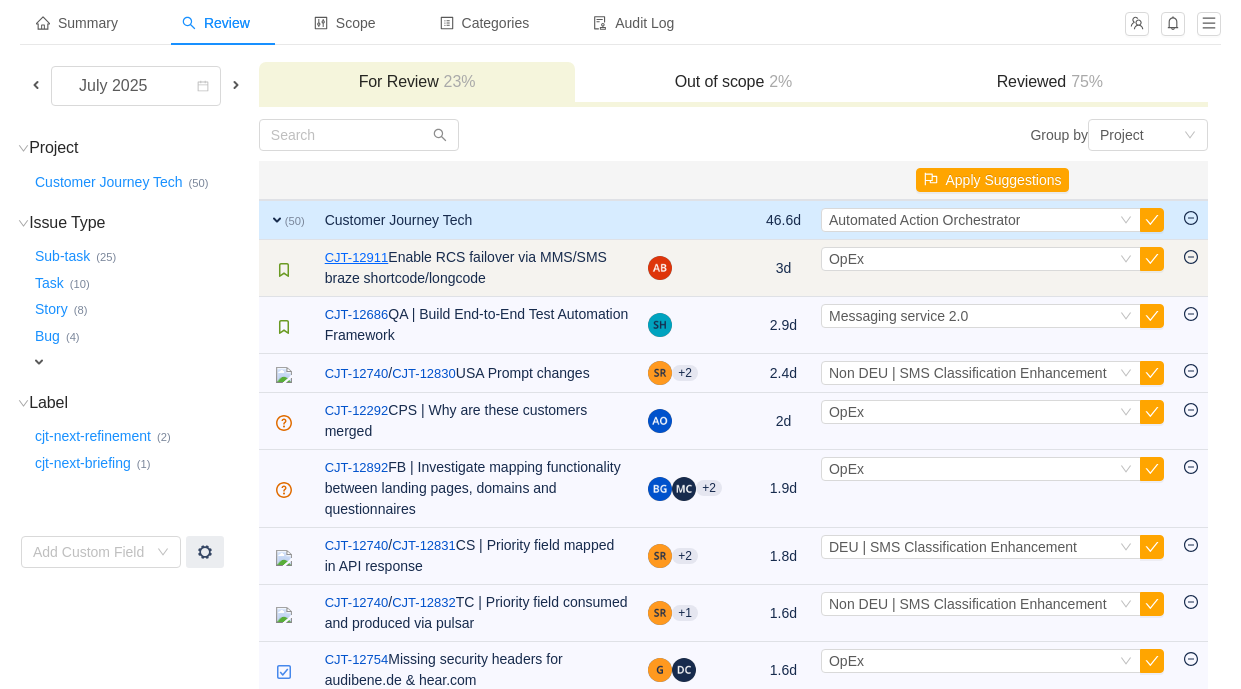 click on "CJT-12911" at bounding box center (357, 258) 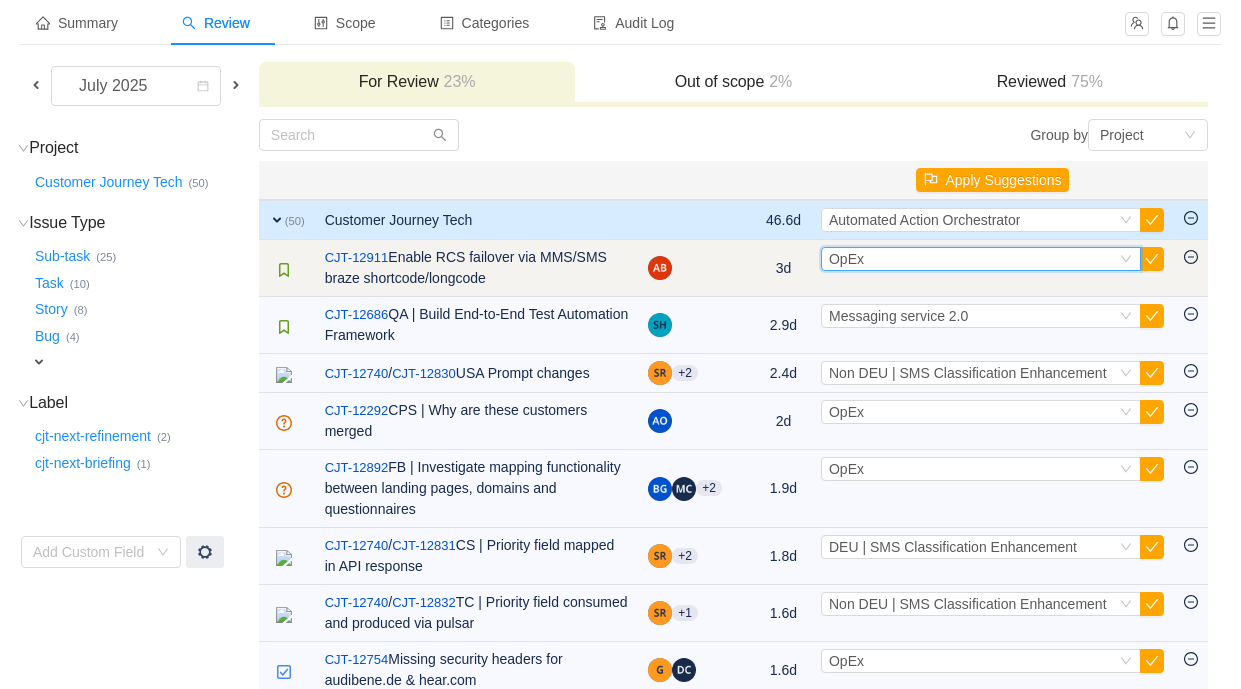 click on "Select  OpEx" at bounding box center (972, 259) 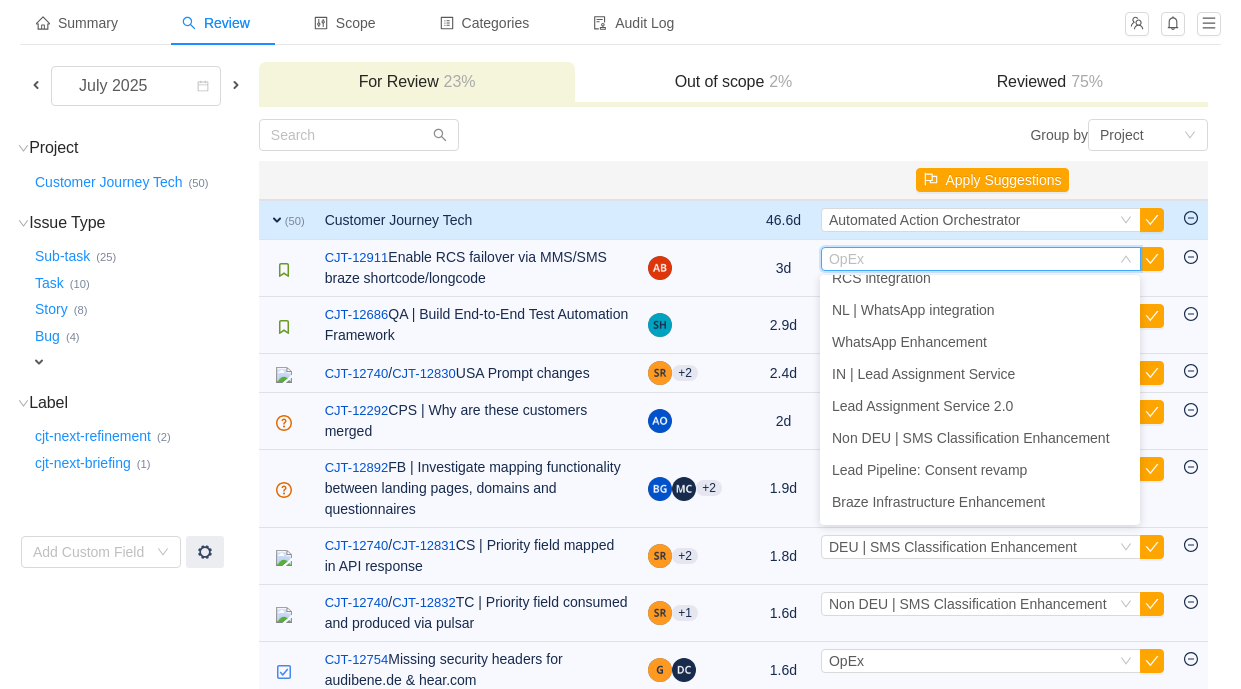 scroll, scrollTop: 654, scrollLeft: 0, axis: vertical 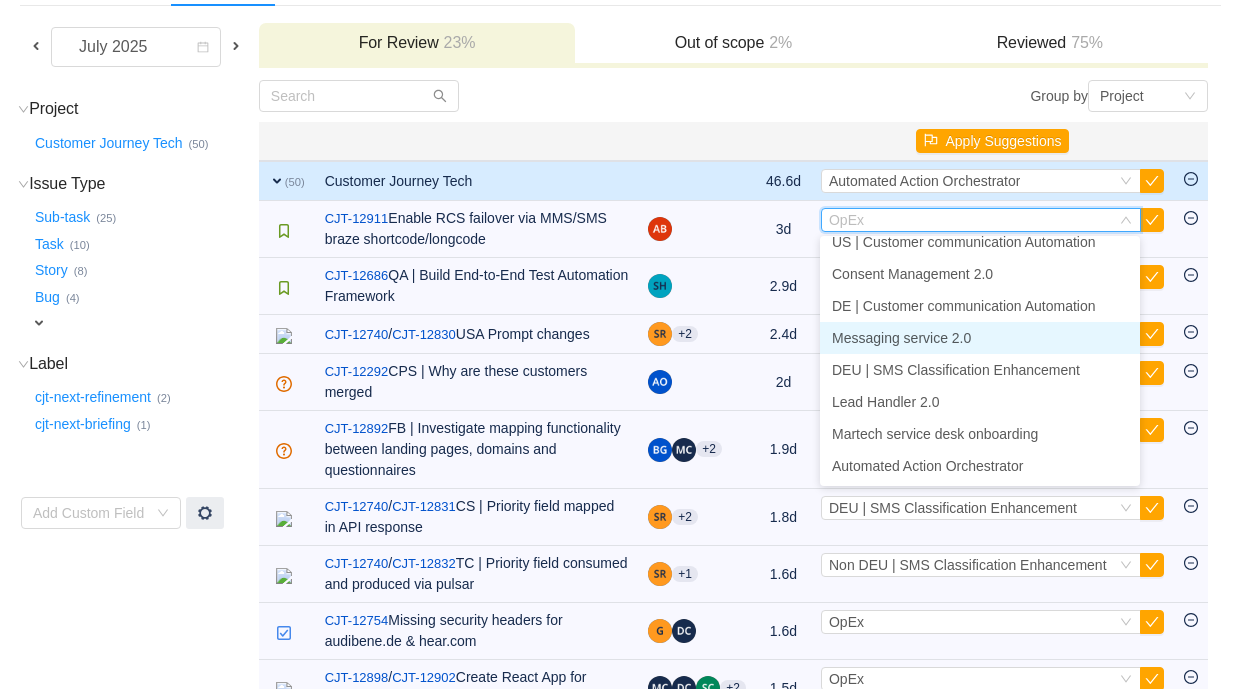 click on "Messaging service 2.0" at bounding box center [901, 338] 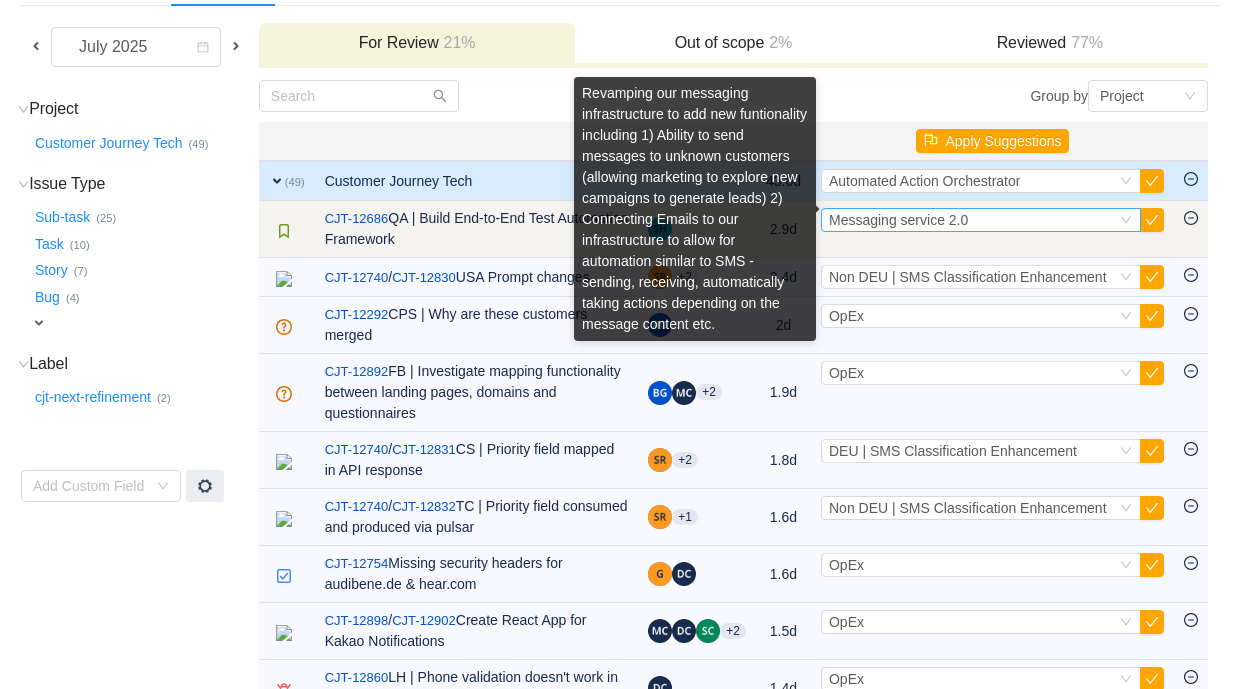 click on "Messaging service 2.0" at bounding box center [898, 220] 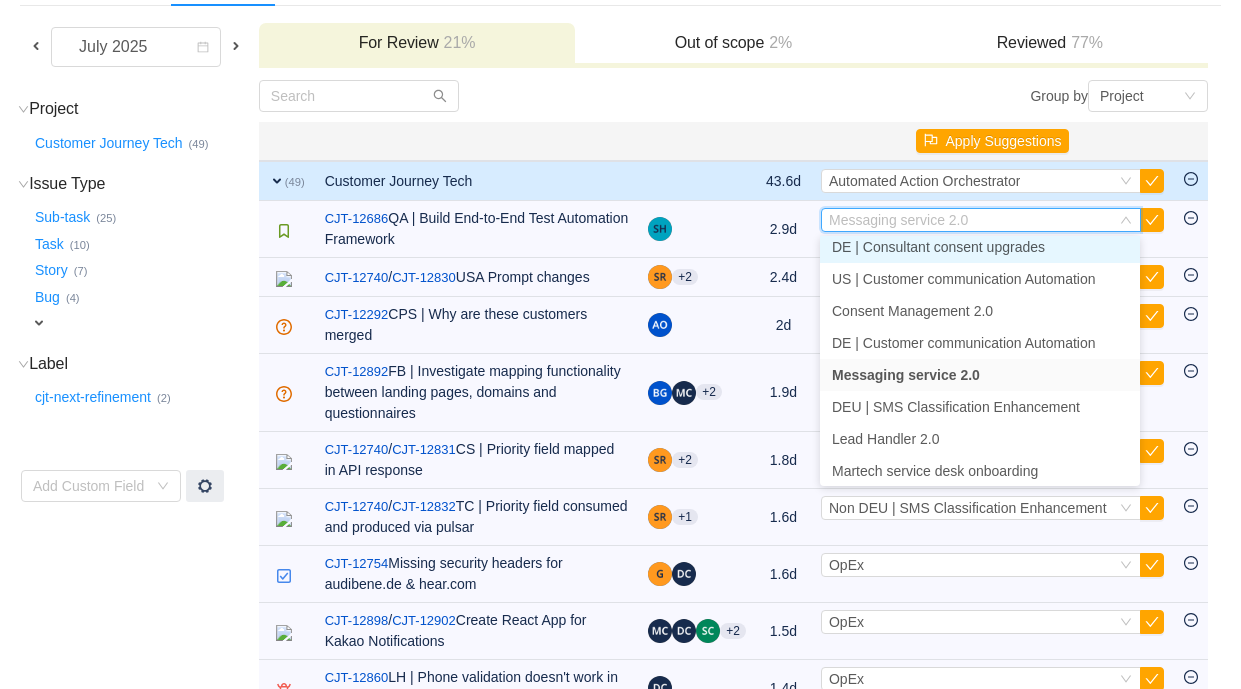 scroll, scrollTop: 654, scrollLeft: 0, axis: vertical 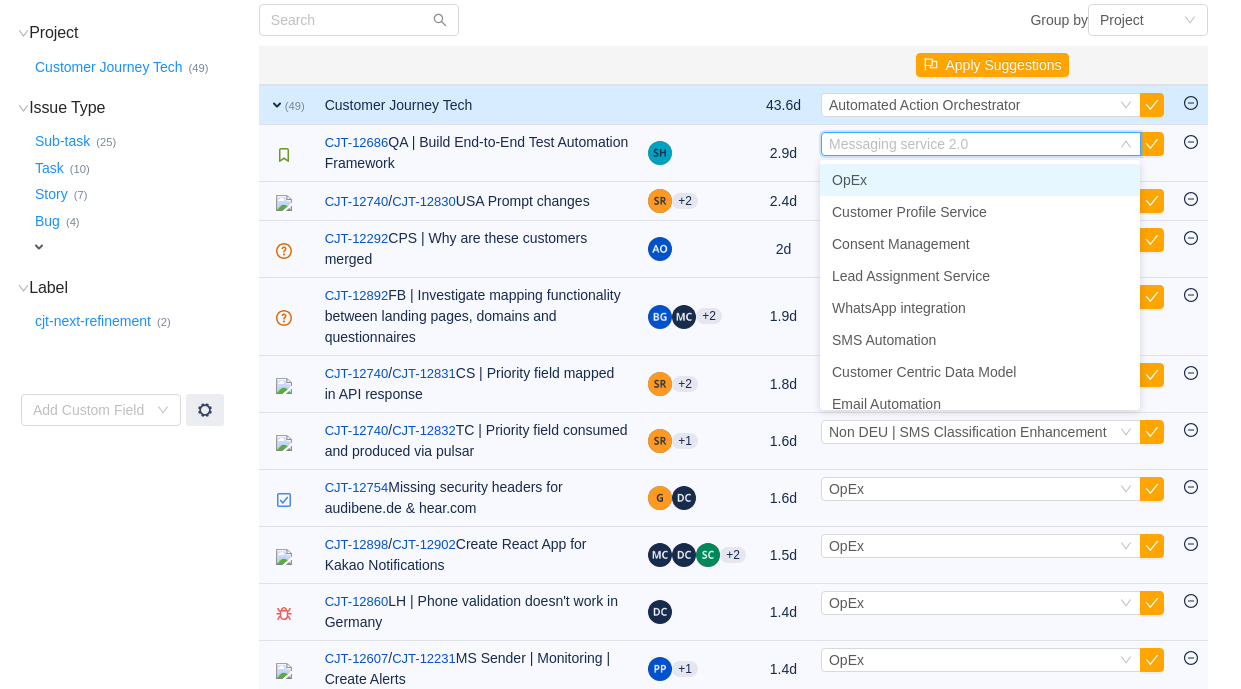 click on "OpEx" at bounding box center (980, 180) 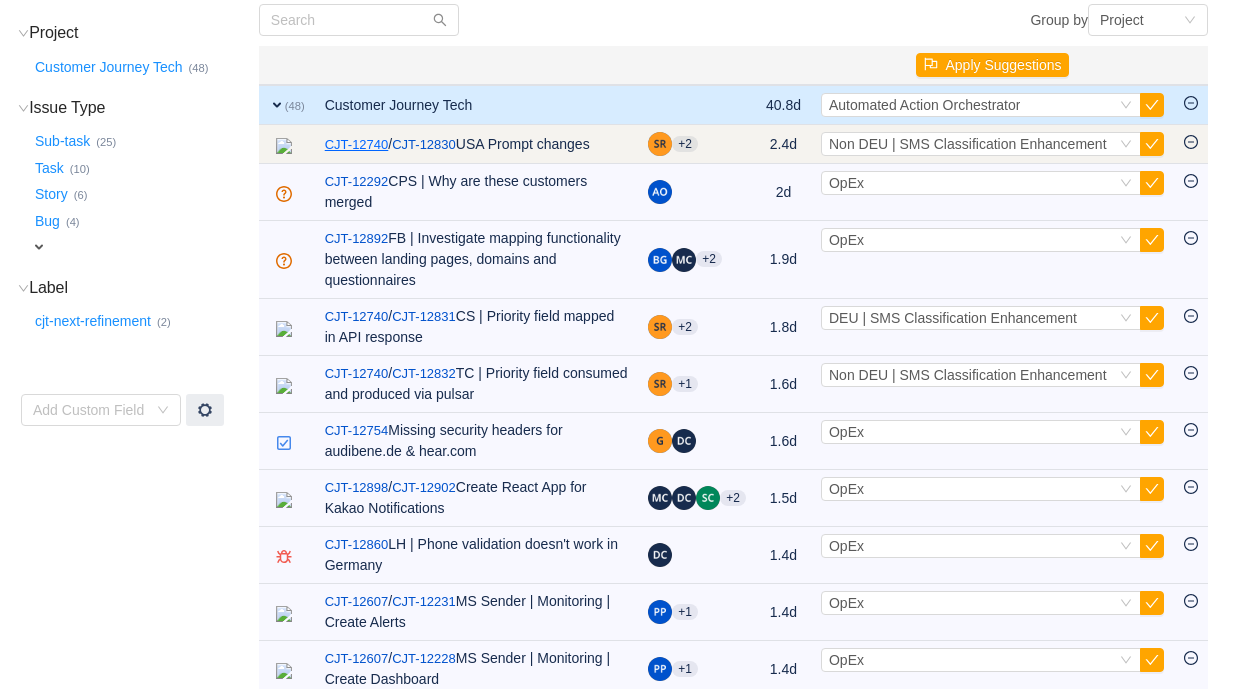 click on "CJT-12740" at bounding box center [357, 145] 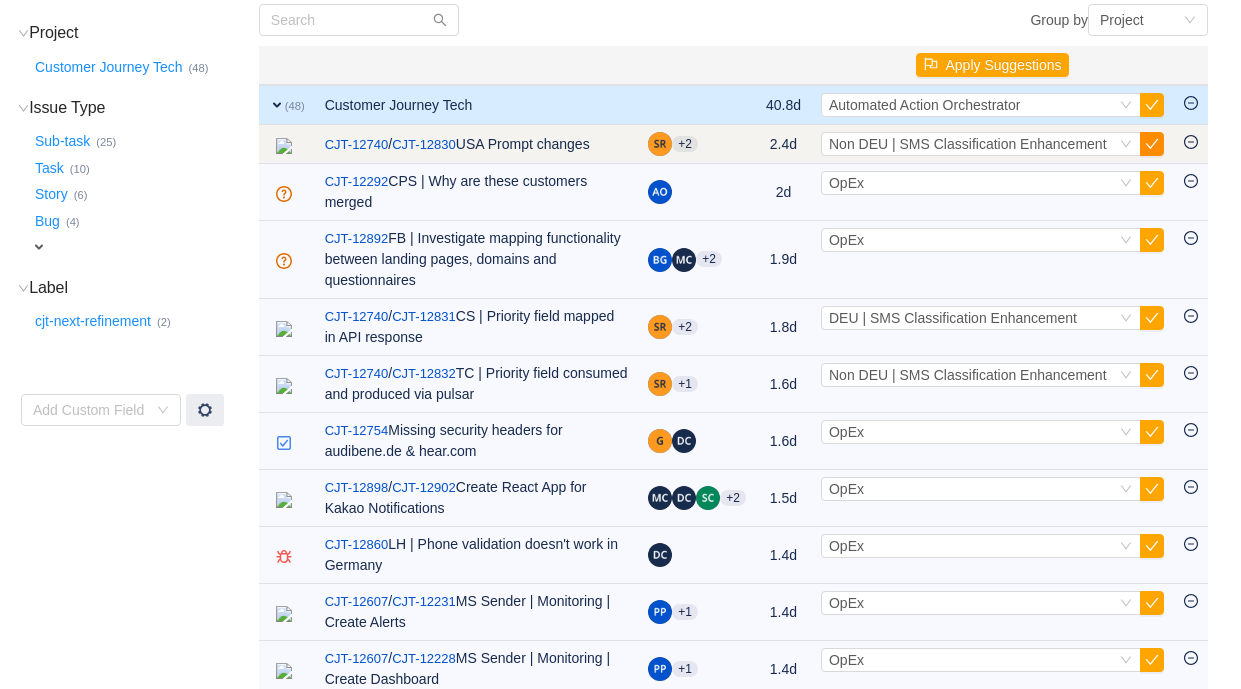click at bounding box center (1152, 144) 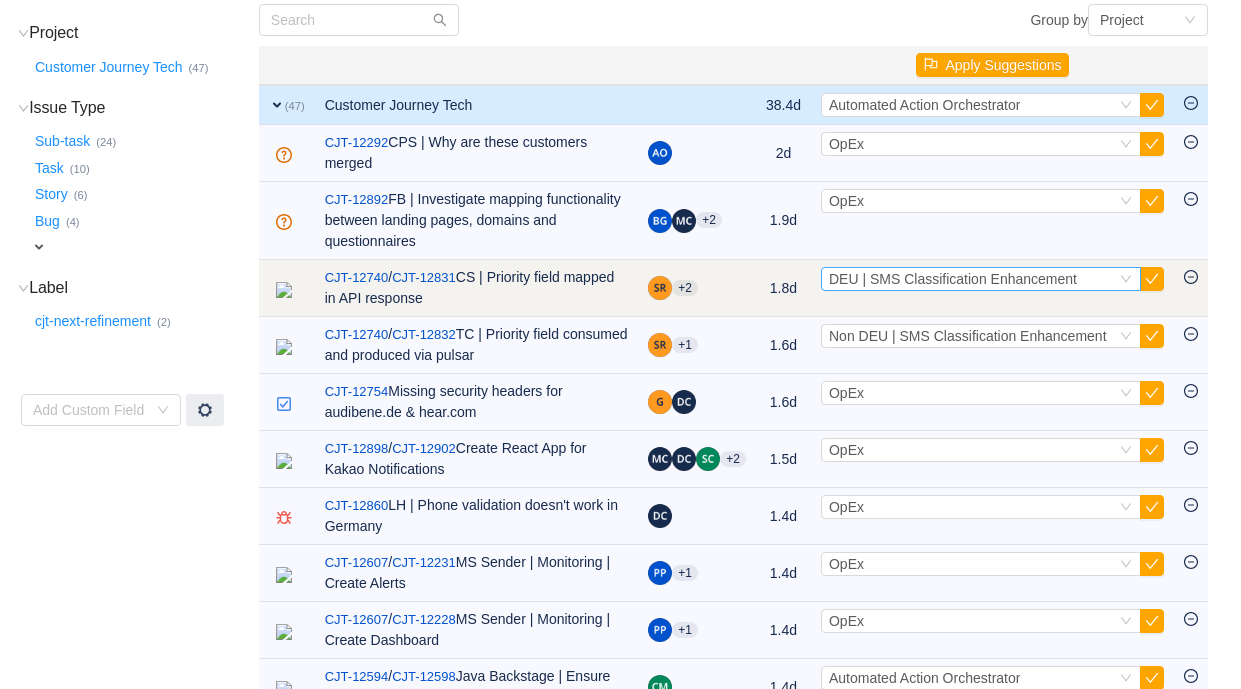 click on "Select  DEU | SMS Classification Enhancement" at bounding box center (972, 279) 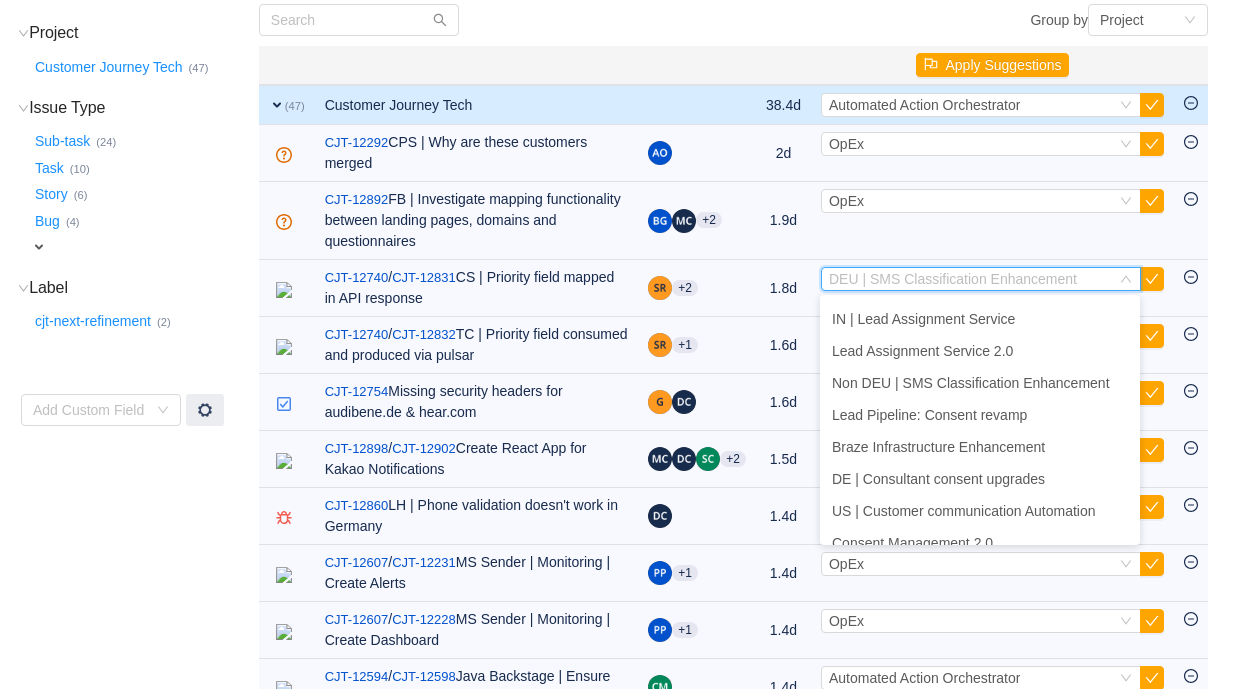 scroll, scrollTop: 442, scrollLeft: 0, axis: vertical 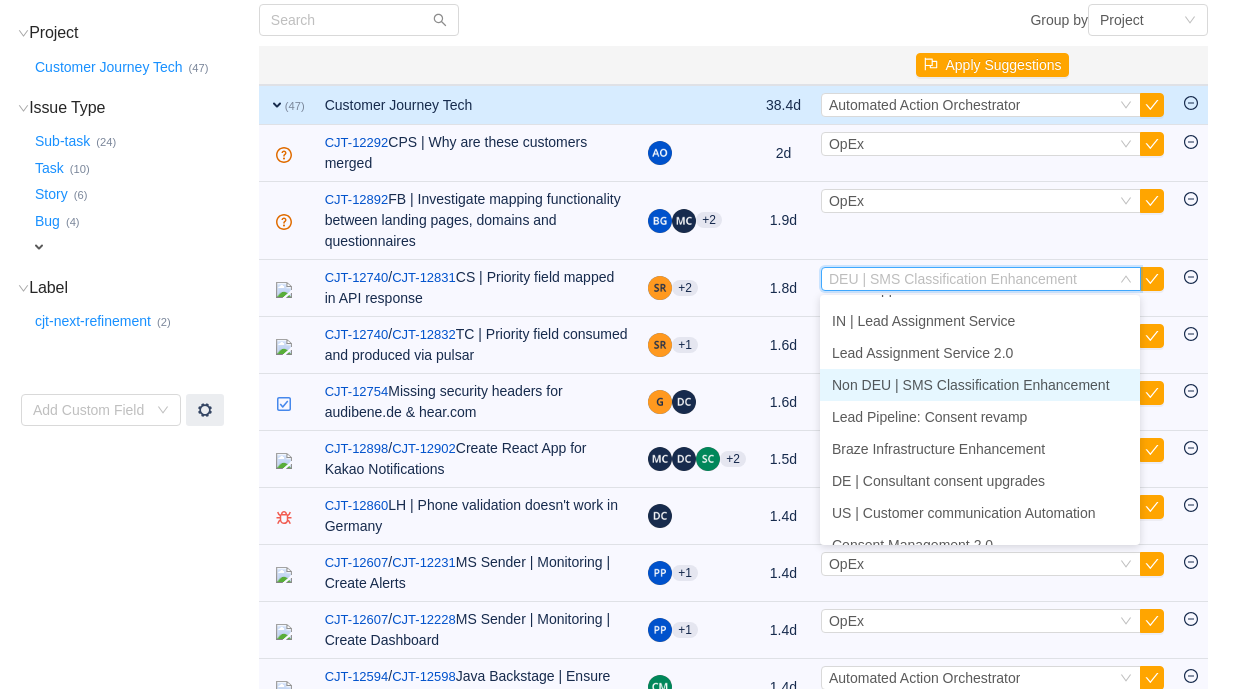 click on "Non DEU | SMS Classification Enhancement" at bounding box center (971, 385) 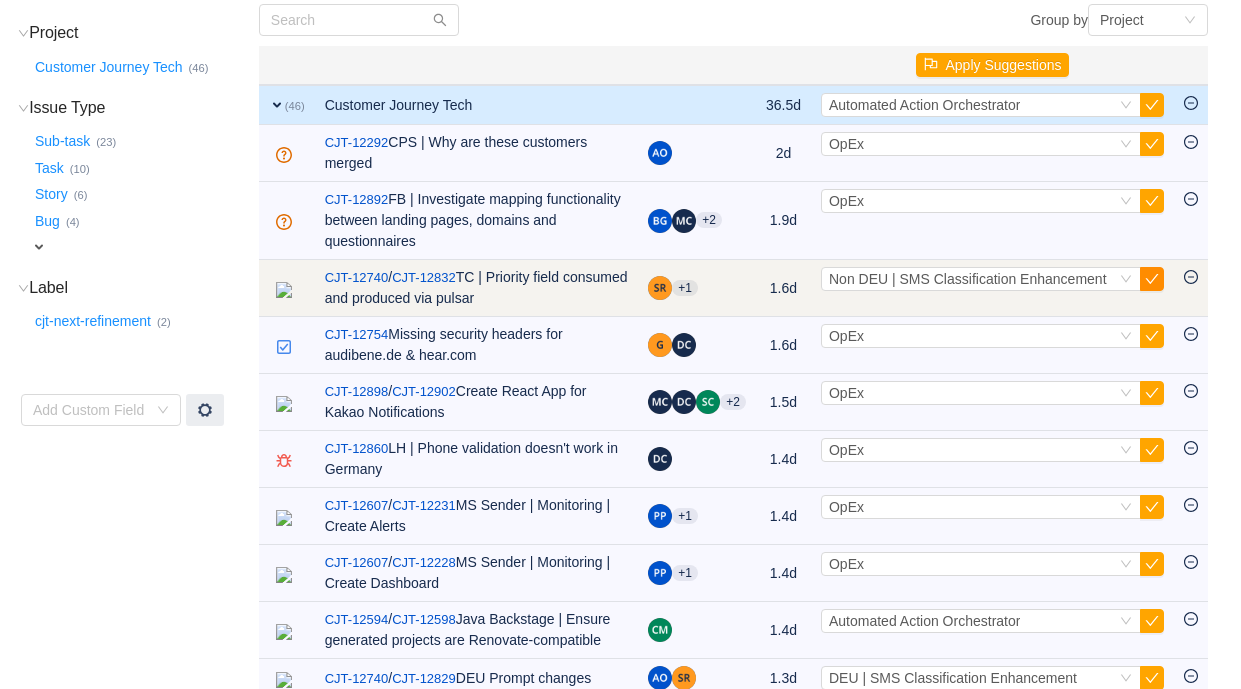 click at bounding box center [1152, 279] 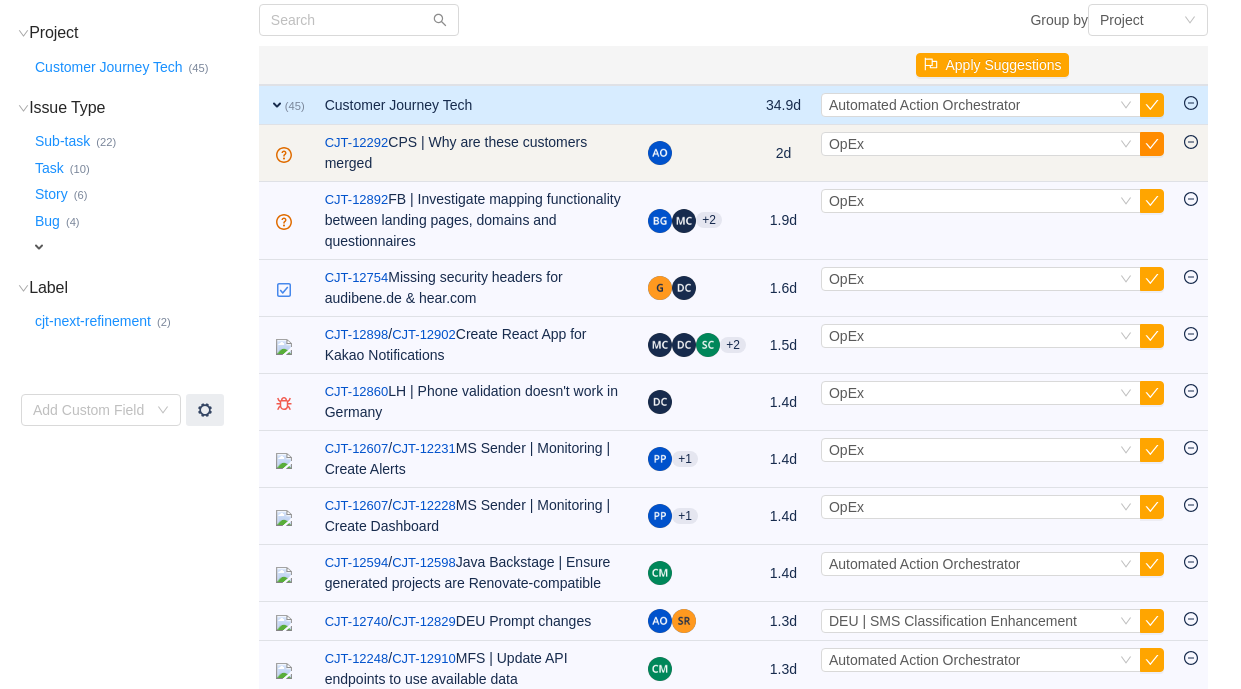click at bounding box center [1152, 144] 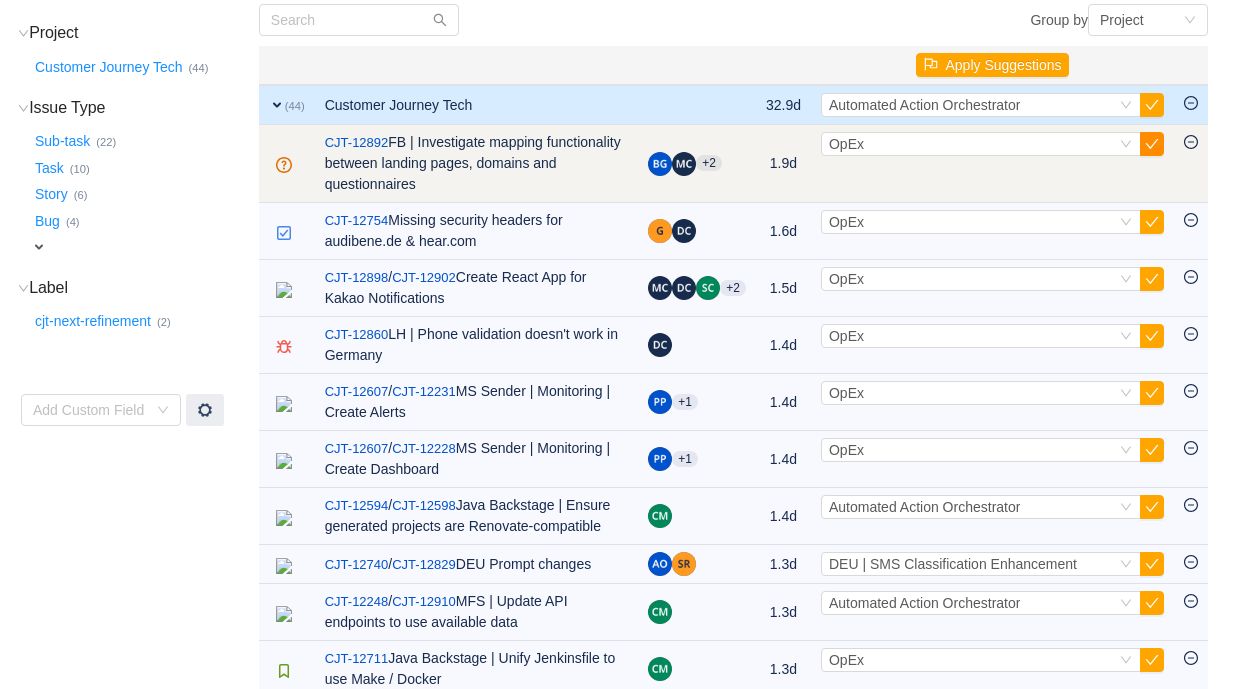 click at bounding box center [1152, 144] 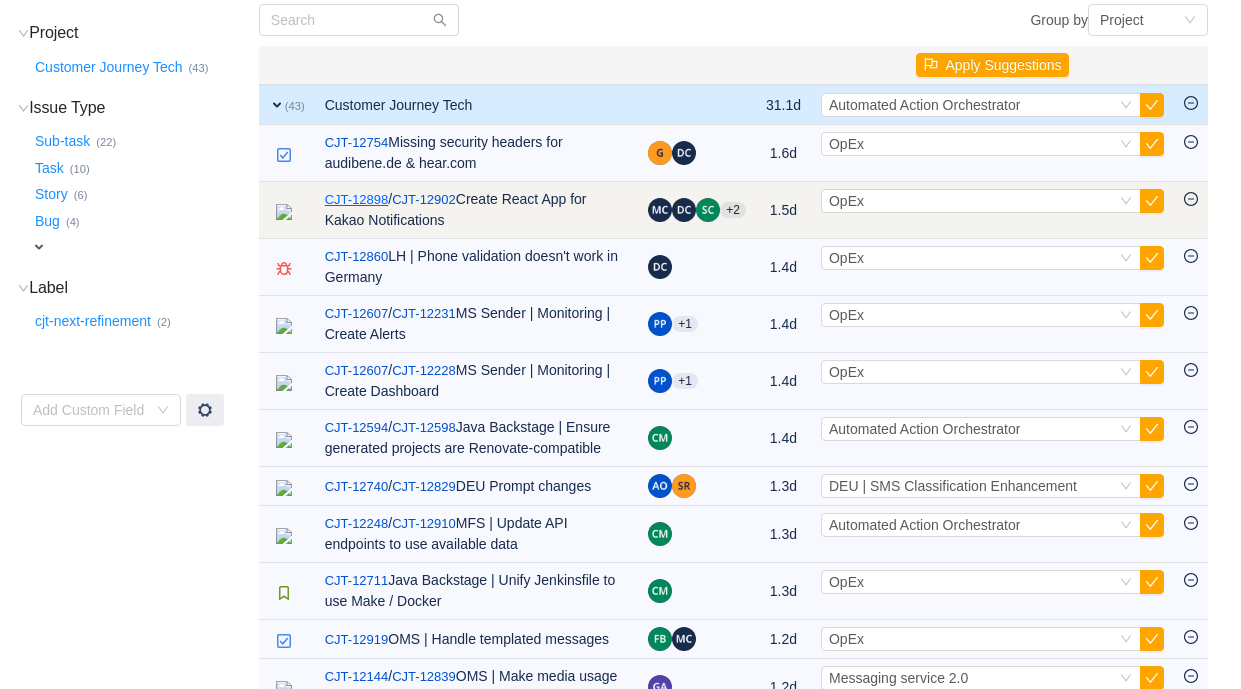 click on "CJT-12898" at bounding box center [357, 200] 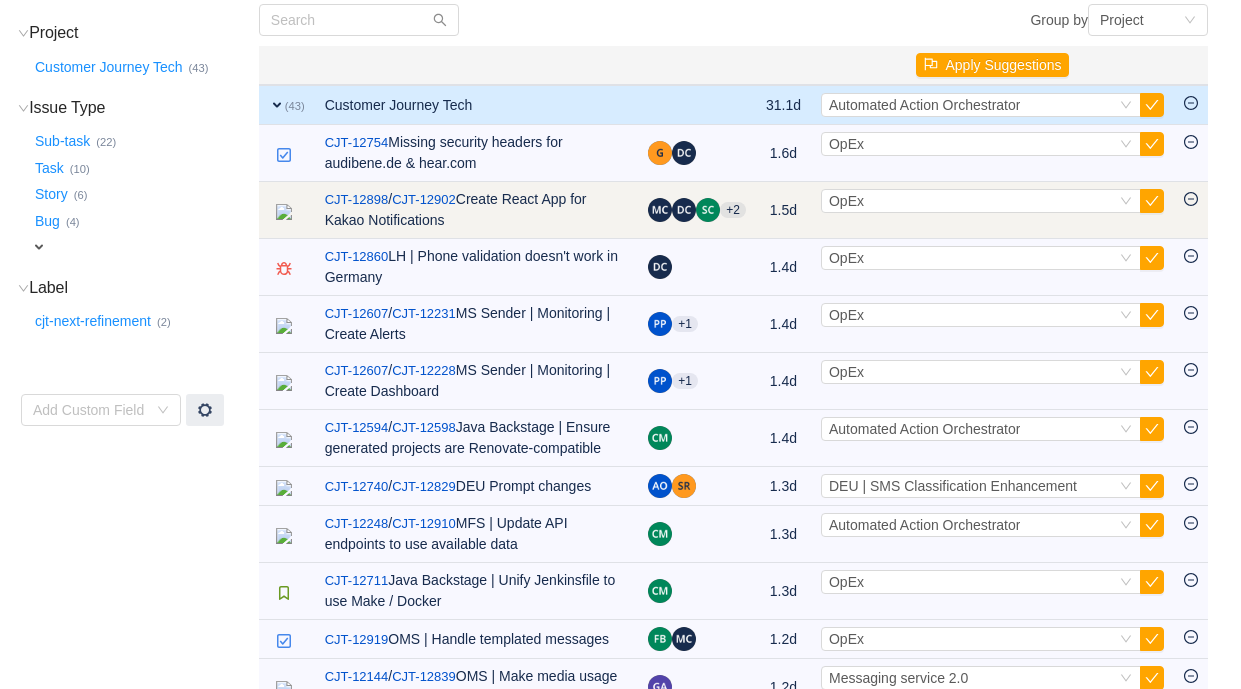 click 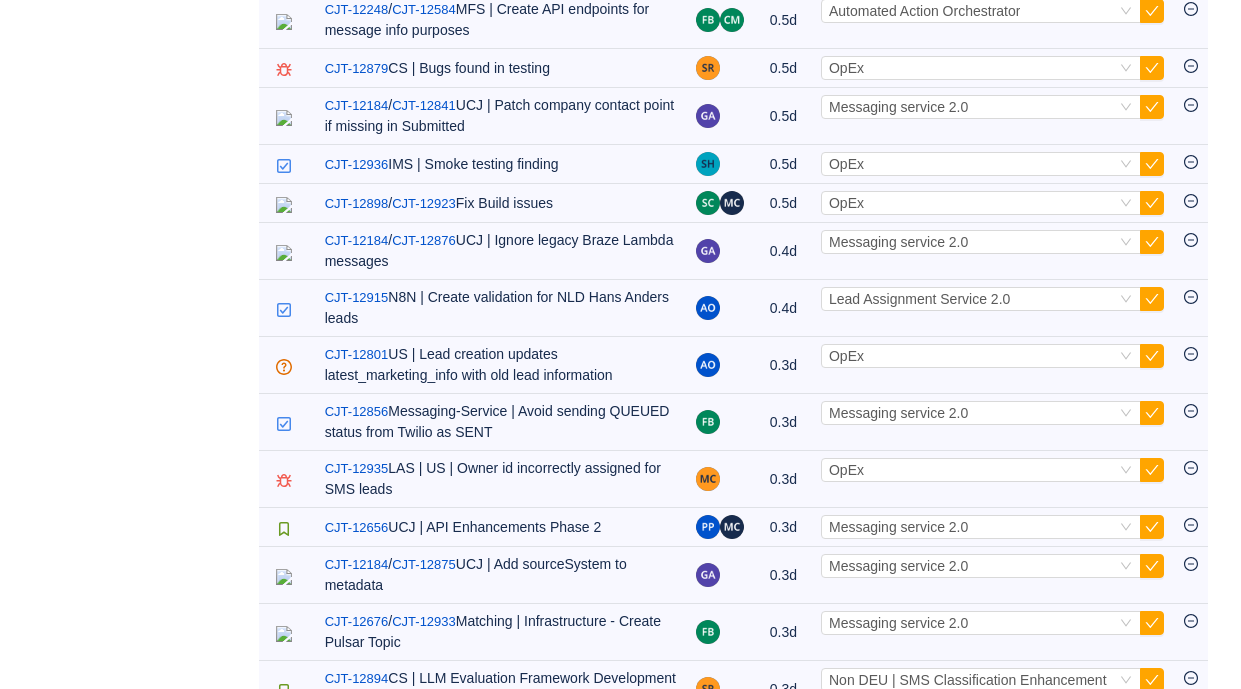scroll, scrollTop: 1485, scrollLeft: 0, axis: vertical 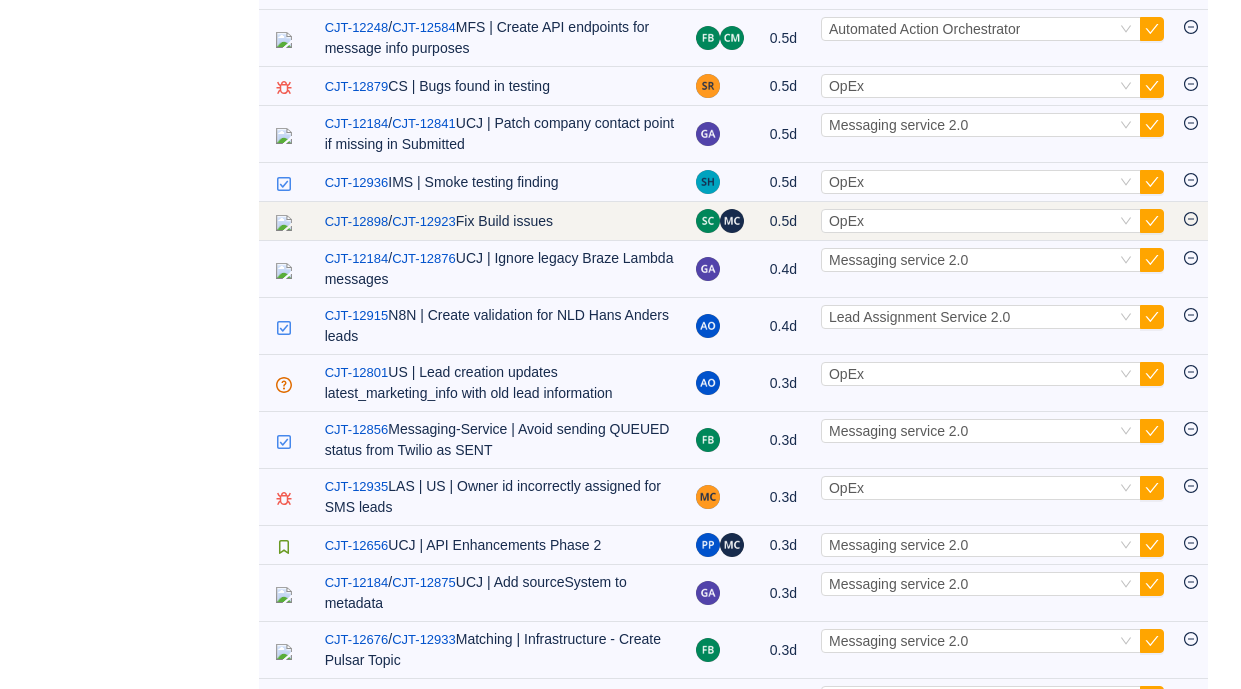 click 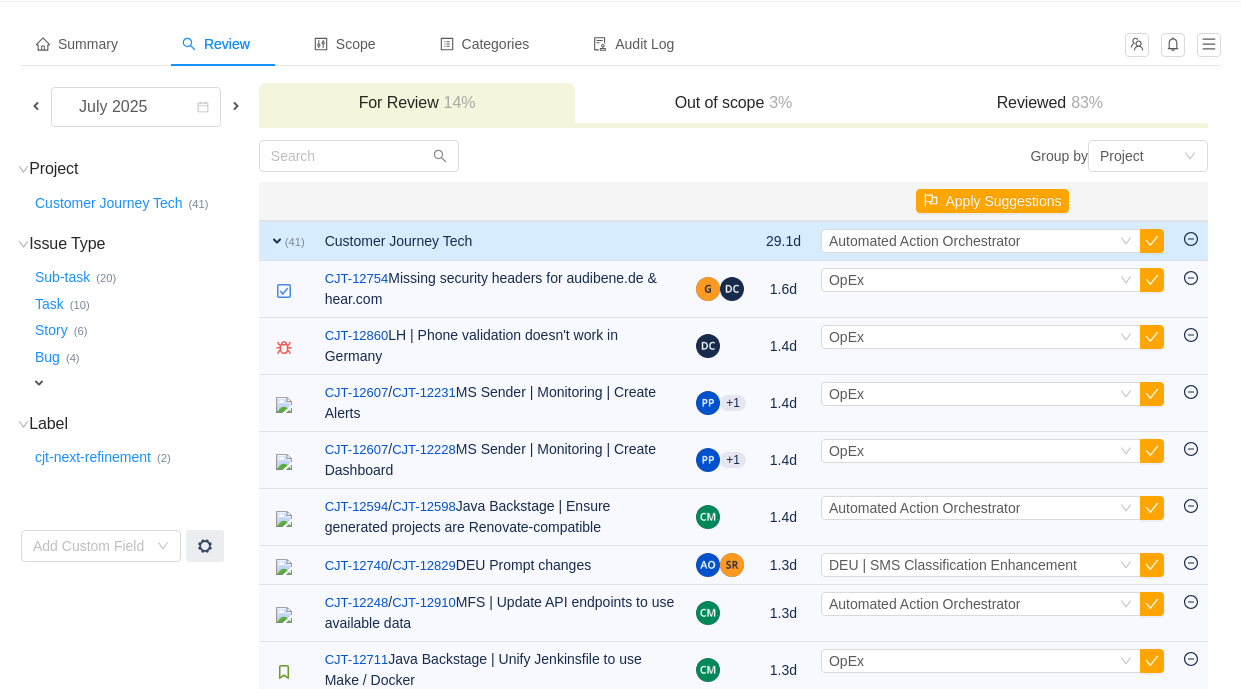 scroll, scrollTop: 156, scrollLeft: 0, axis: vertical 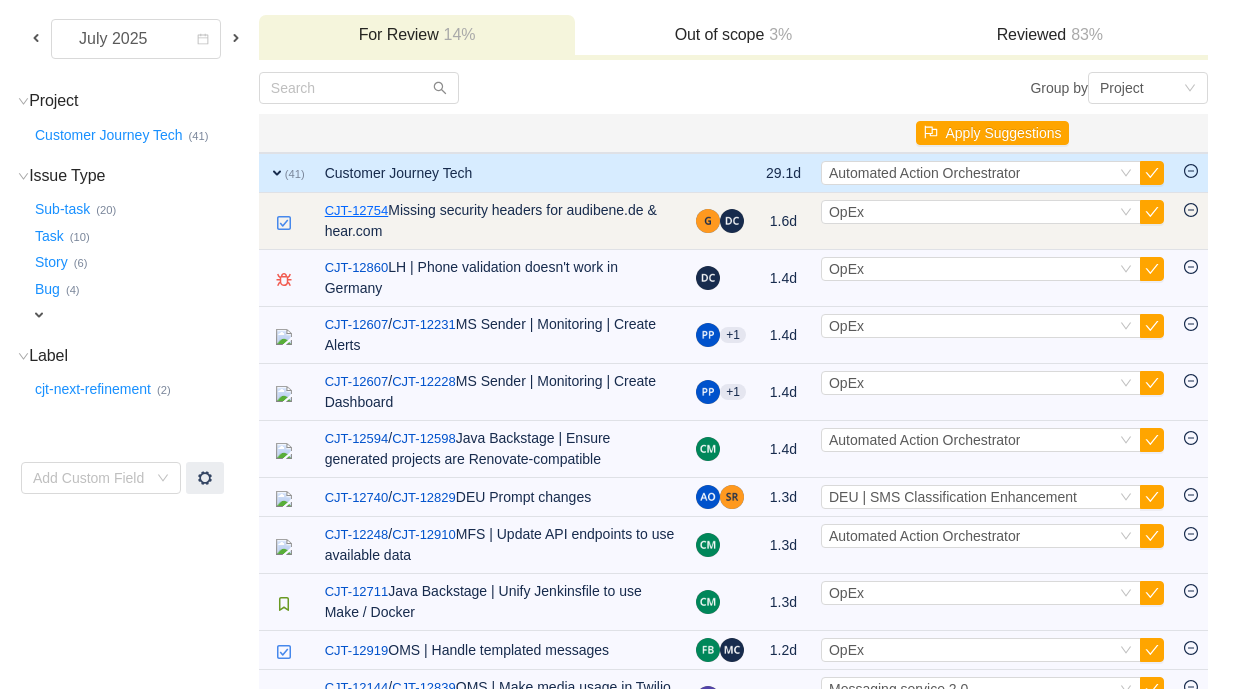 click on "CJT-12754" at bounding box center (357, 211) 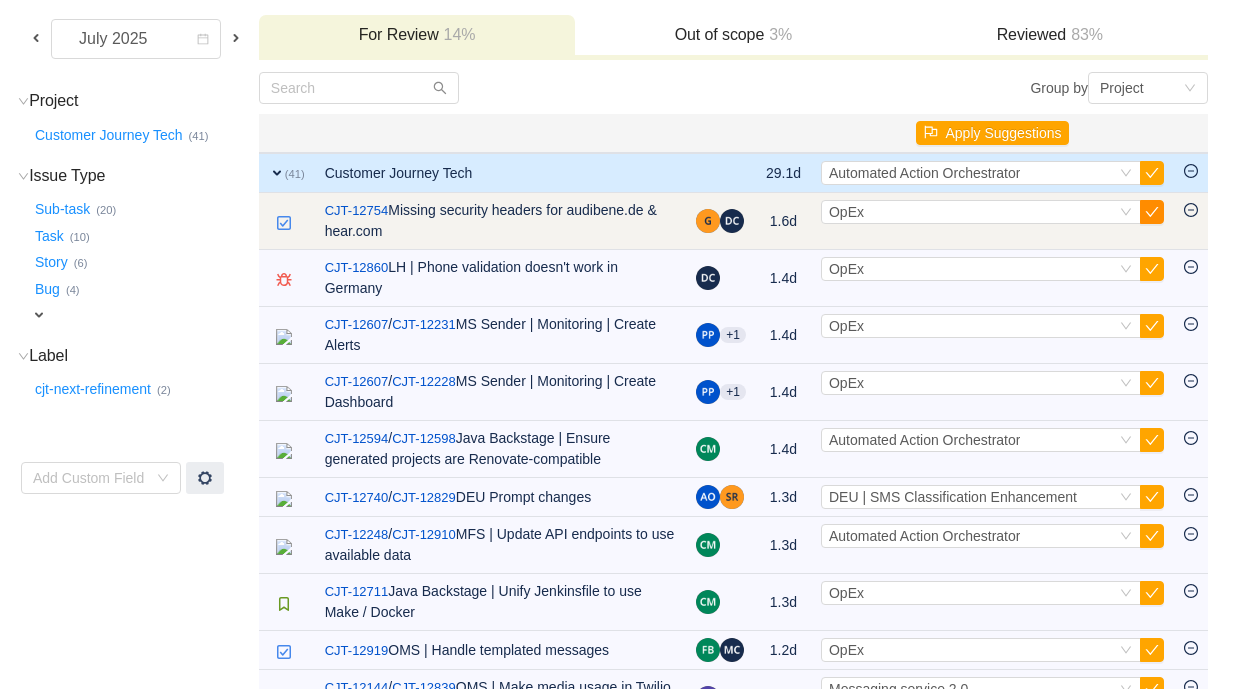 click at bounding box center (1152, 212) 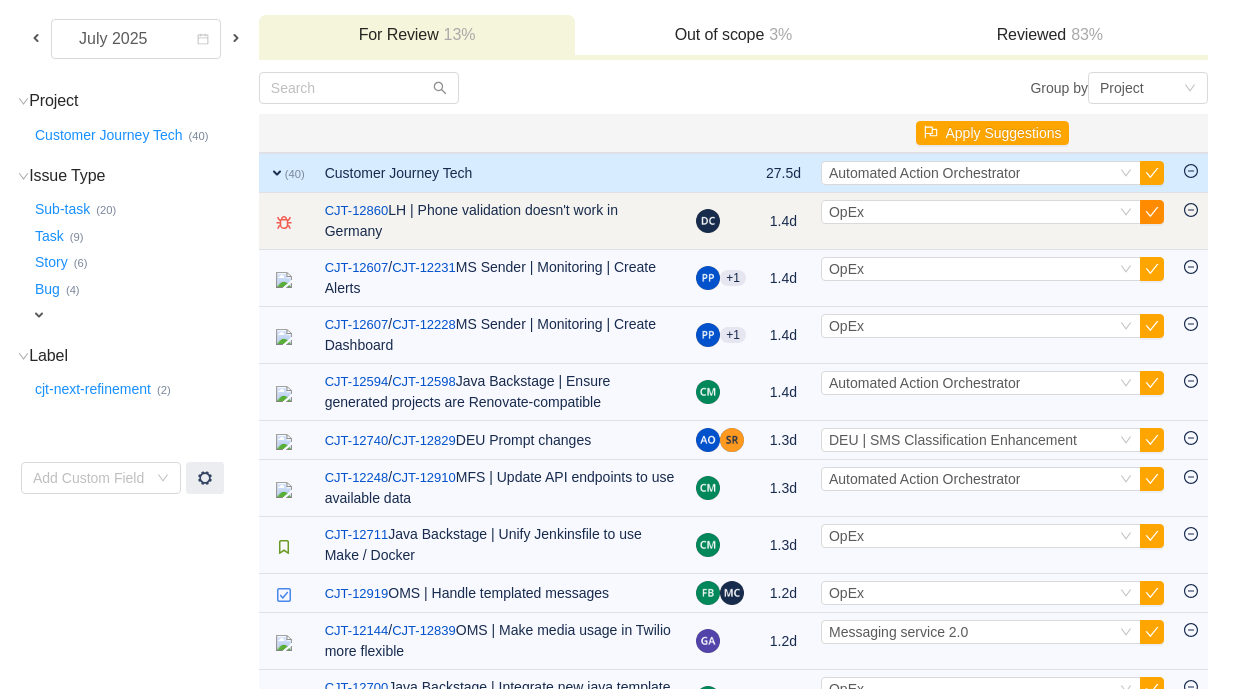 click at bounding box center [1152, 212] 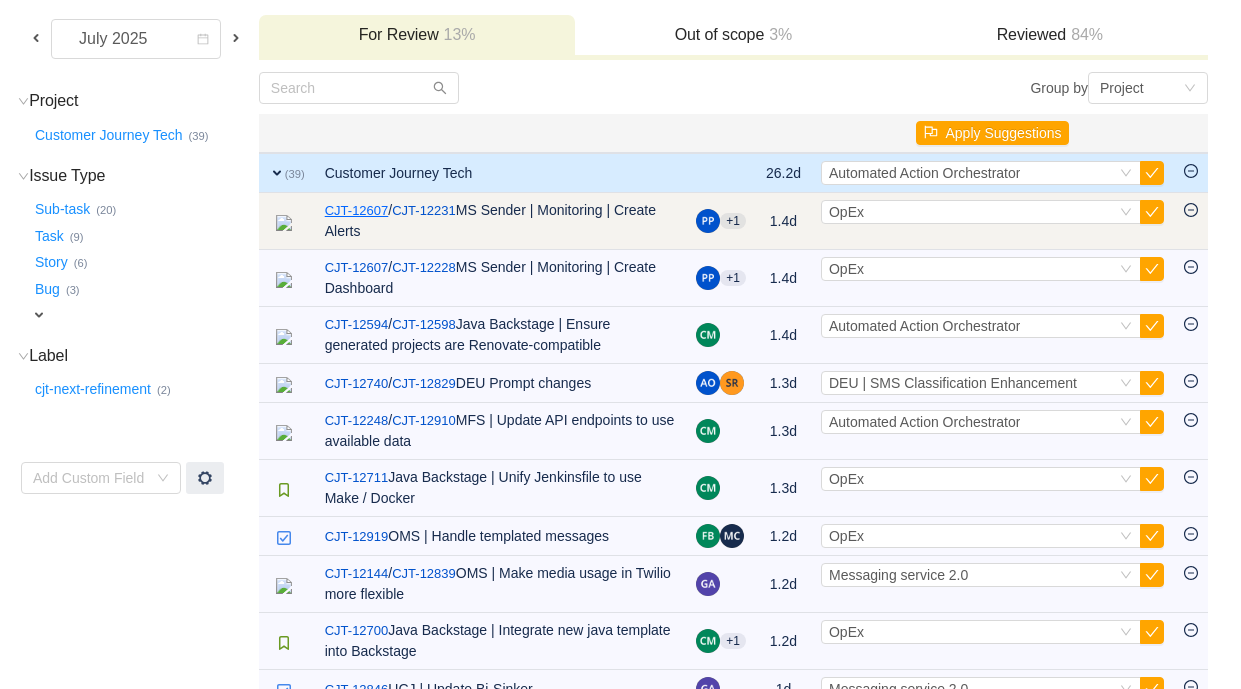 click on "CJT-12607" at bounding box center [357, 211] 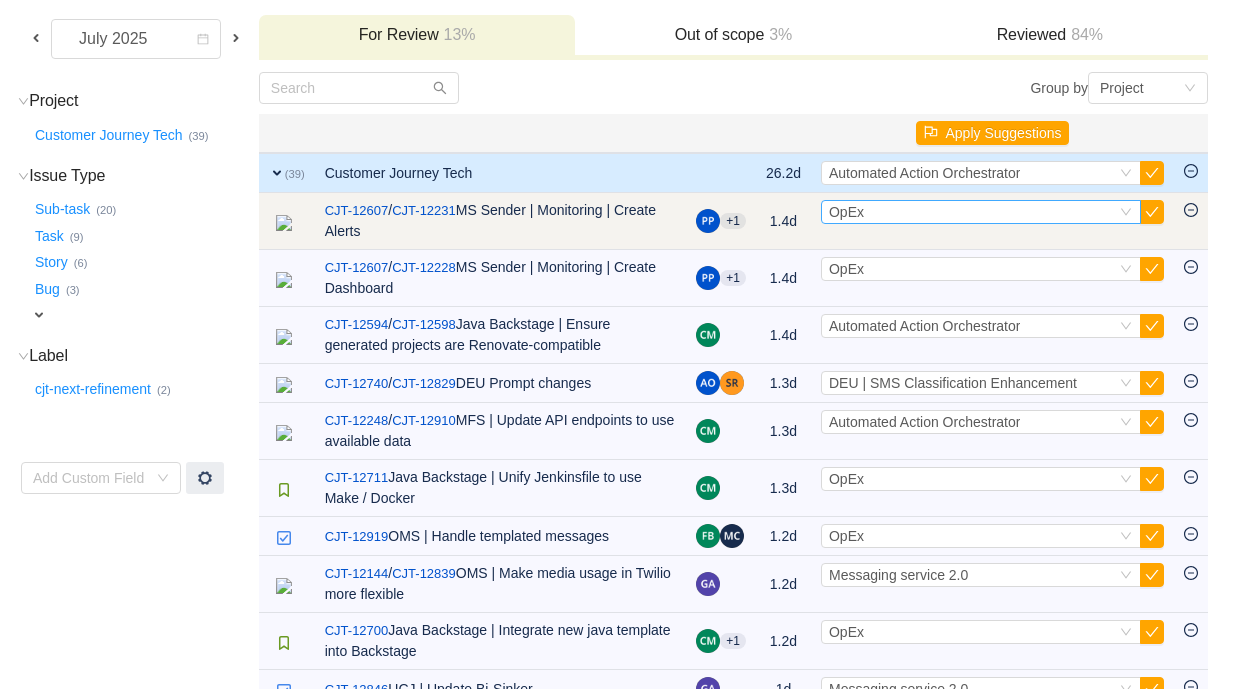 click on "Select  OpEx" at bounding box center [972, 212] 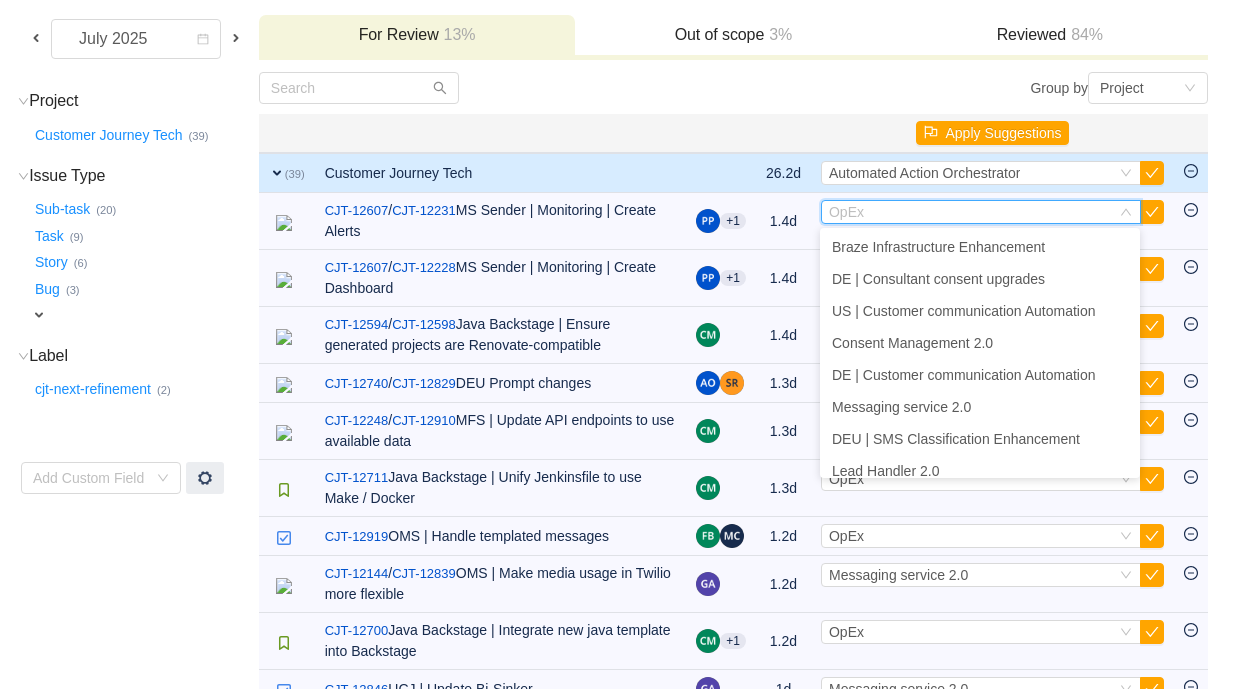 scroll, scrollTop: 654, scrollLeft: 0, axis: vertical 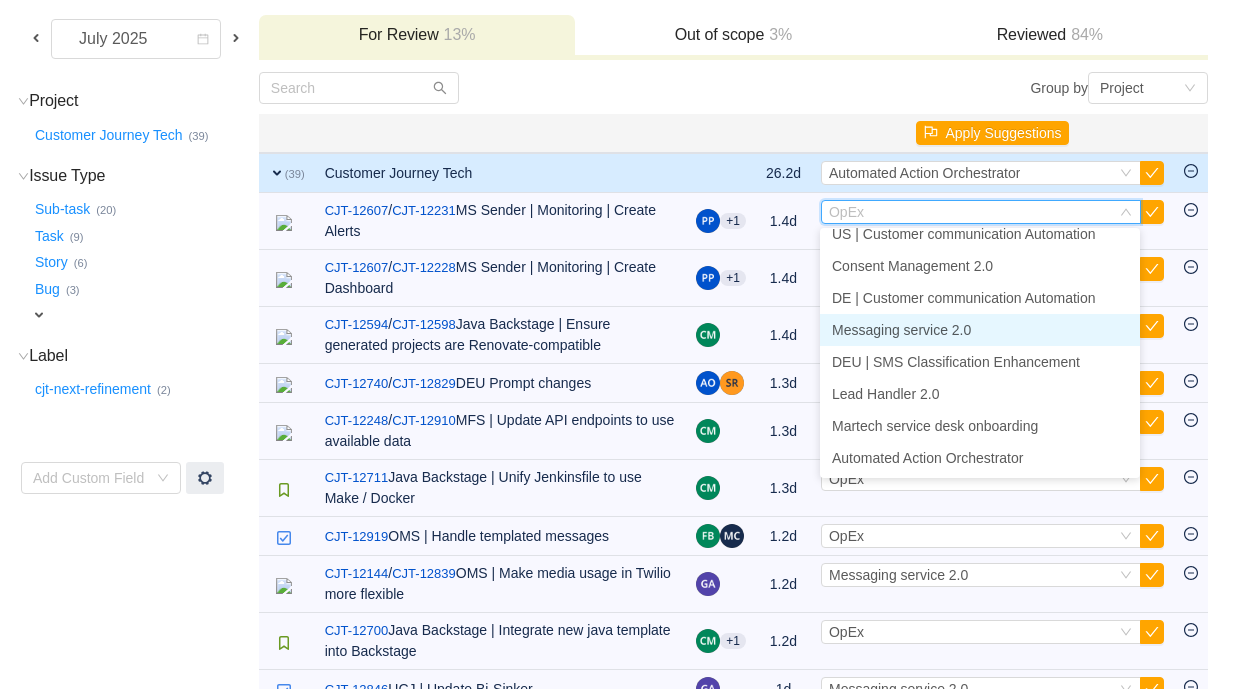 click on "Messaging service 2.0" at bounding box center (901, 330) 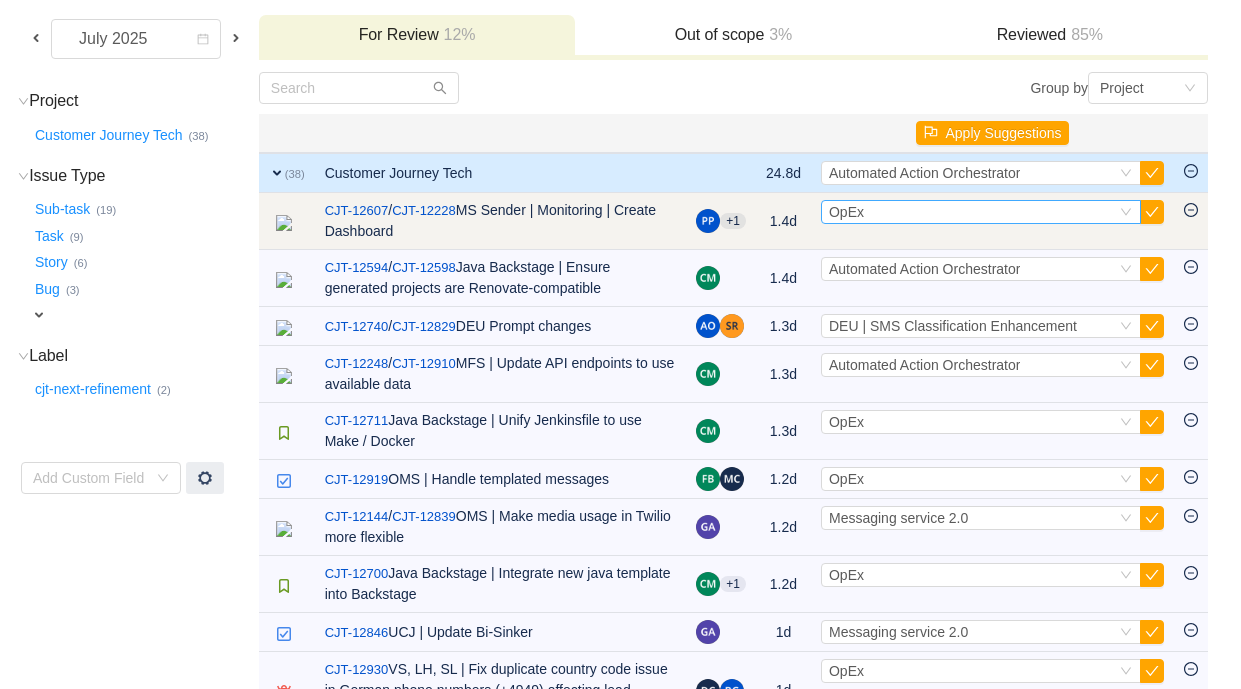 click on "Select  OpEx" at bounding box center [972, 212] 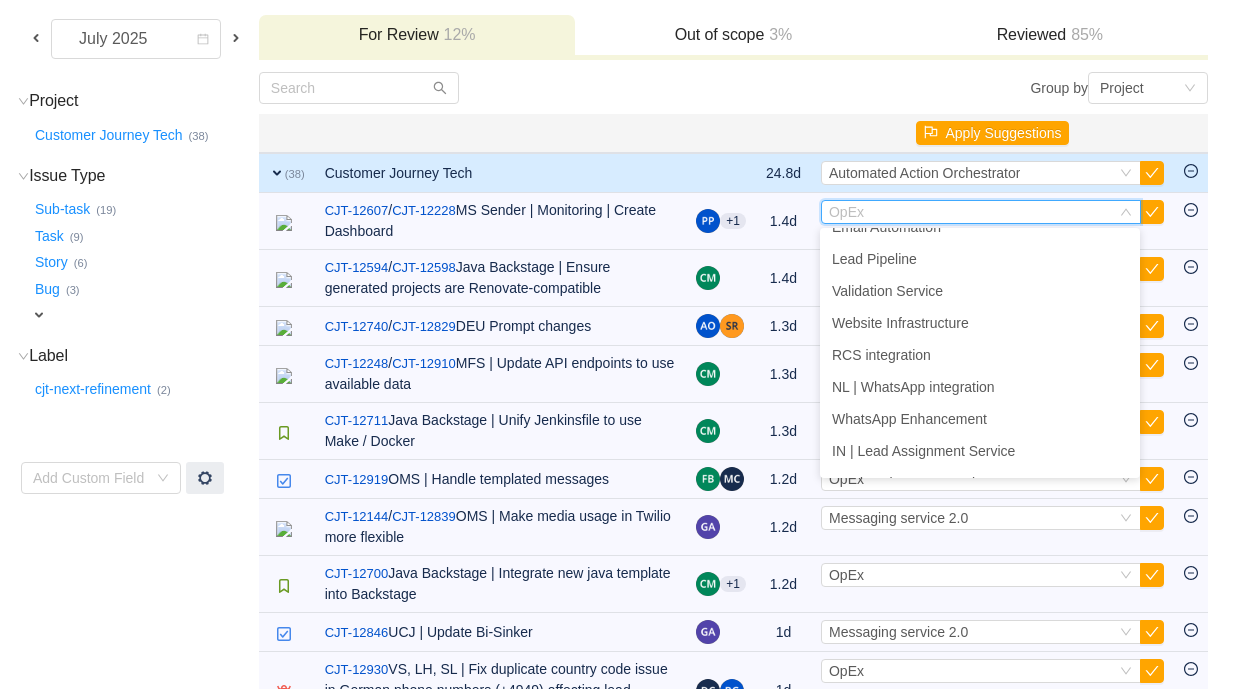 scroll, scrollTop: 544, scrollLeft: 0, axis: vertical 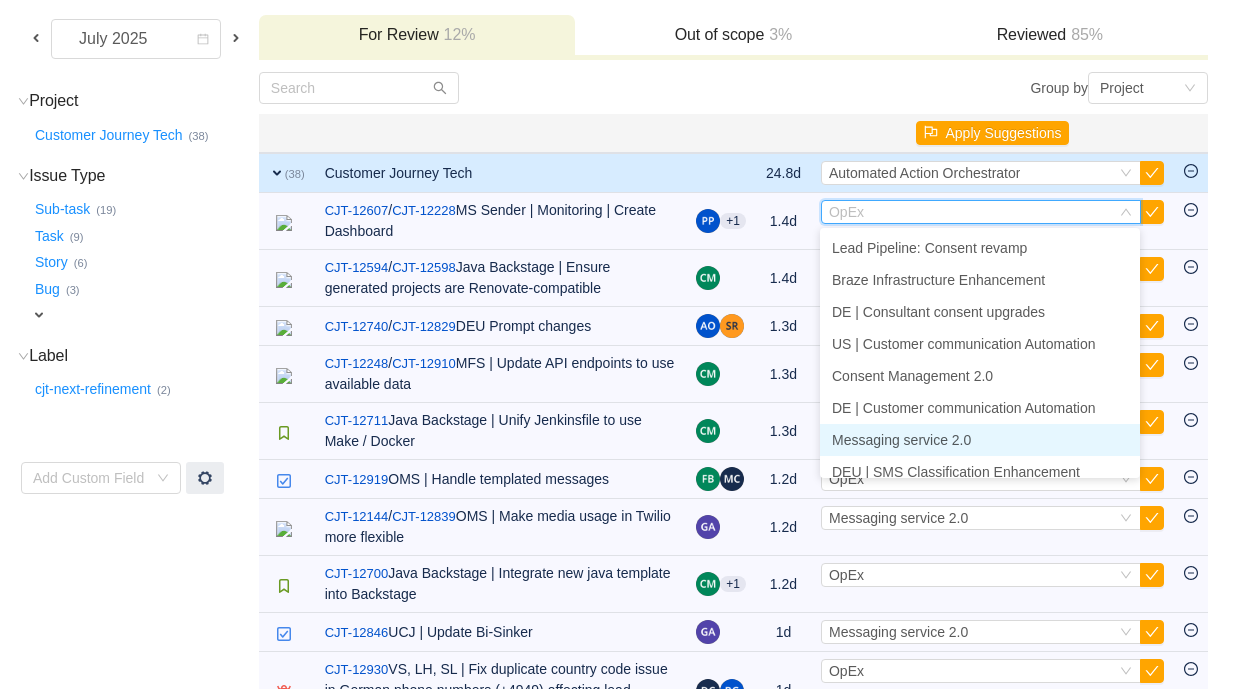 click on "Messaging service 2.0" at bounding box center (901, 440) 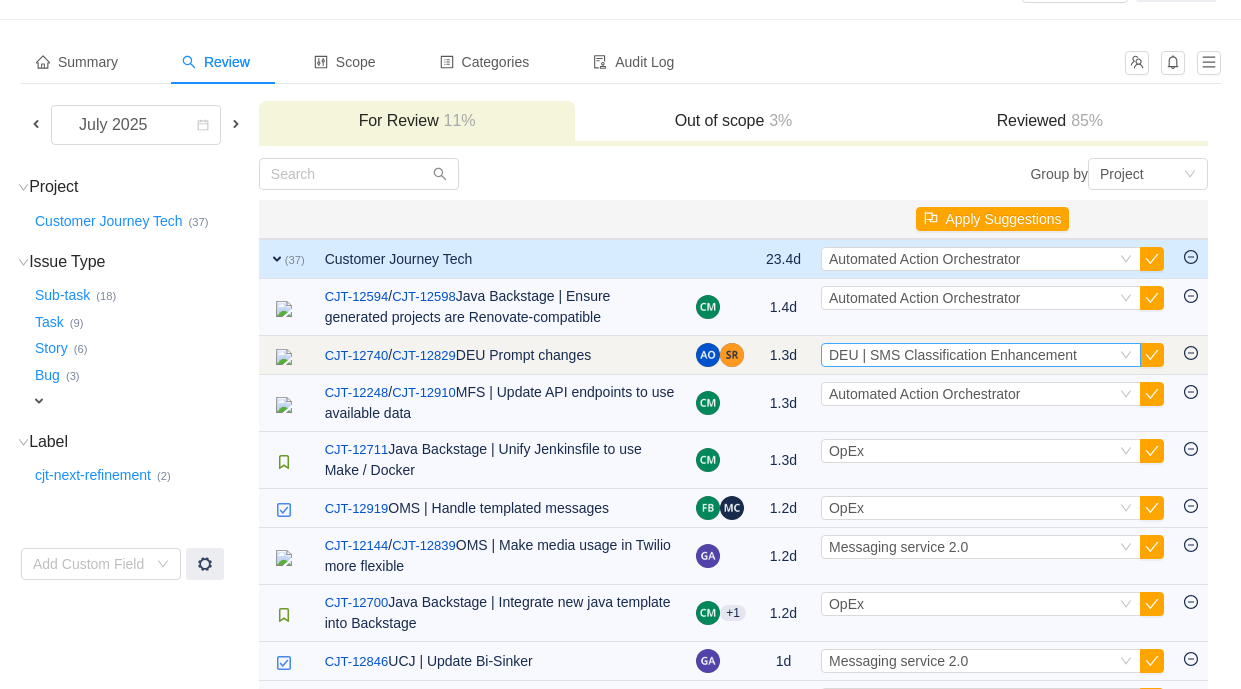 scroll, scrollTop: 77, scrollLeft: 0, axis: vertical 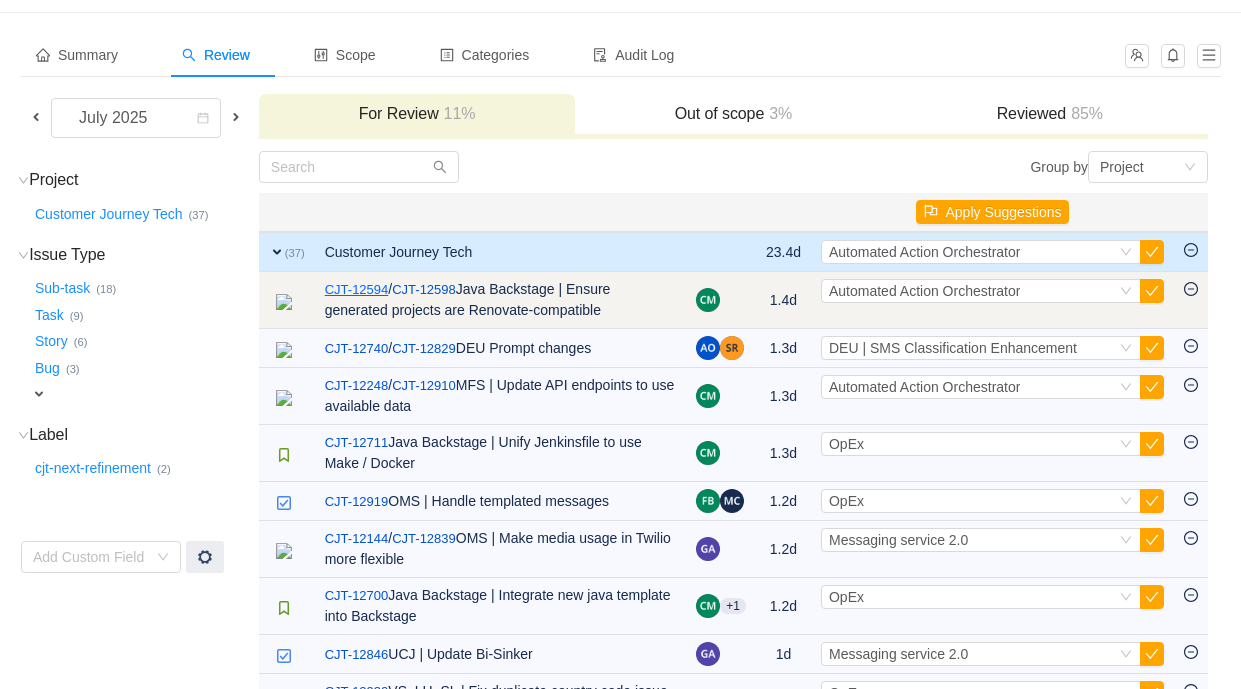 click on "CJT-12594" at bounding box center [357, 290] 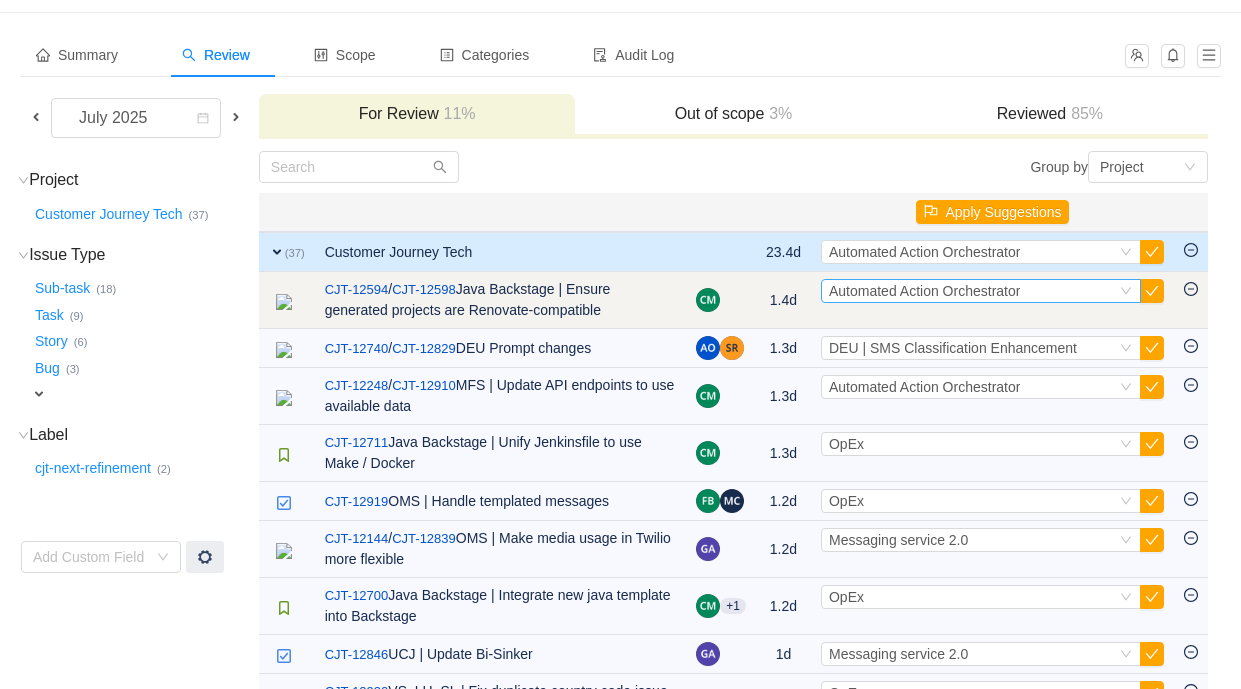 click on "Select  Automated Action Orchestrator" at bounding box center (981, 291) 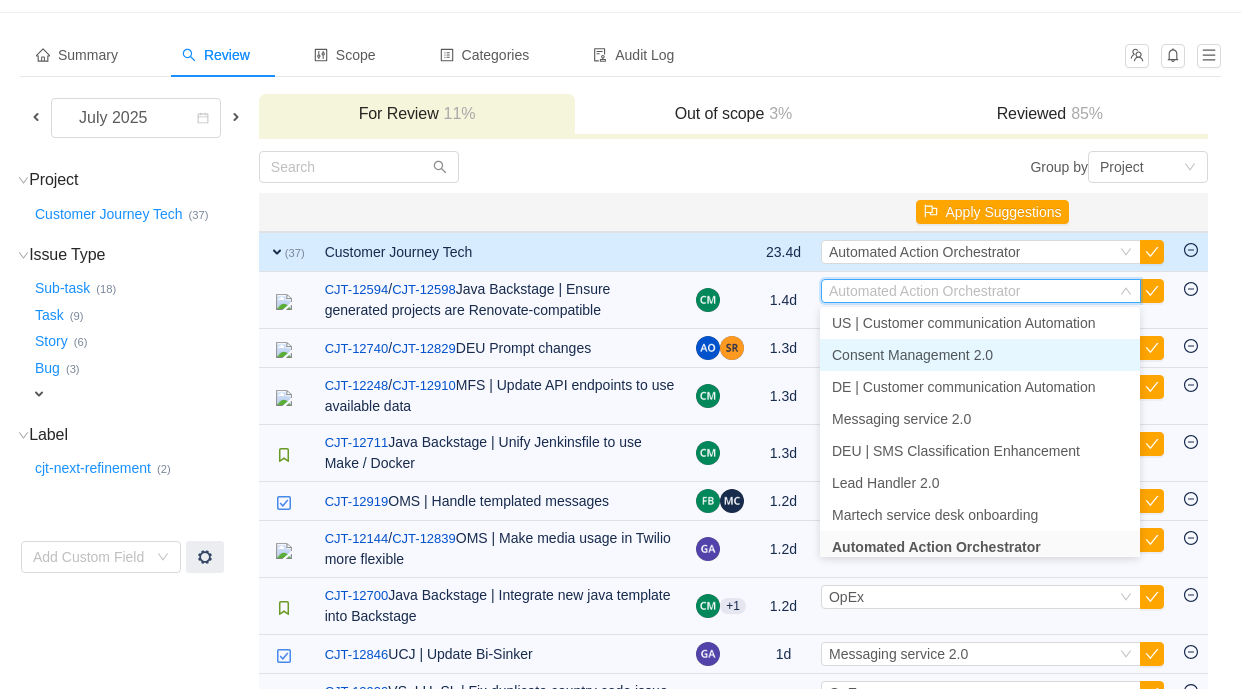 scroll, scrollTop: 0, scrollLeft: 0, axis: both 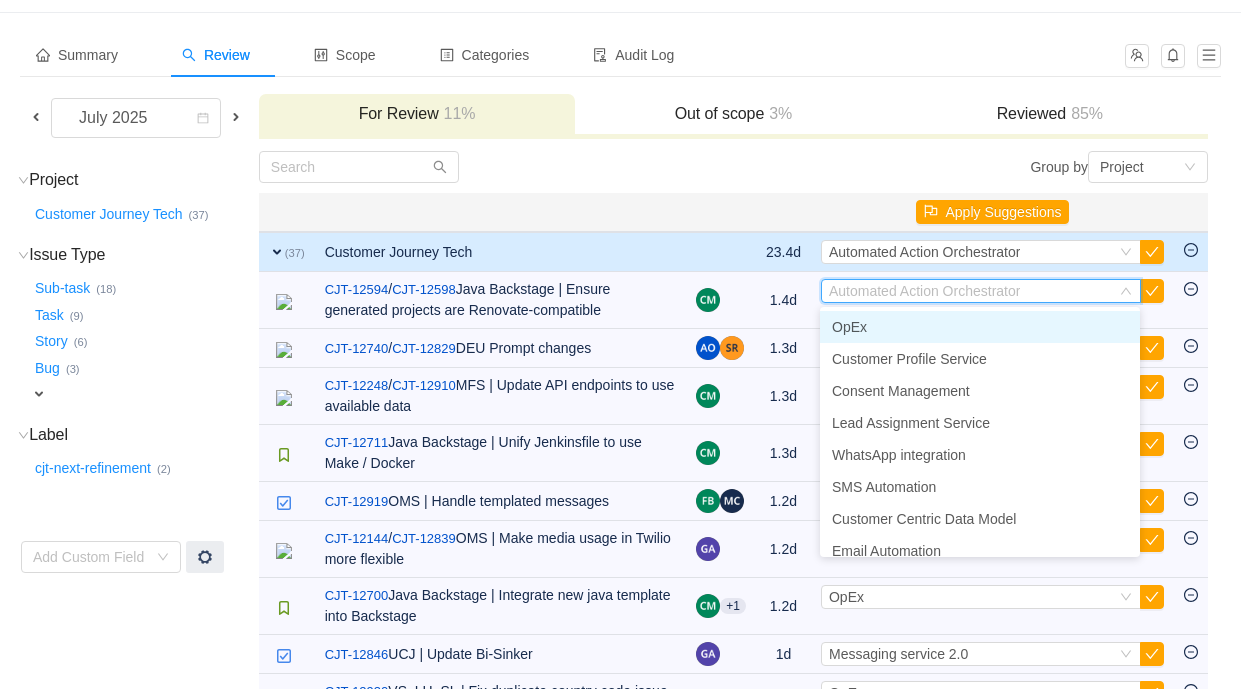 click on "OpEx" at bounding box center (980, 327) 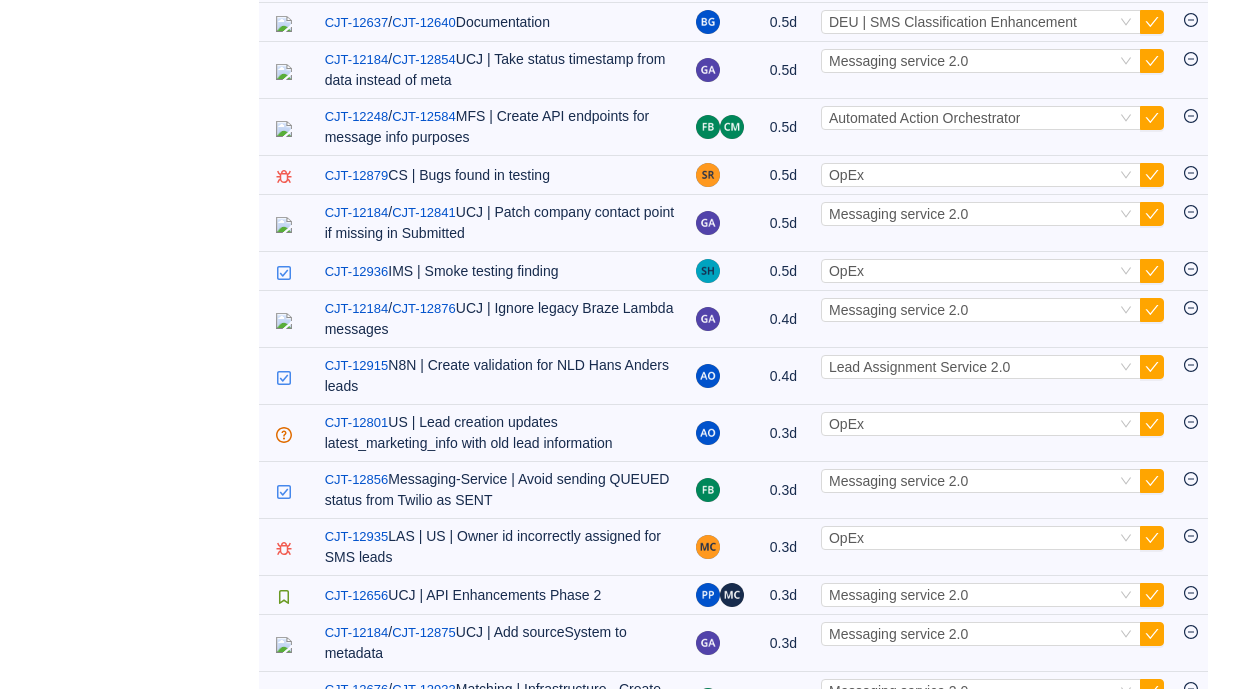 scroll, scrollTop: 1648, scrollLeft: 0, axis: vertical 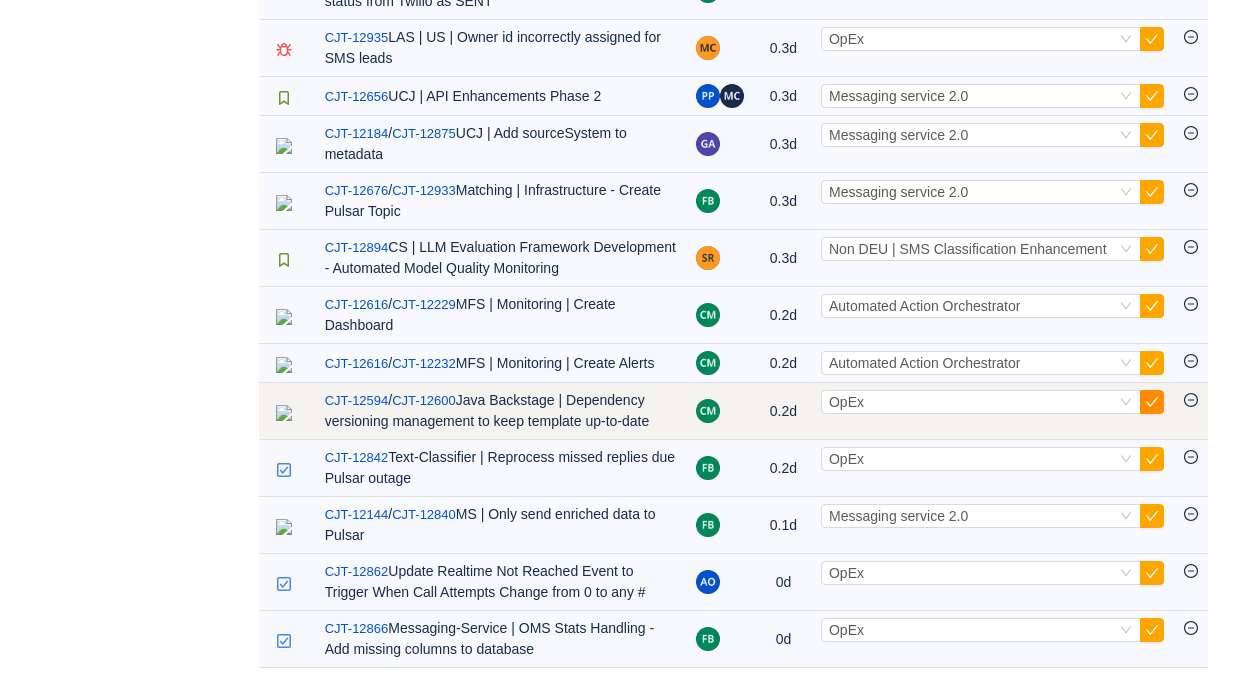 click at bounding box center [1152, 402] 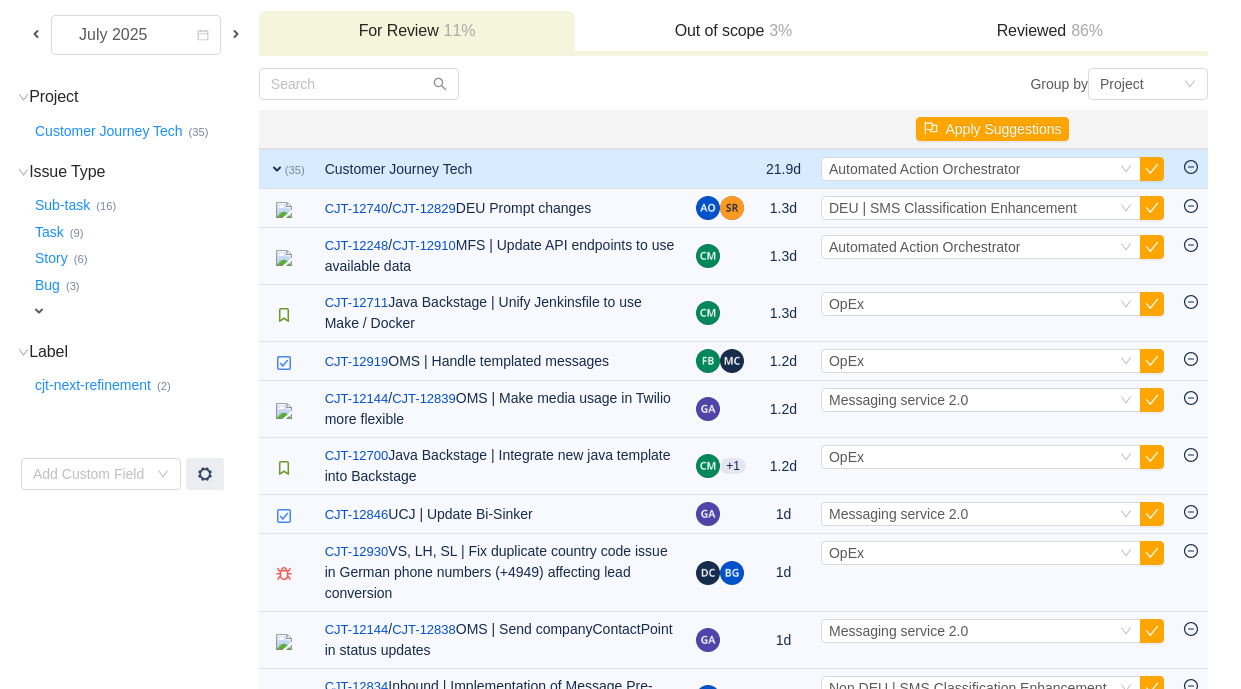 scroll, scrollTop: 162, scrollLeft: 0, axis: vertical 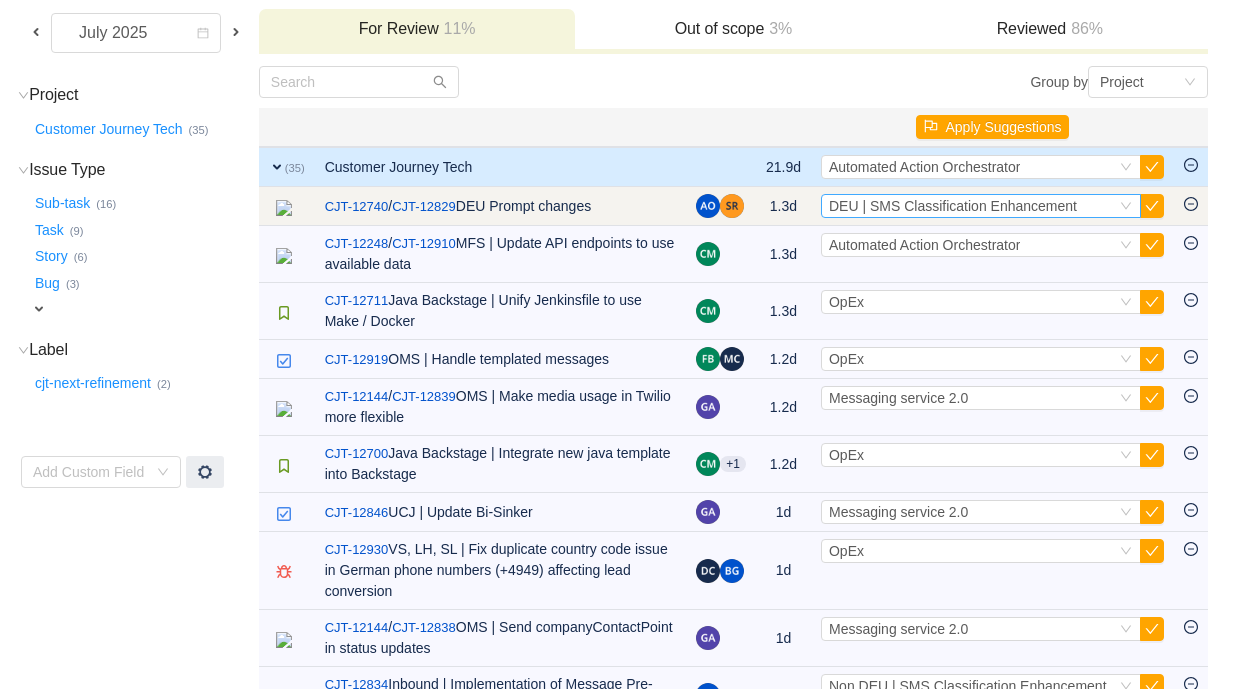click on "DEU | SMS Classification Enhancement" at bounding box center (953, 206) 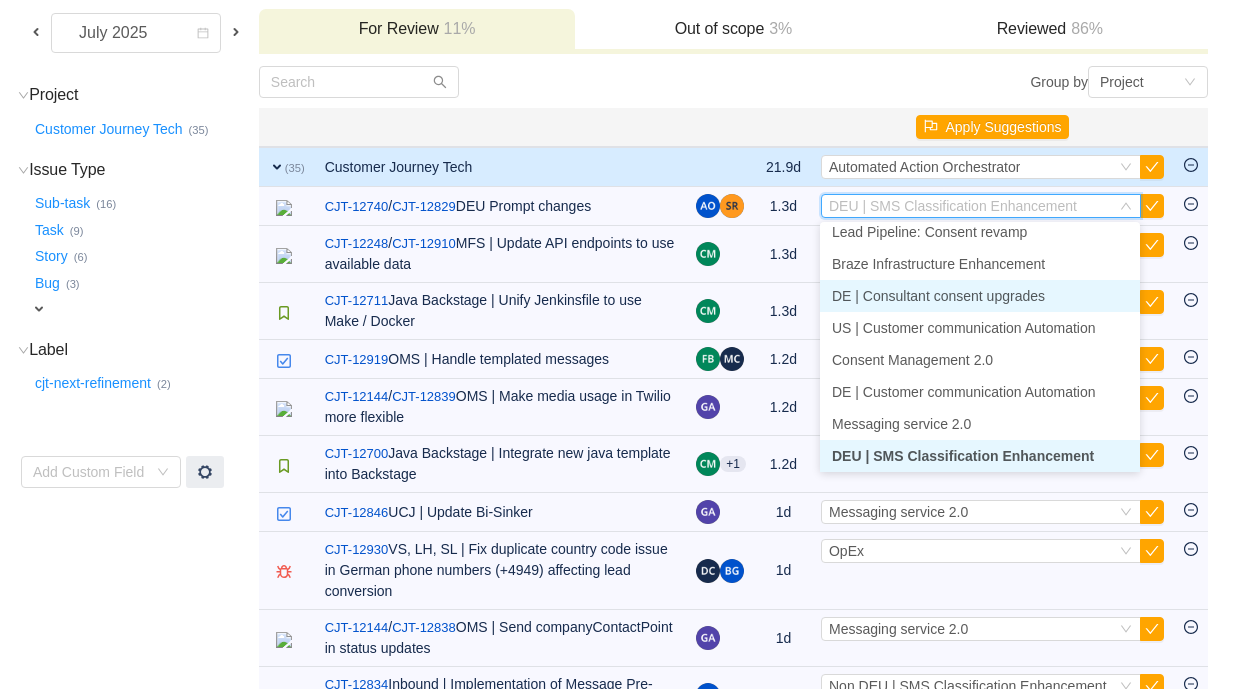 scroll, scrollTop: 548, scrollLeft: 0, axis: vertical 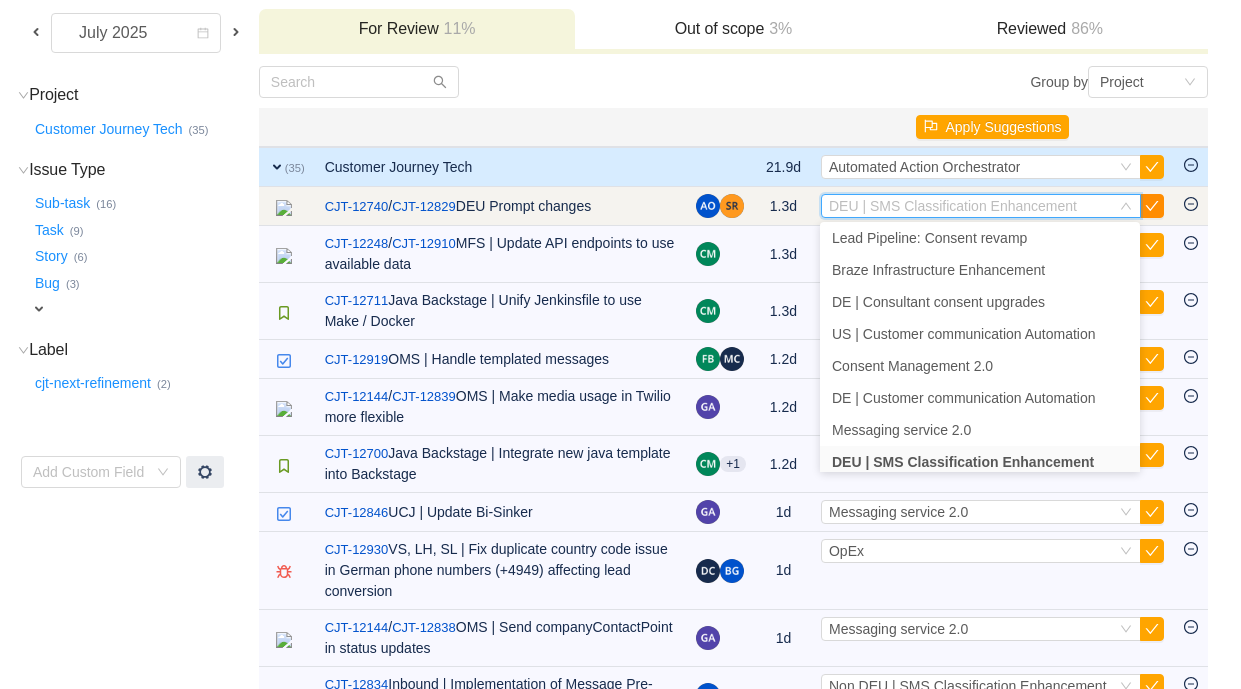 click at bounding box center [1152, 206] 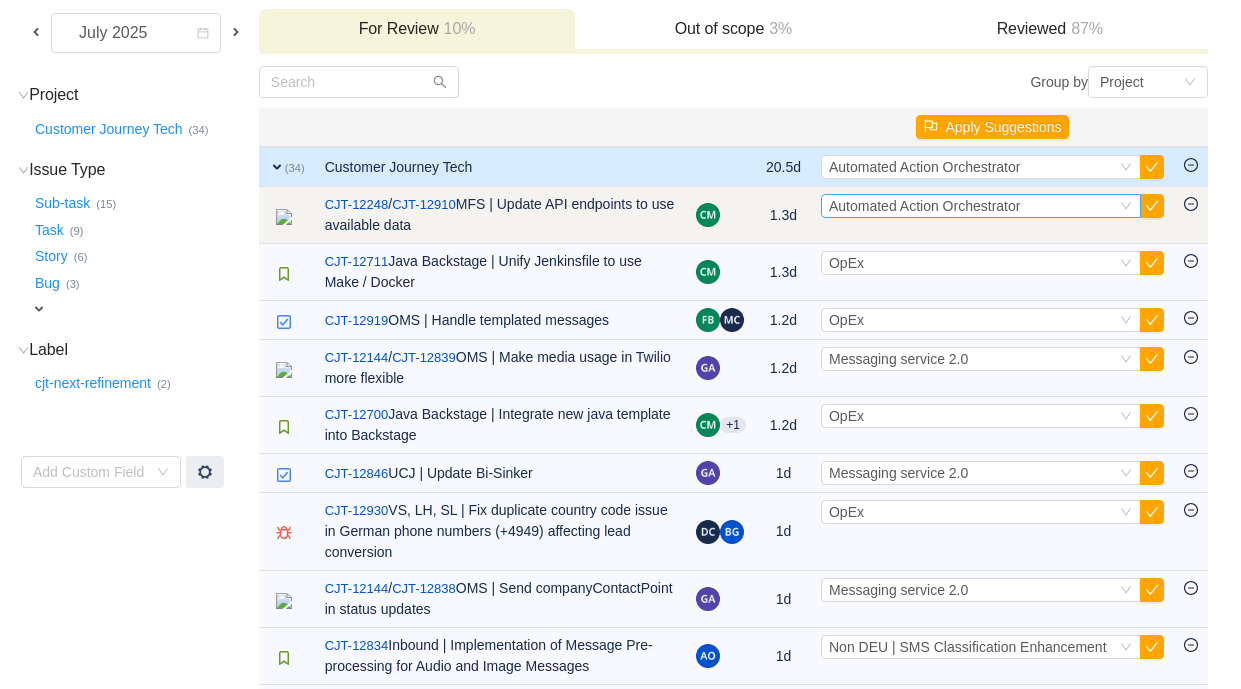 click on "Automated Action Orchestrator" at bounding box center [924, 206] 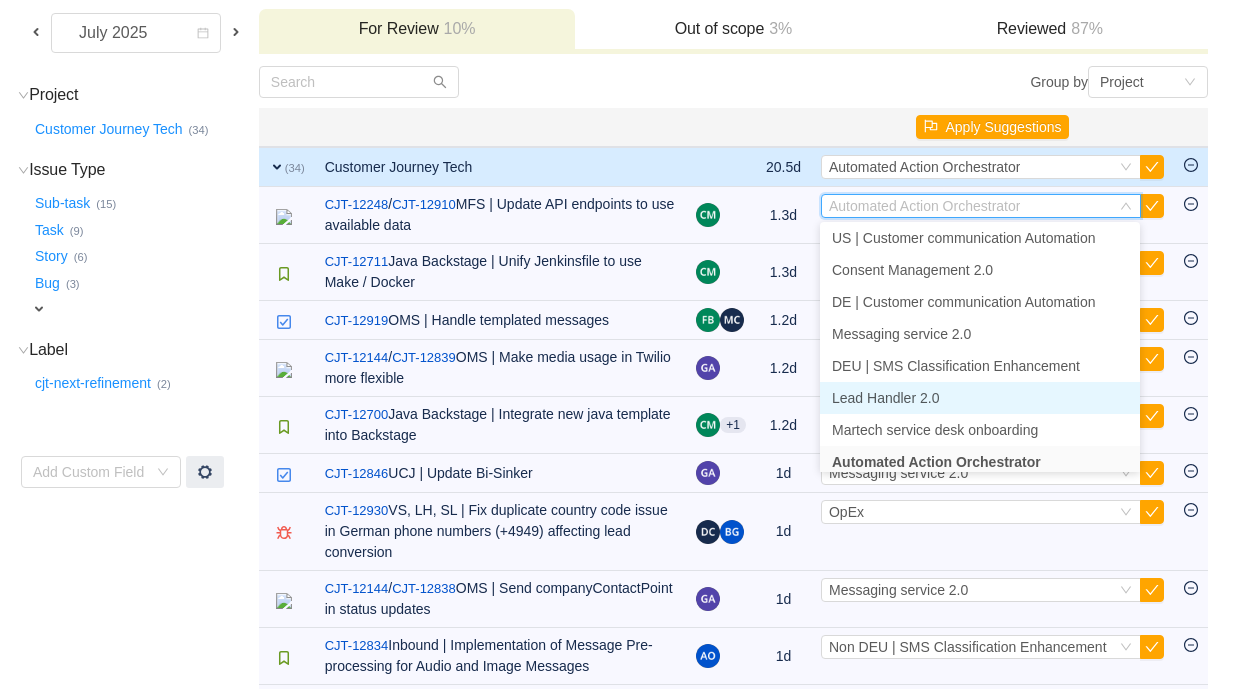 scroll, scrollTop: 654, scrollLeft: 0, axis: vertical 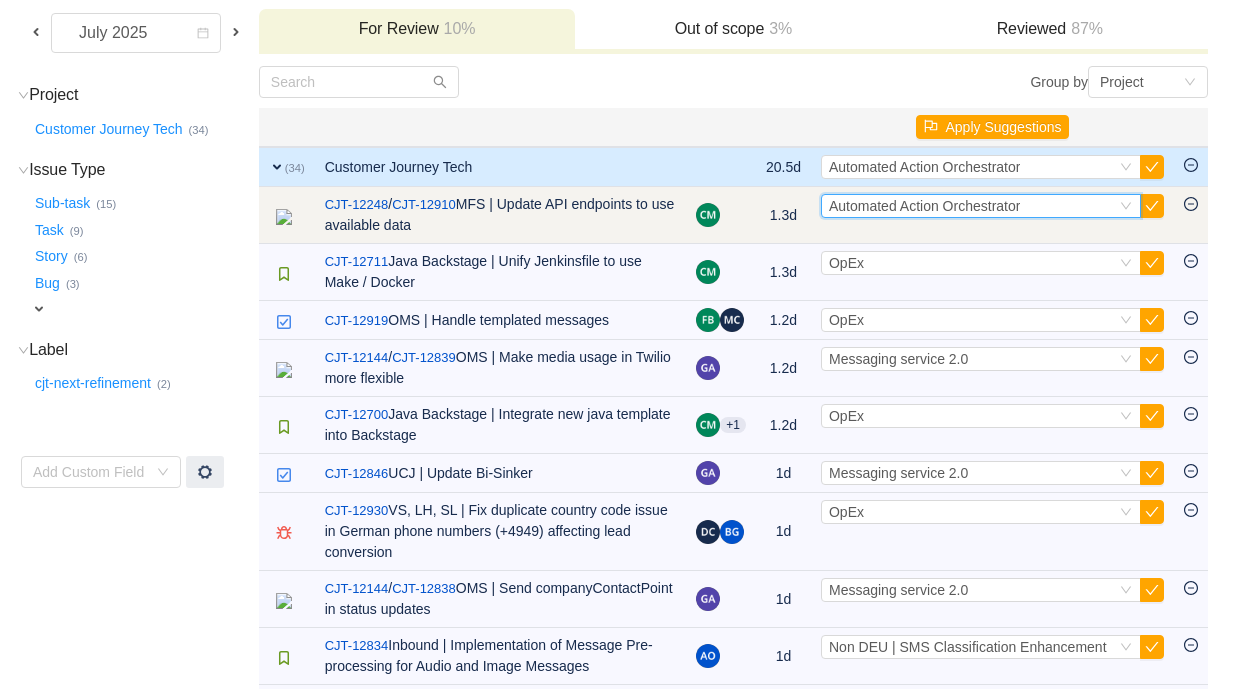 click on "Automated Action Orchestrator" at bounding box center (924, 206) 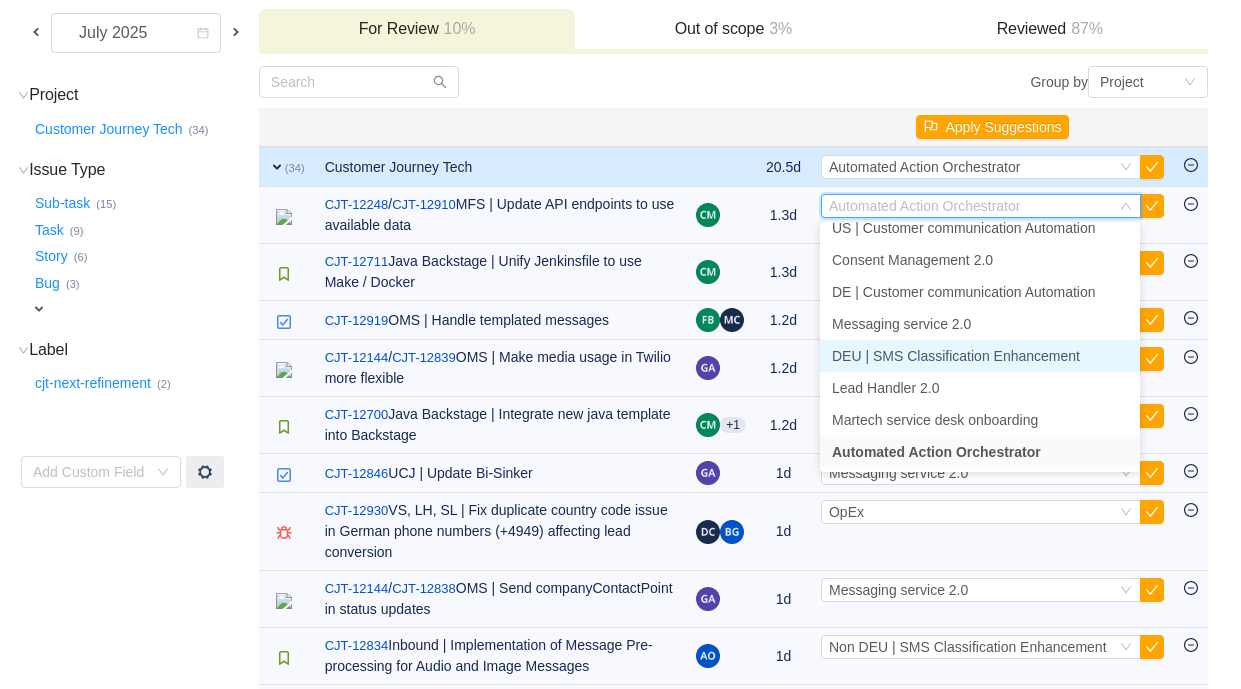 scroll, scrollTop: 647, scrollLeft: 0, axis: vertical 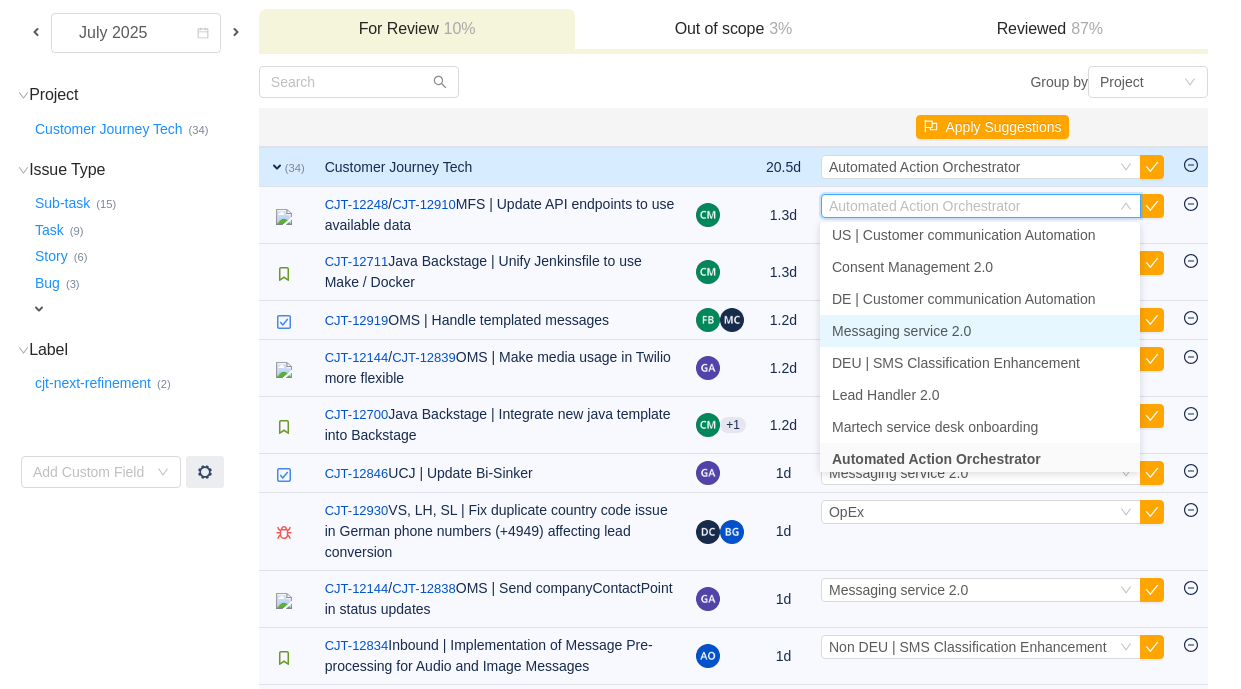 click on "Messaging service 2.0" at bounding box center [901, 331] 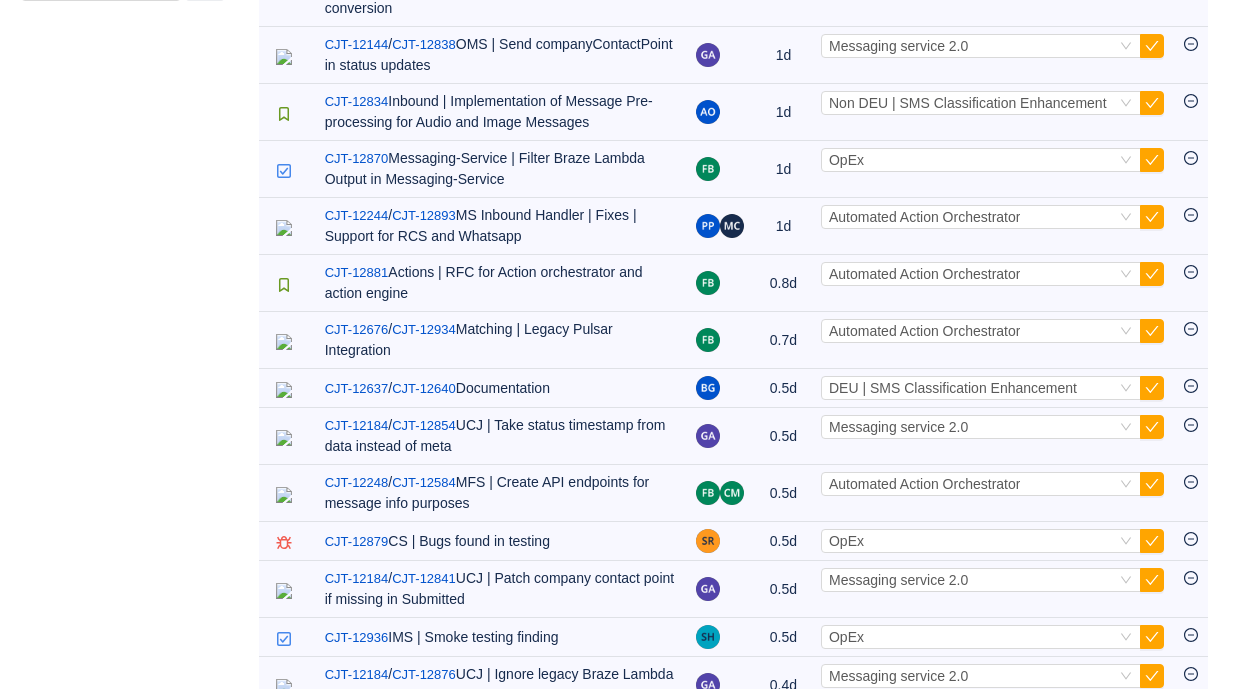 scroll, scrollTop: 655, scrollLeft: 0, axis: vertical 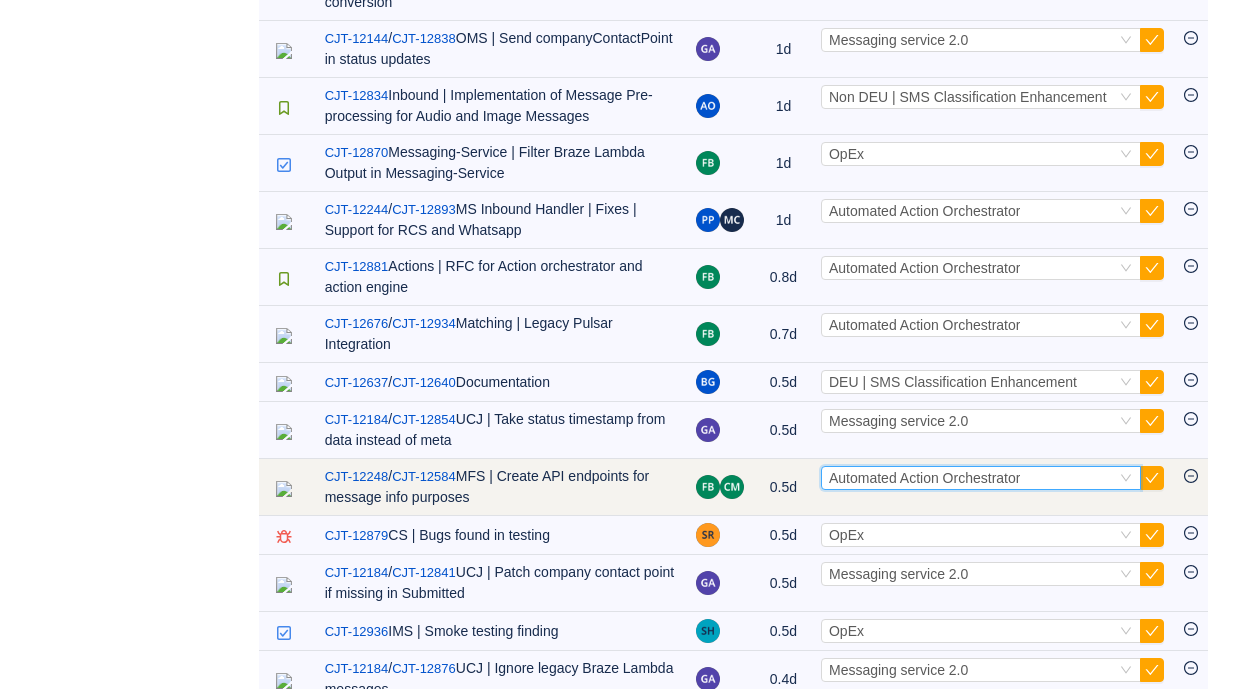 click on "Automated Action Orchestrator" at bounding box center [924, 478] 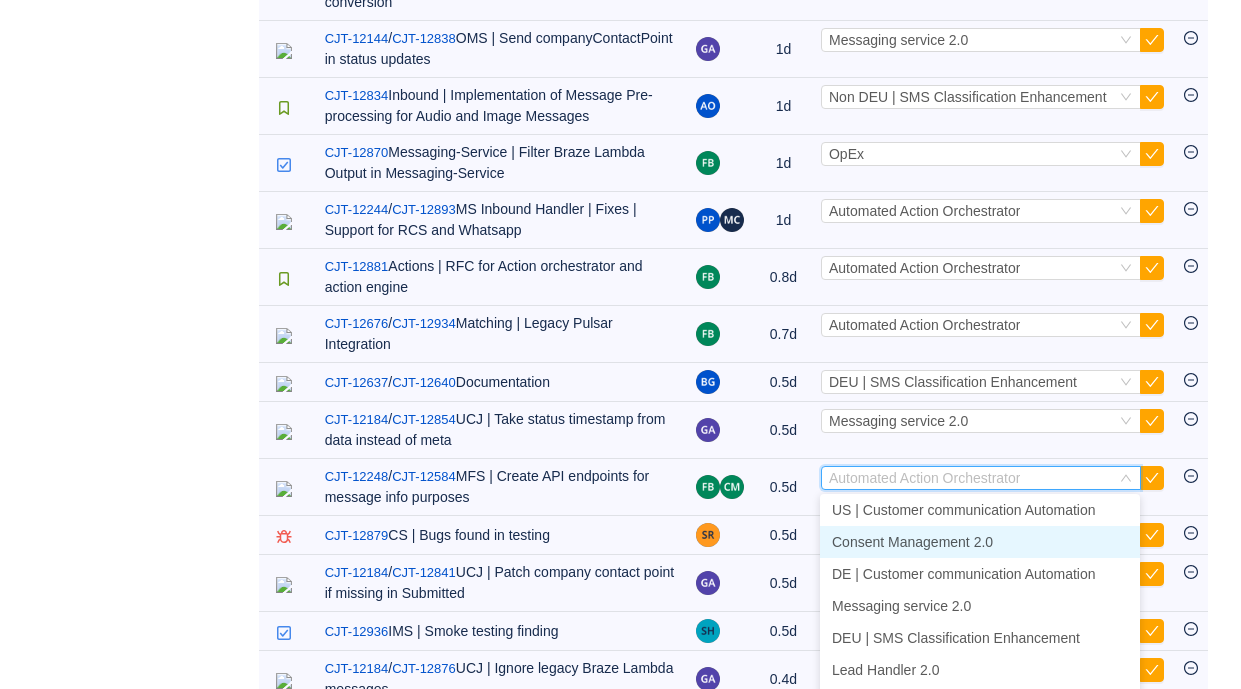 scroll, scrollTop: 654, scrollLeft: 0, axis: vertical 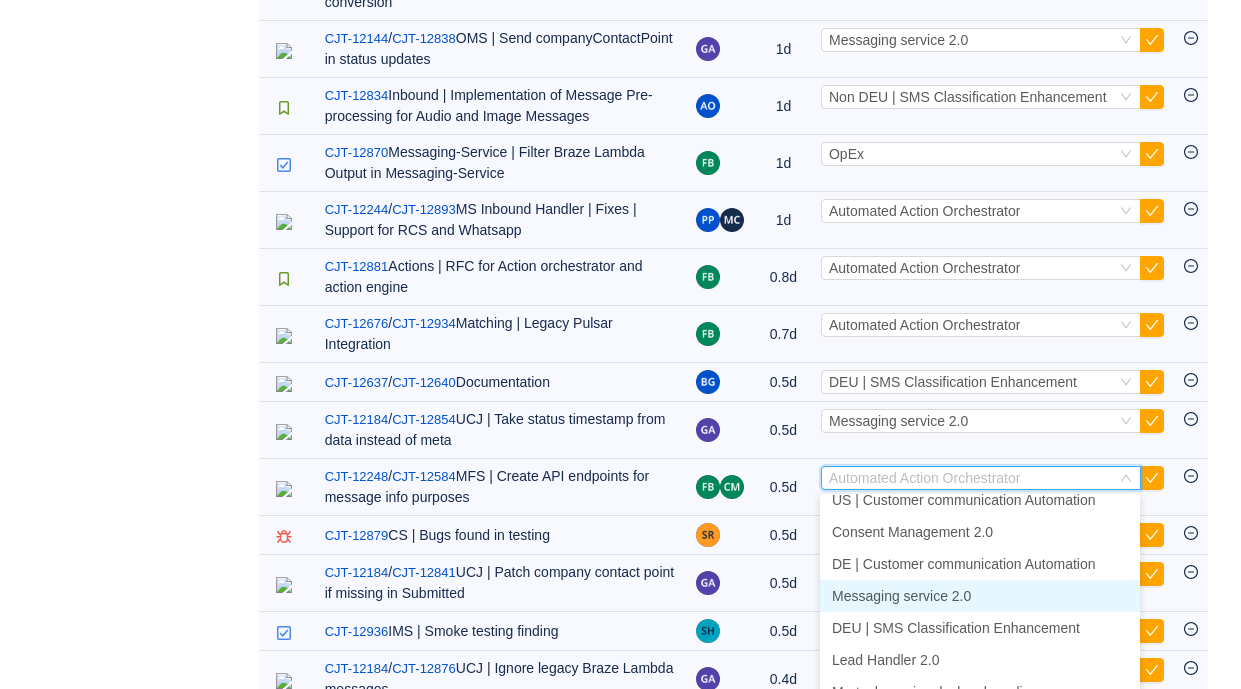 click on "Messaging service 2.0" at bounding box center [901, 596] 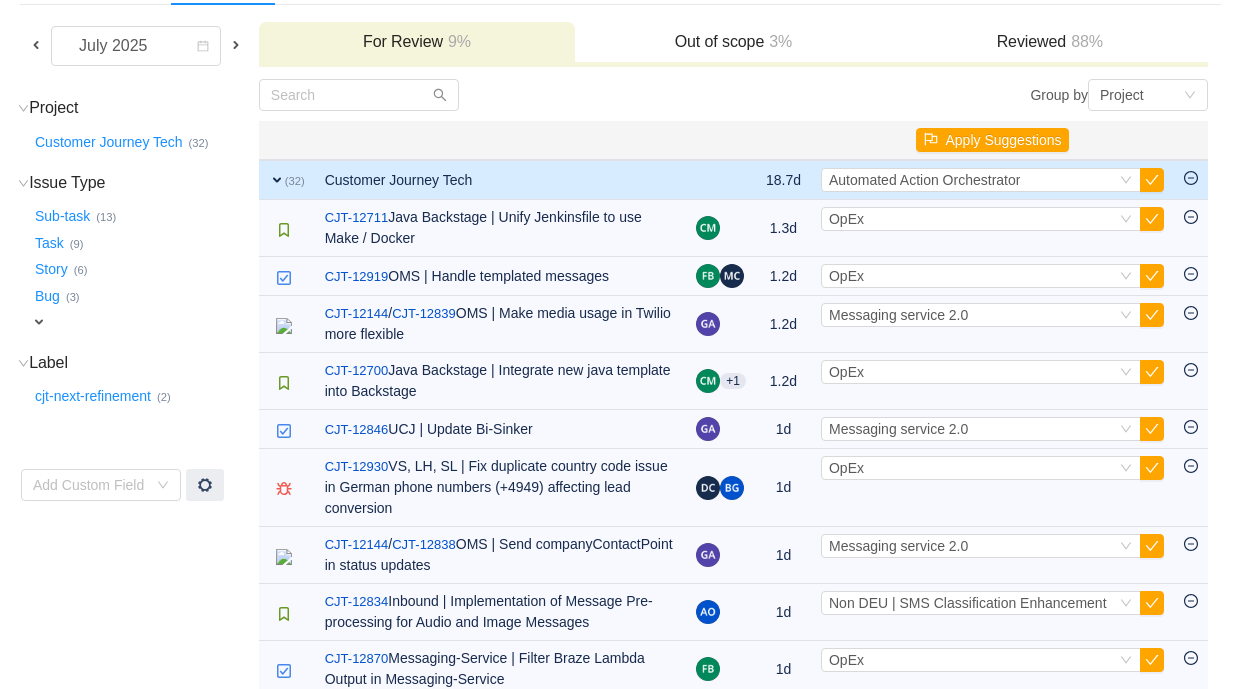 scroll, scrollTop: 151, scrollLeft: 0, axis: vertical 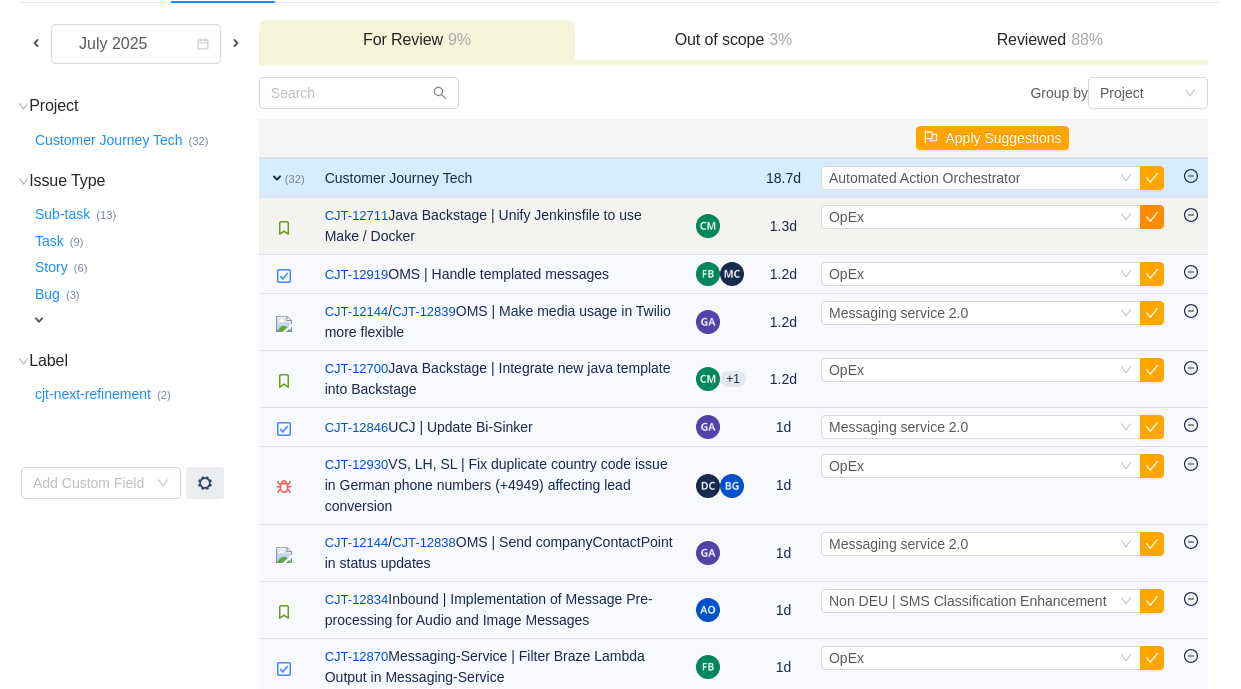 click at bounding box center (1152, 217) 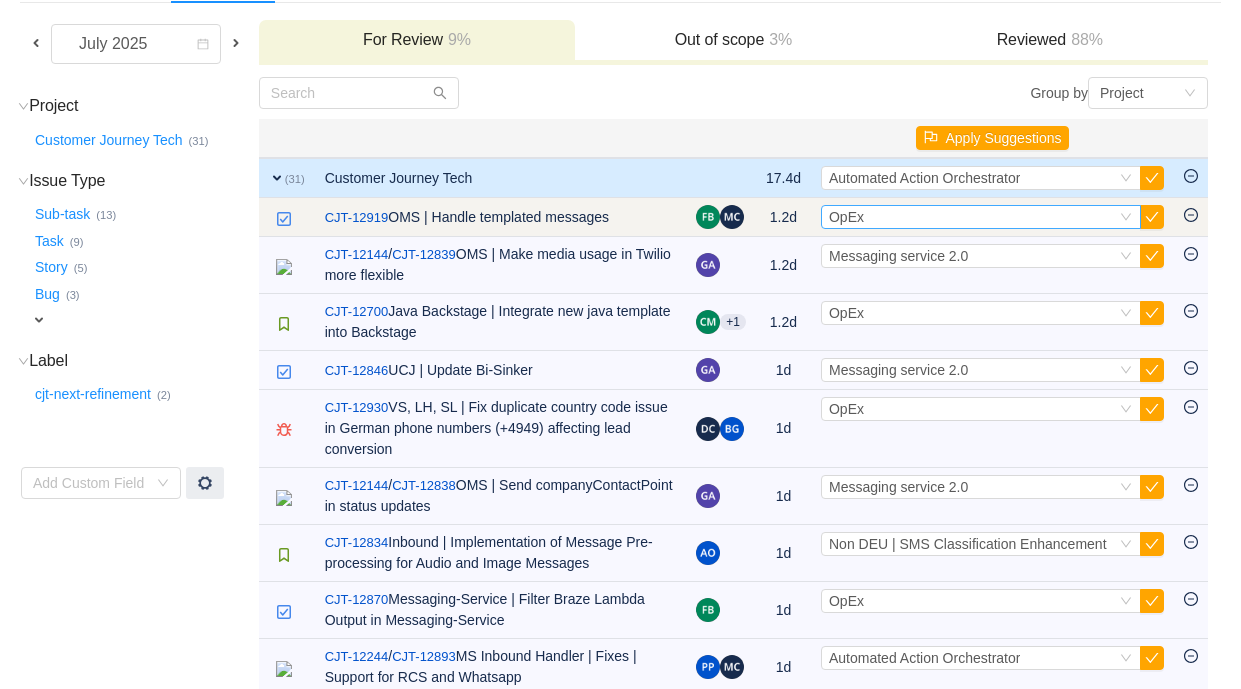 click on "Select  OpEx" at bounding box center (981, 217) 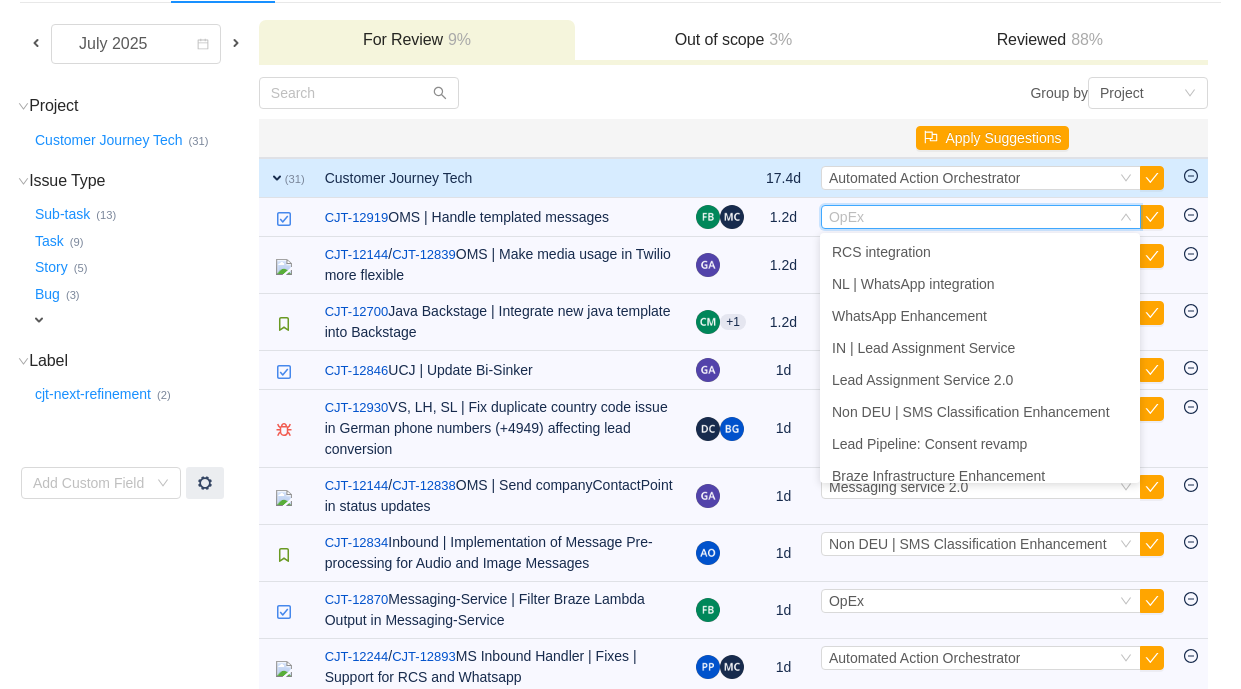scroll, scrollTop: 654, scrollLeft: 0, axis: vertical 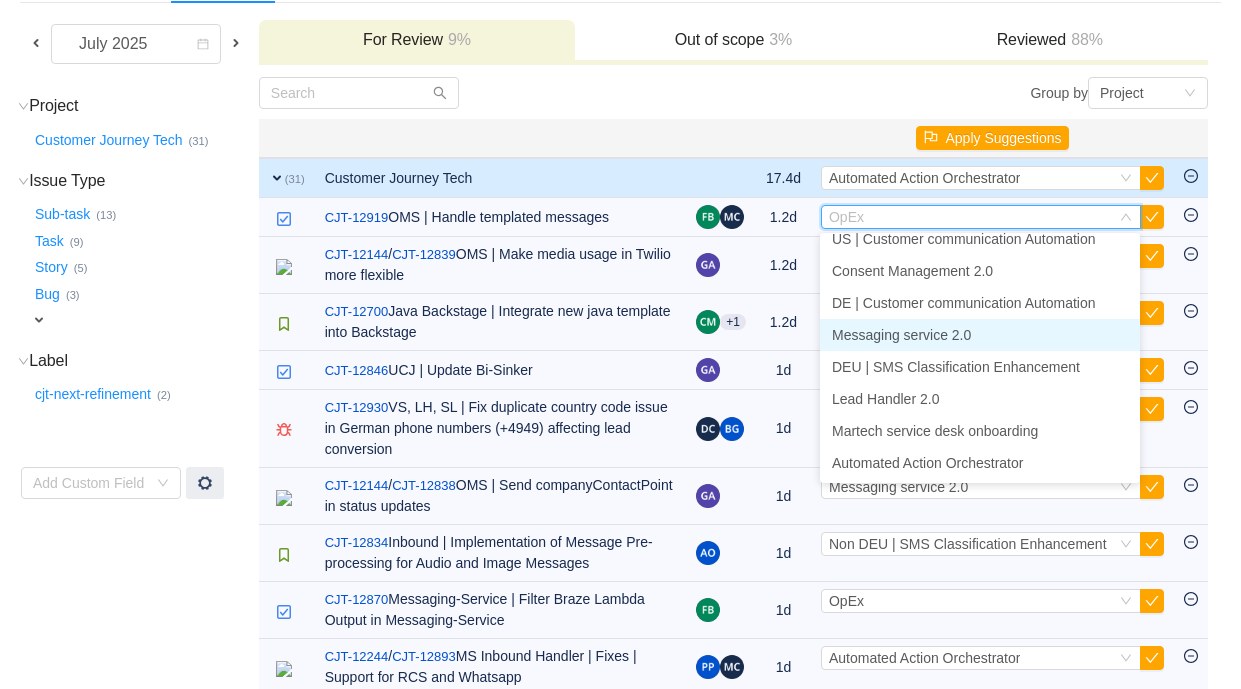 click on "Messaging service 2.0" at bounding box center [980, 335] 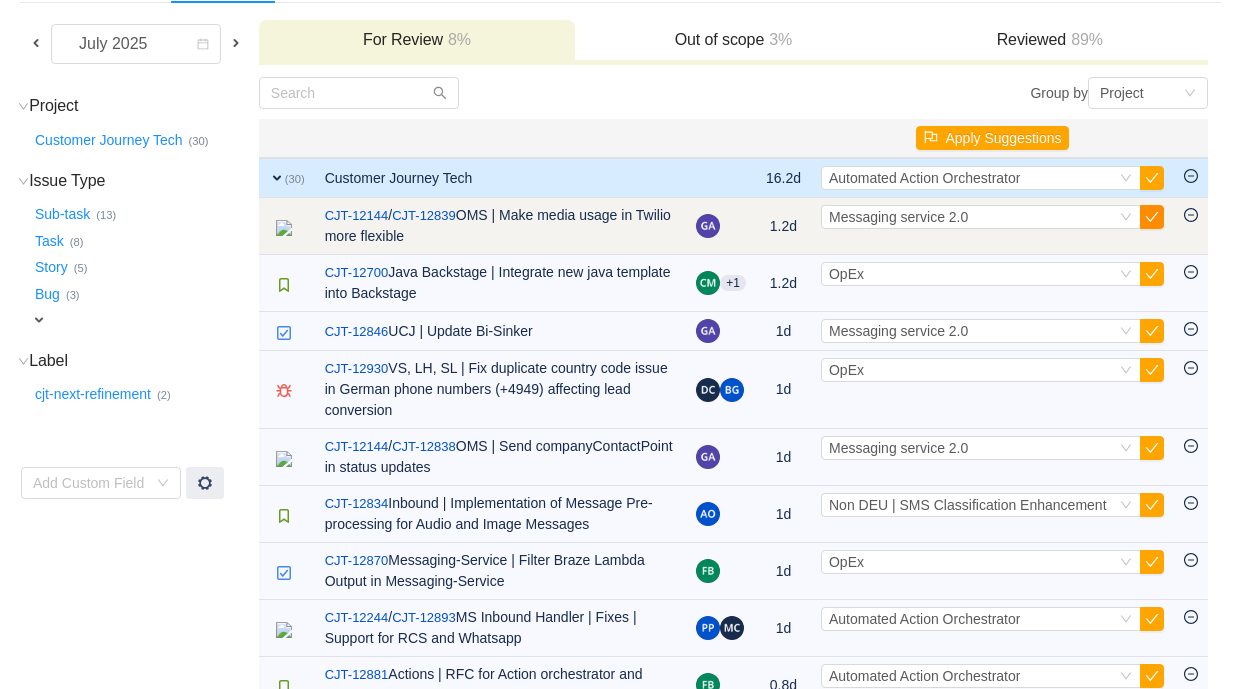 click at bounding box center (1152, 217) 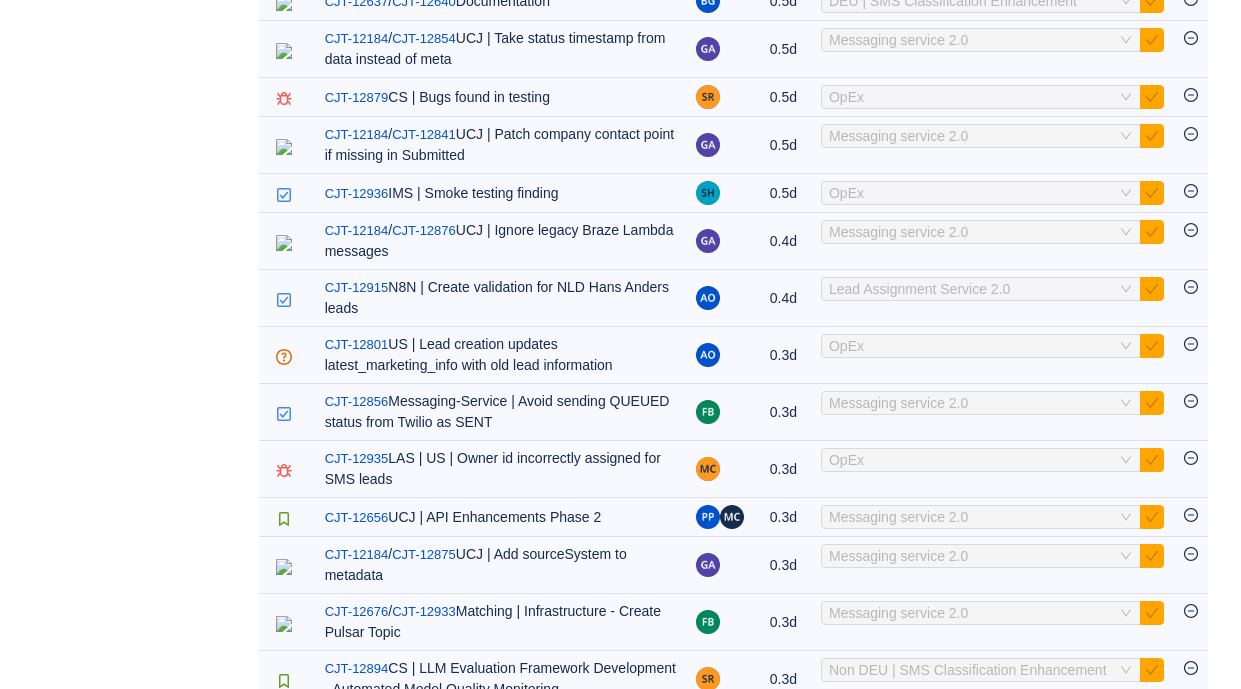 scroll, scrollTop: 0, scrollLeft: 0, axis: both 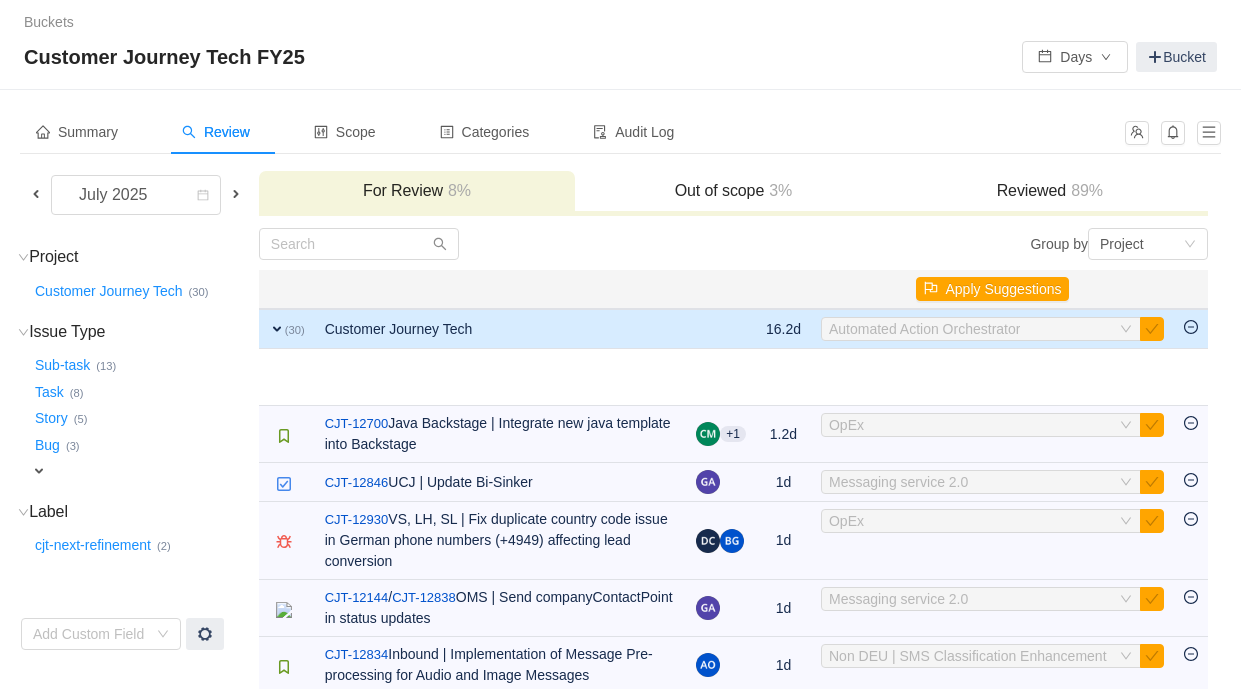 click on "Out of scope  3%" at bounding box center [733, 191] 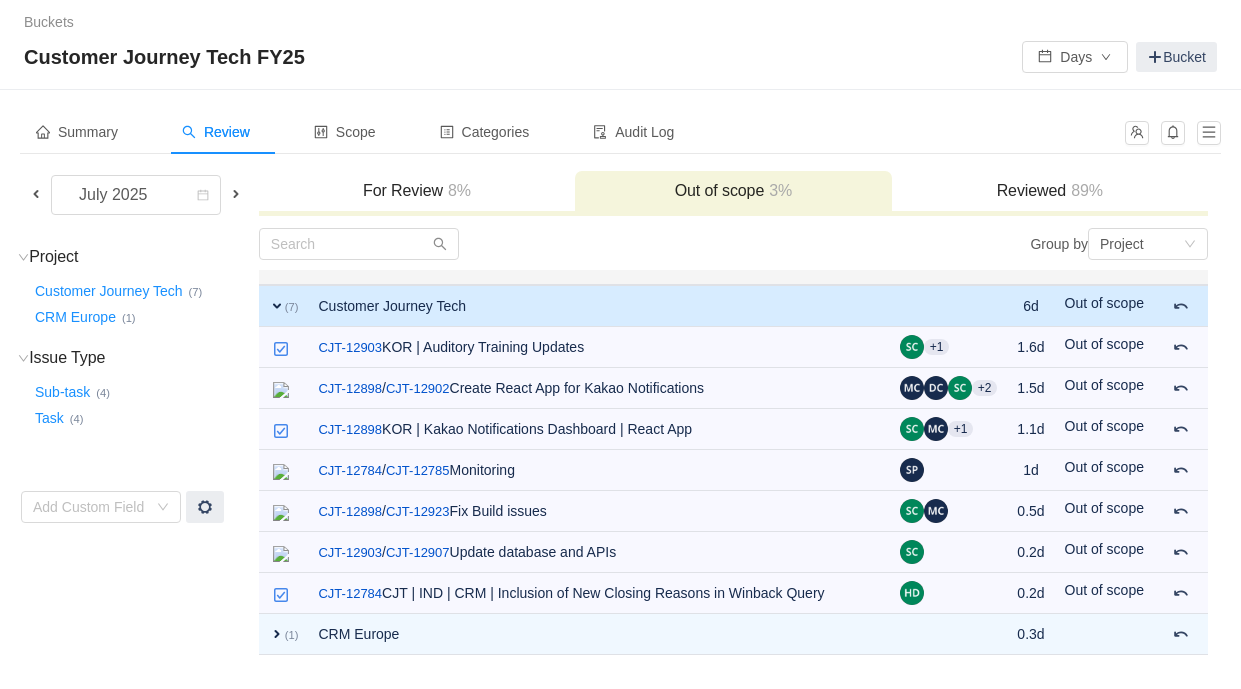 click on "8%" at bounding box center (457, 190) 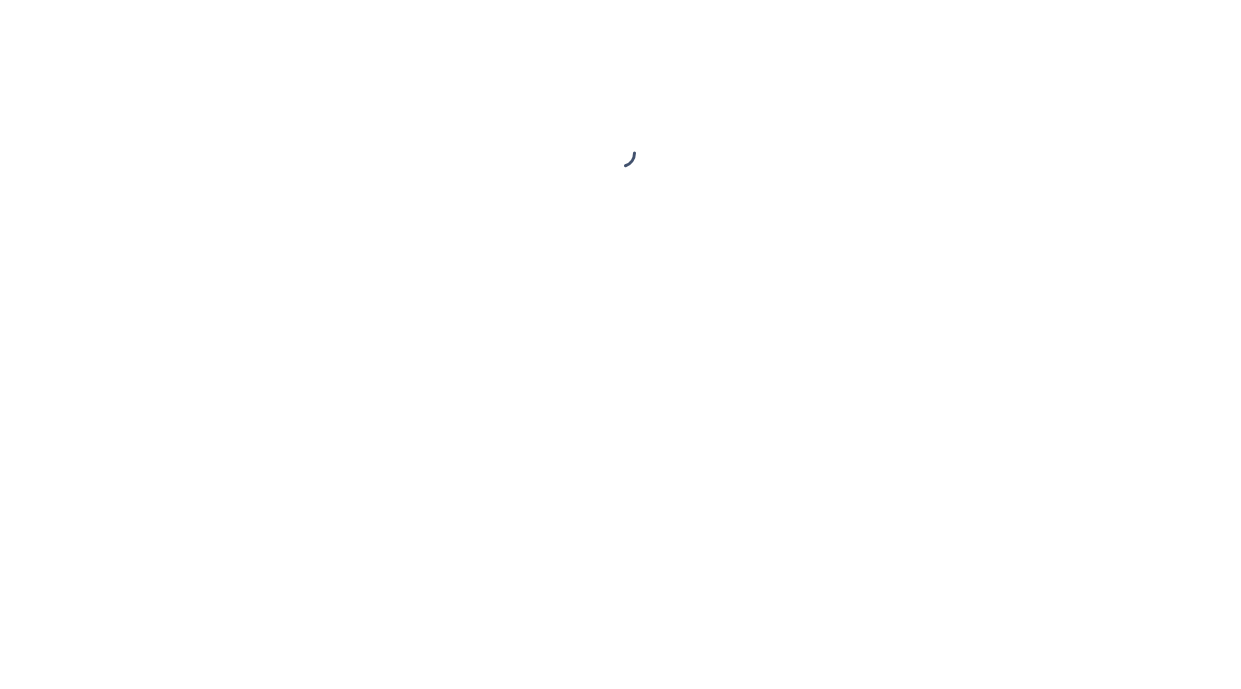 scroll, scrollTop: 0, scrollLeft: 0, axis: both 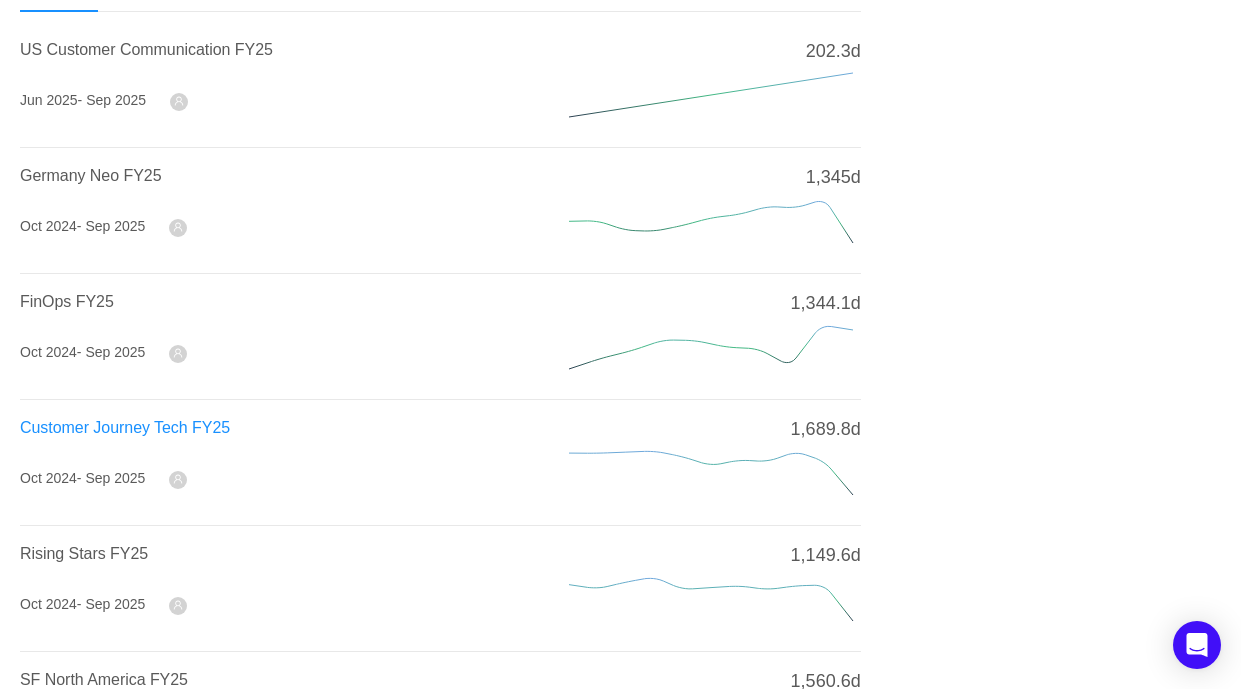 click on "Customer Journey Tech FY25" at bounding box center [125, 427] 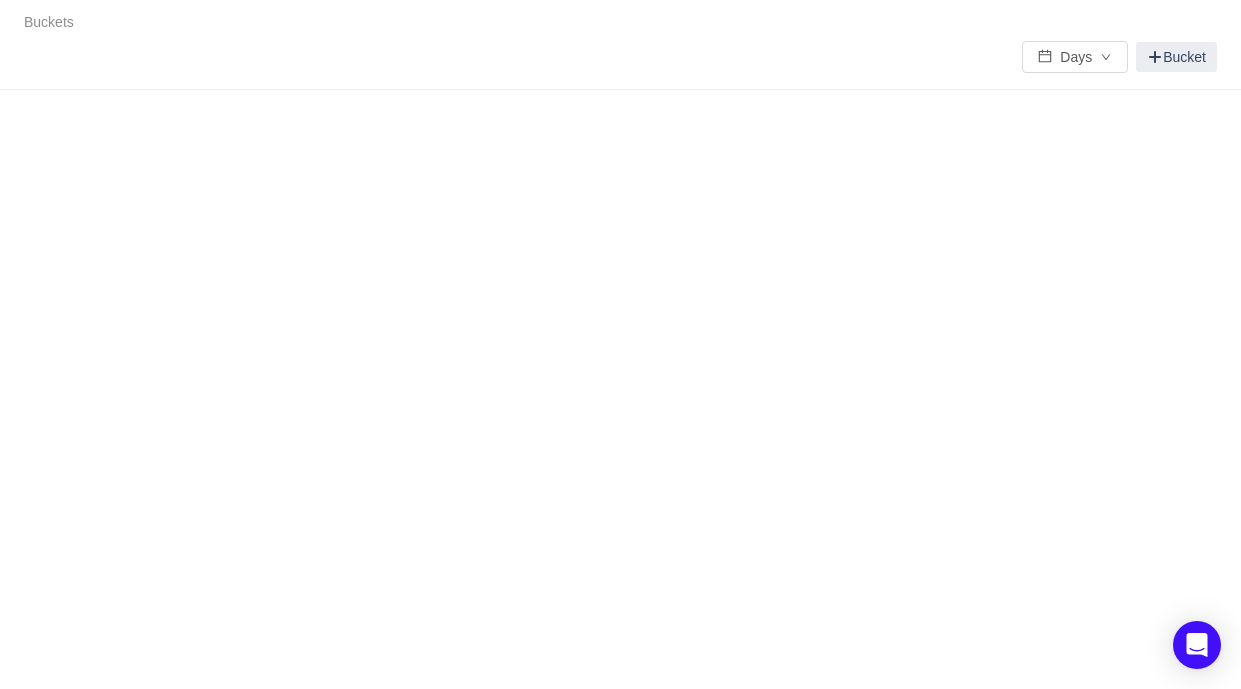 scroll, scrollTop: 0, scrollLeft: 0, axis: both 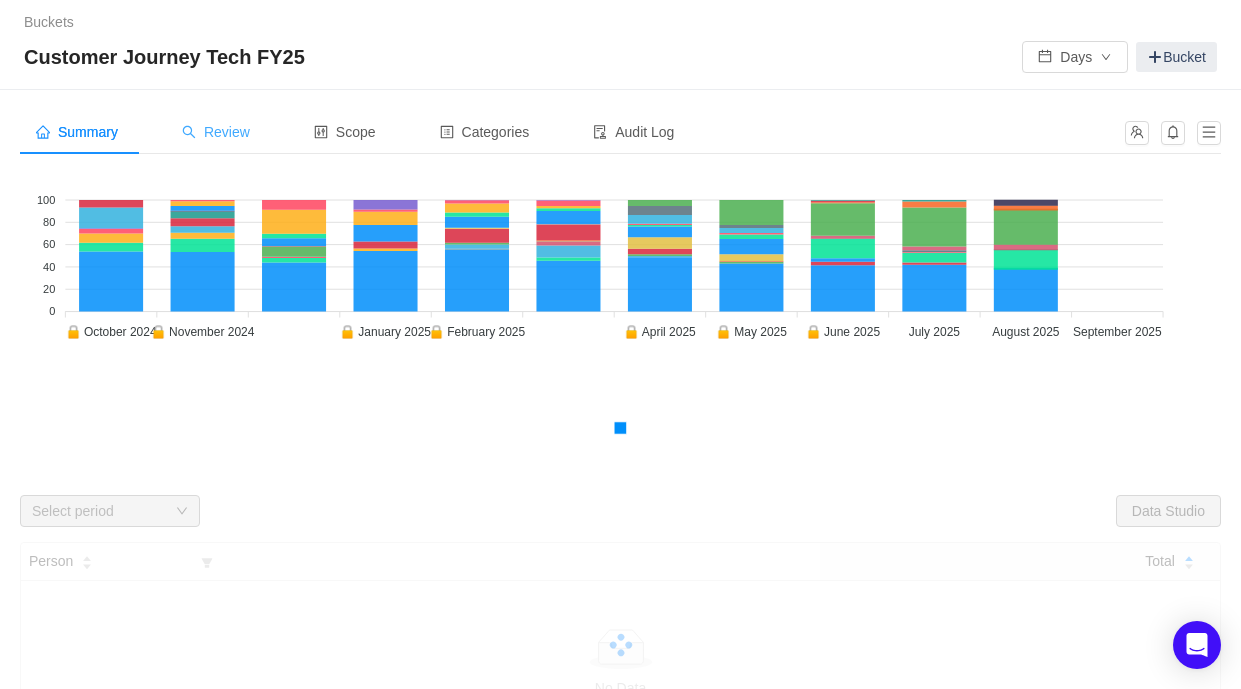 click on "Review" at bounding box center (216, 132) 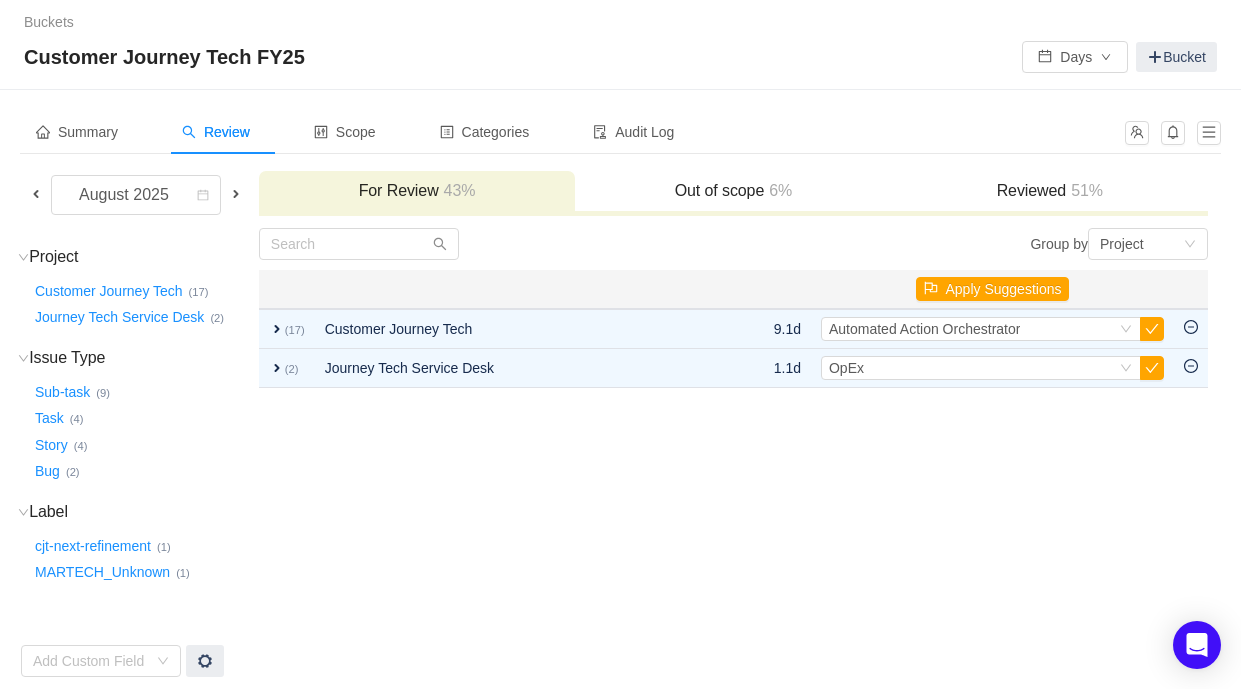 click at bounding box center [36, 194] 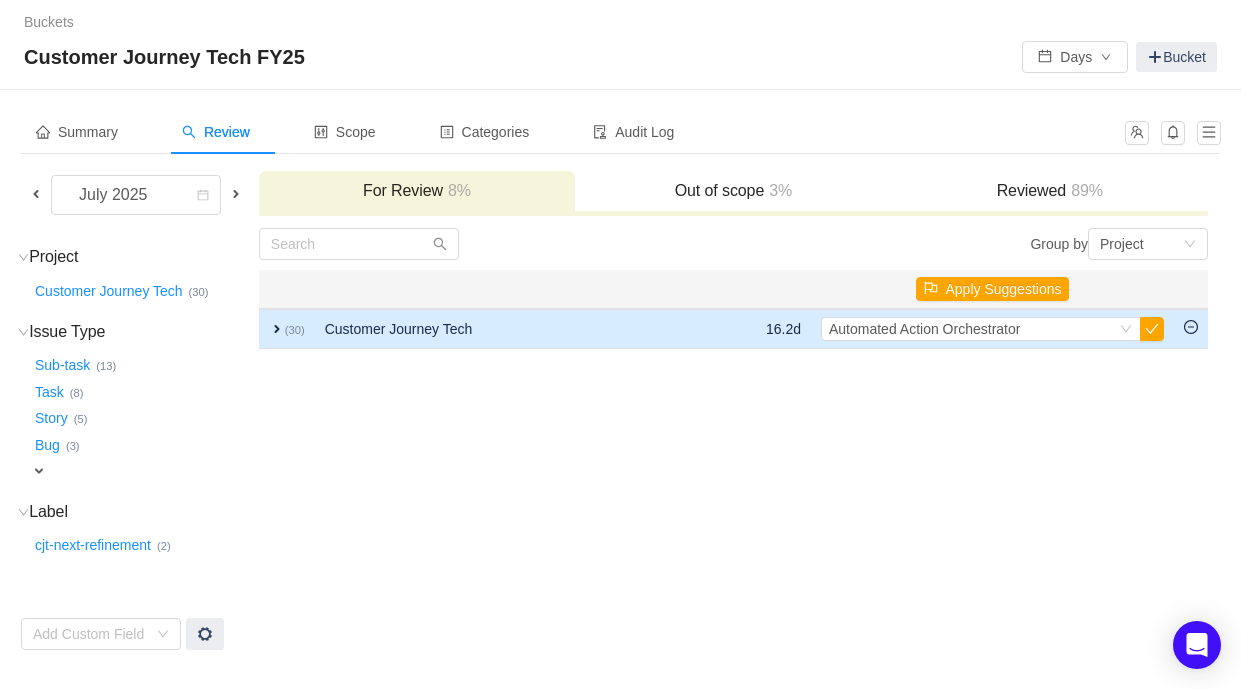 click on "Customer Journey Tech" at bounding box center [512, 329] 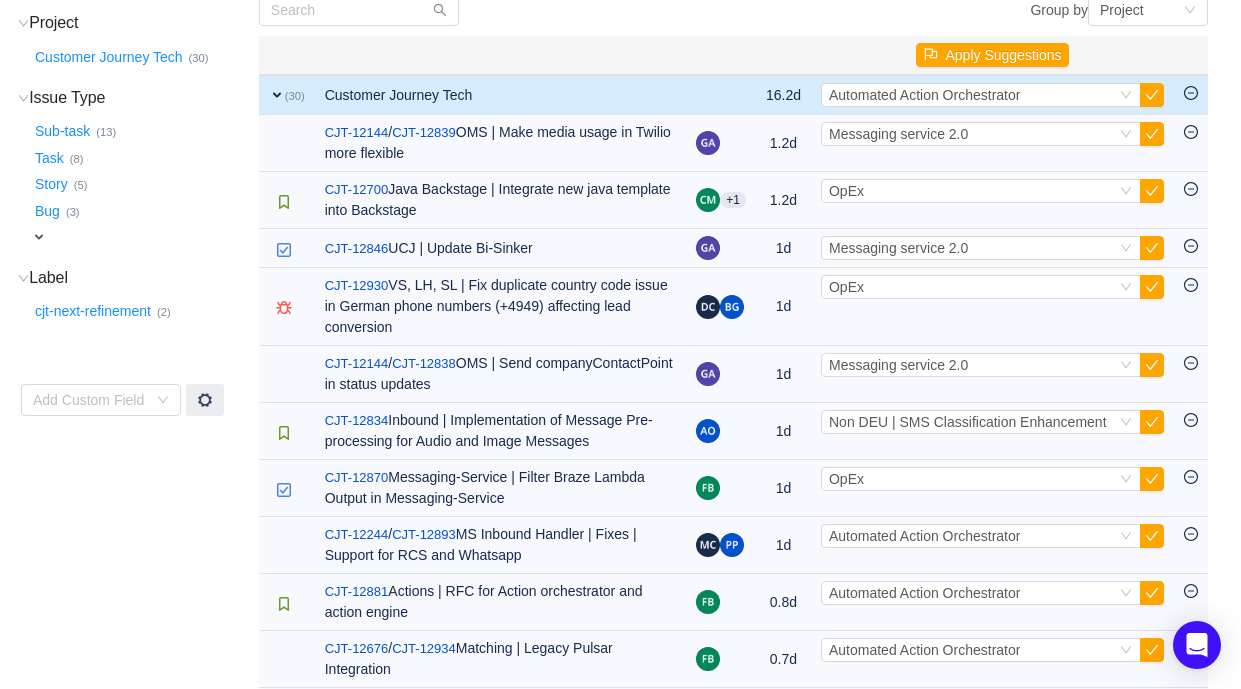 scroll, scrollTop: 242, scrollLeft: 0, axis: vertical 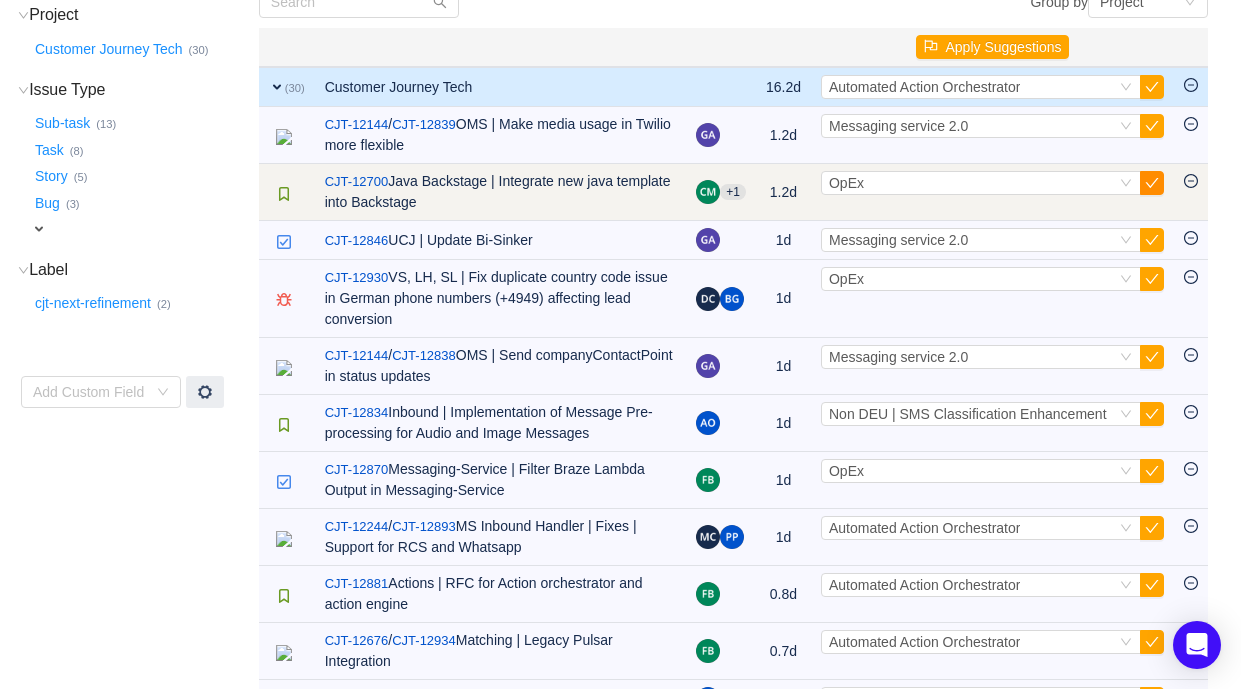 click at bounding box center [1152, 183] 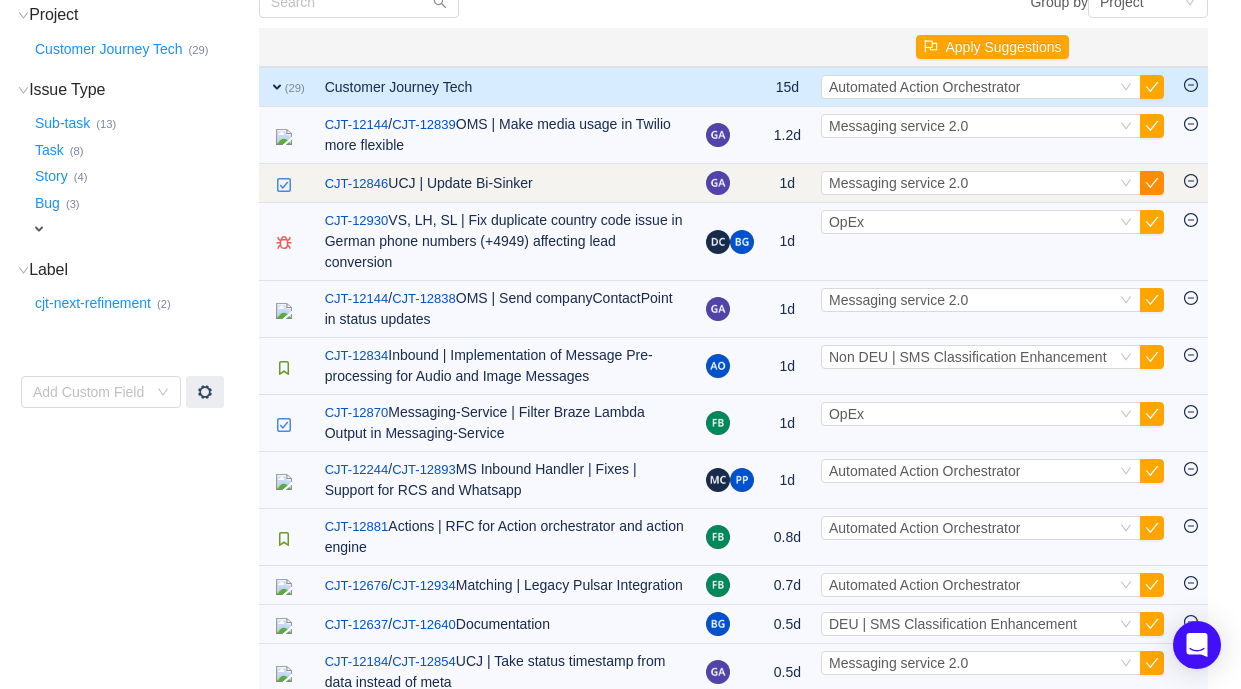 click at bounding box center [1152, 183] 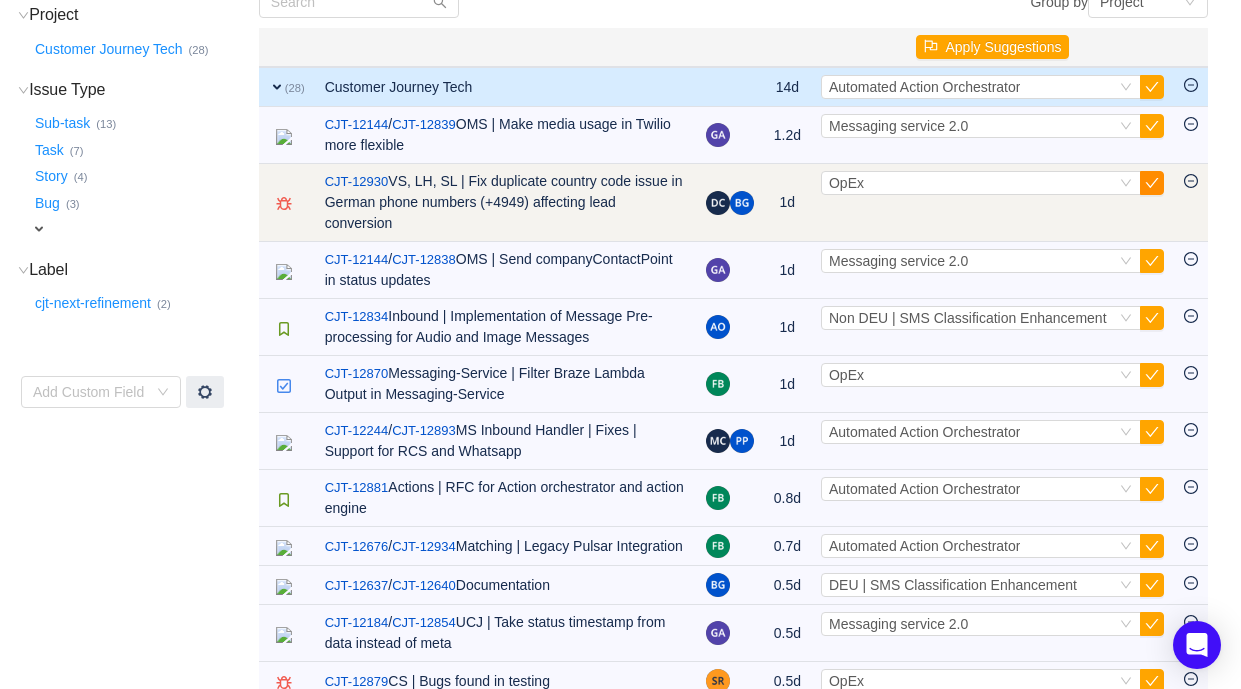 click at bounding box center [1152, 183] 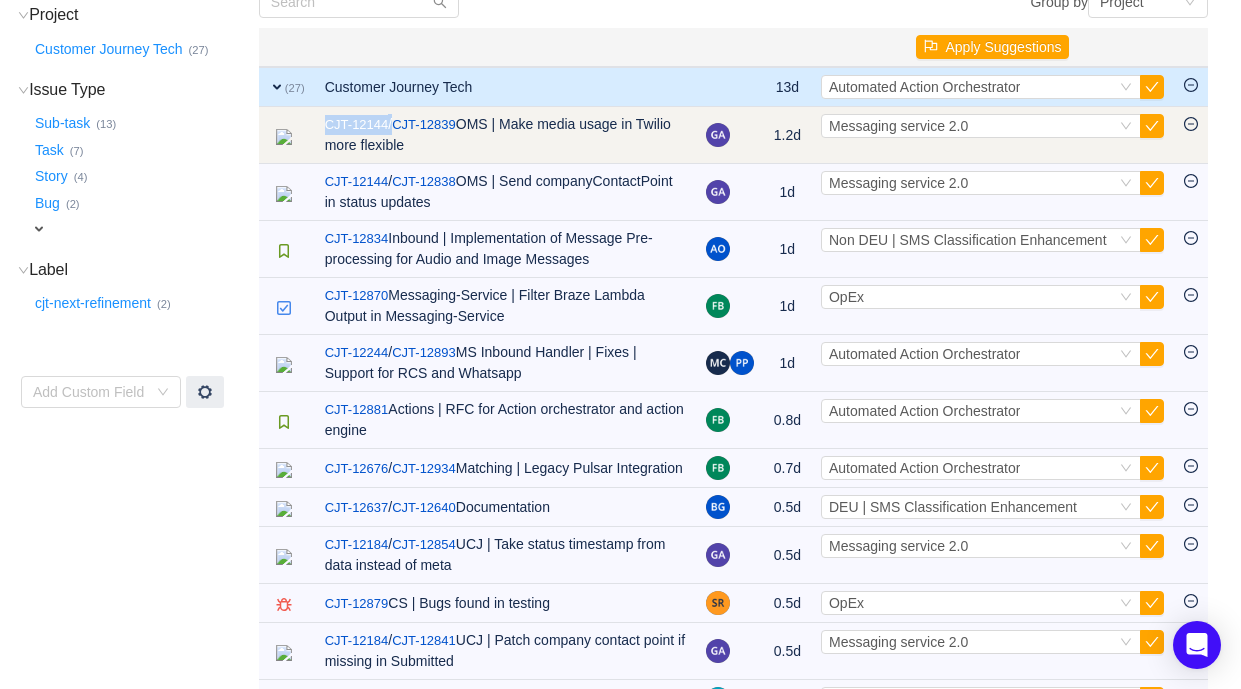 drag, startPoint x: 401, startPoint y: 125, endPoint x: 323, endPoint y: 122, distance: 78.05767 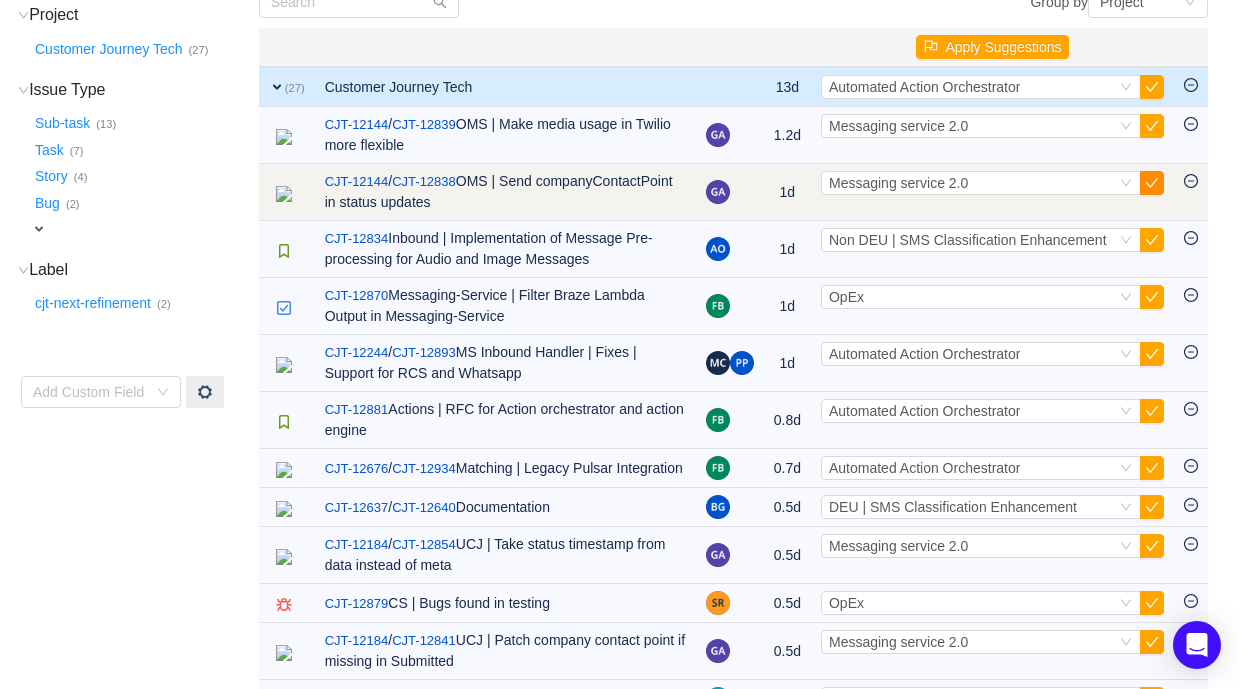 click at bounding box center [1152, 183] 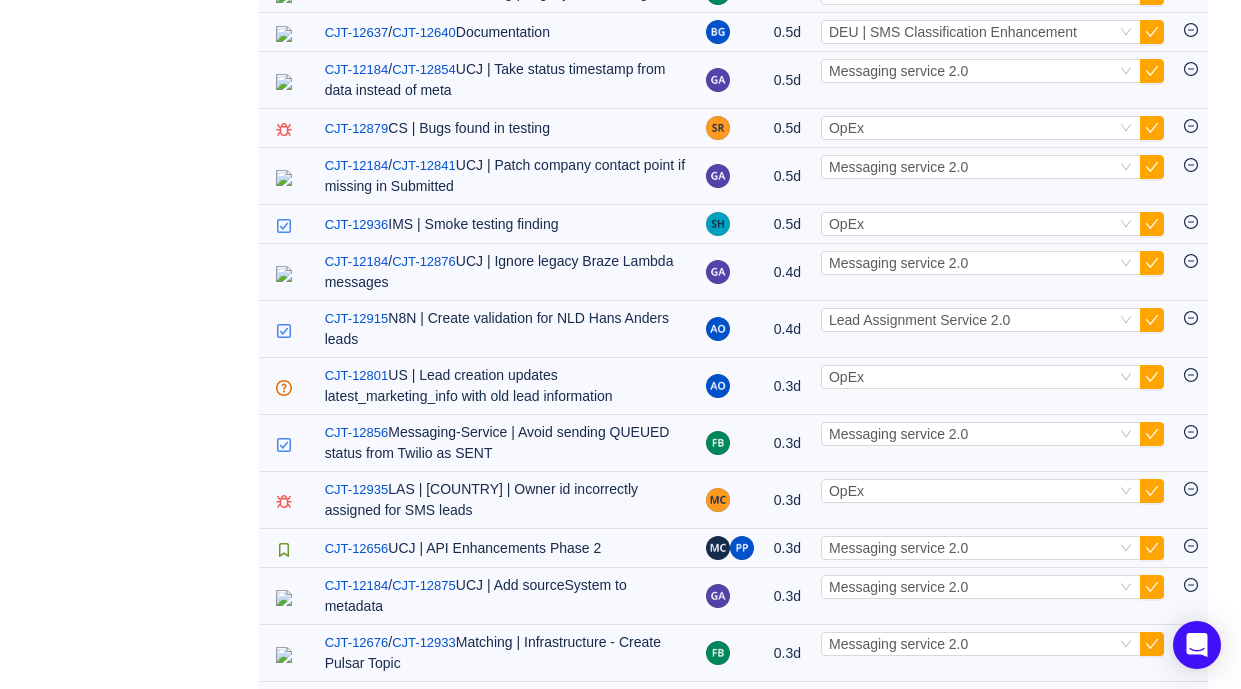 scroll, scrollTop: 1090, scrollLeft: 0, axis: vertical 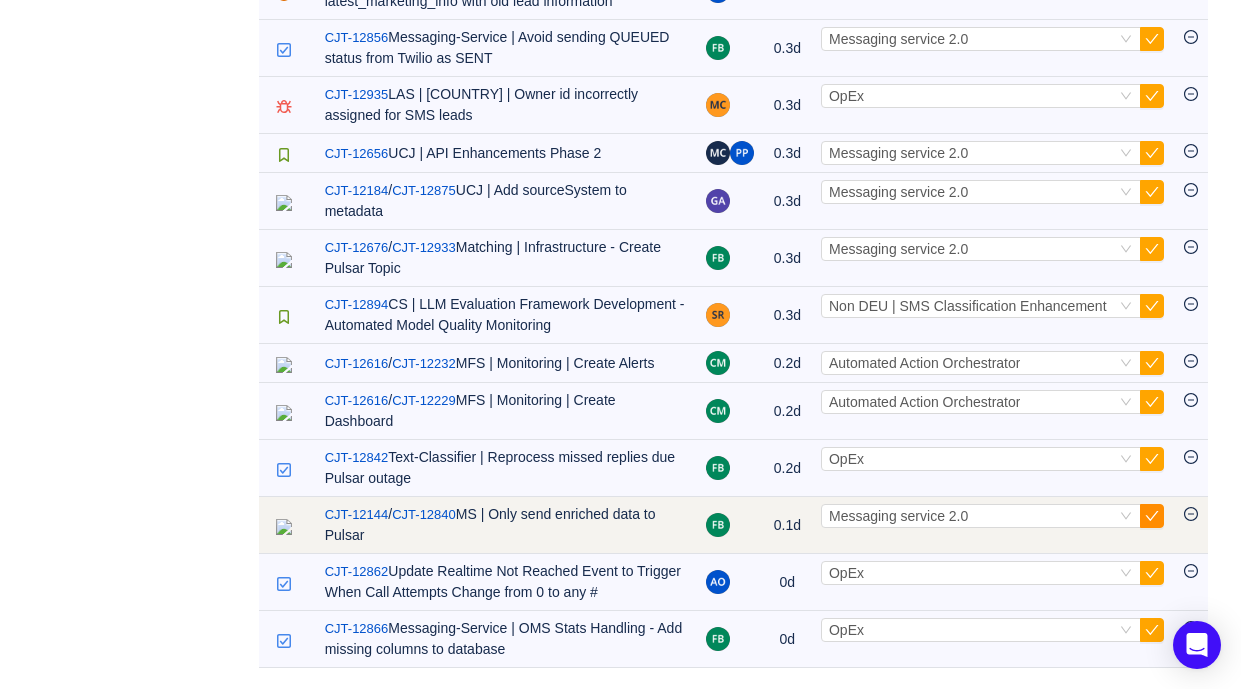 click at bounding box center (1152, 516) 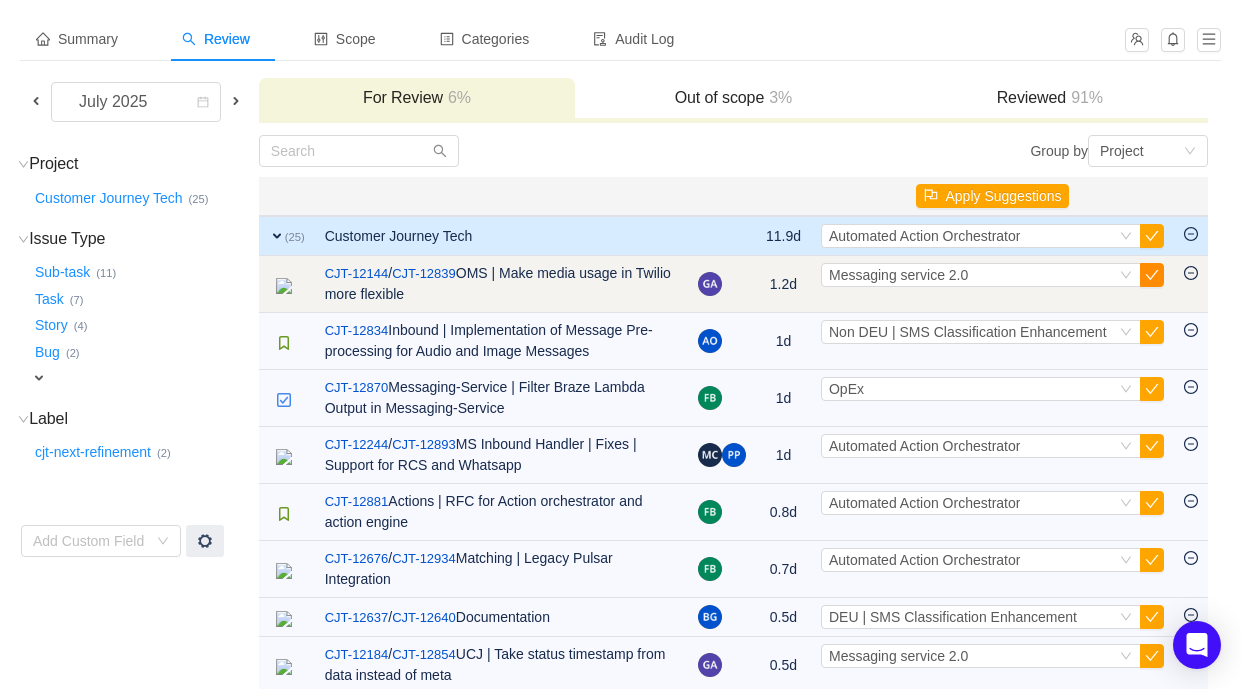 scroll, scrollTop: 94, scrollLeft: 0, axis: vertical 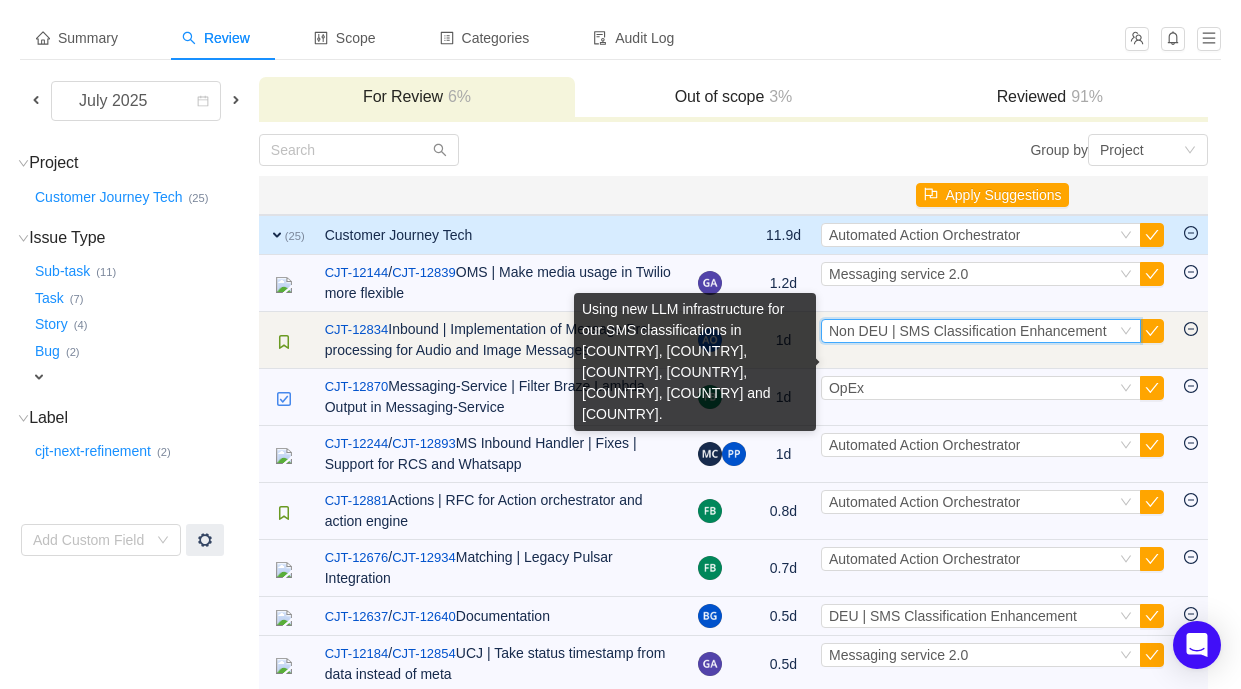 click on "Non DEU | SMS Classification Enhancement" at bounding box center (968, 331) 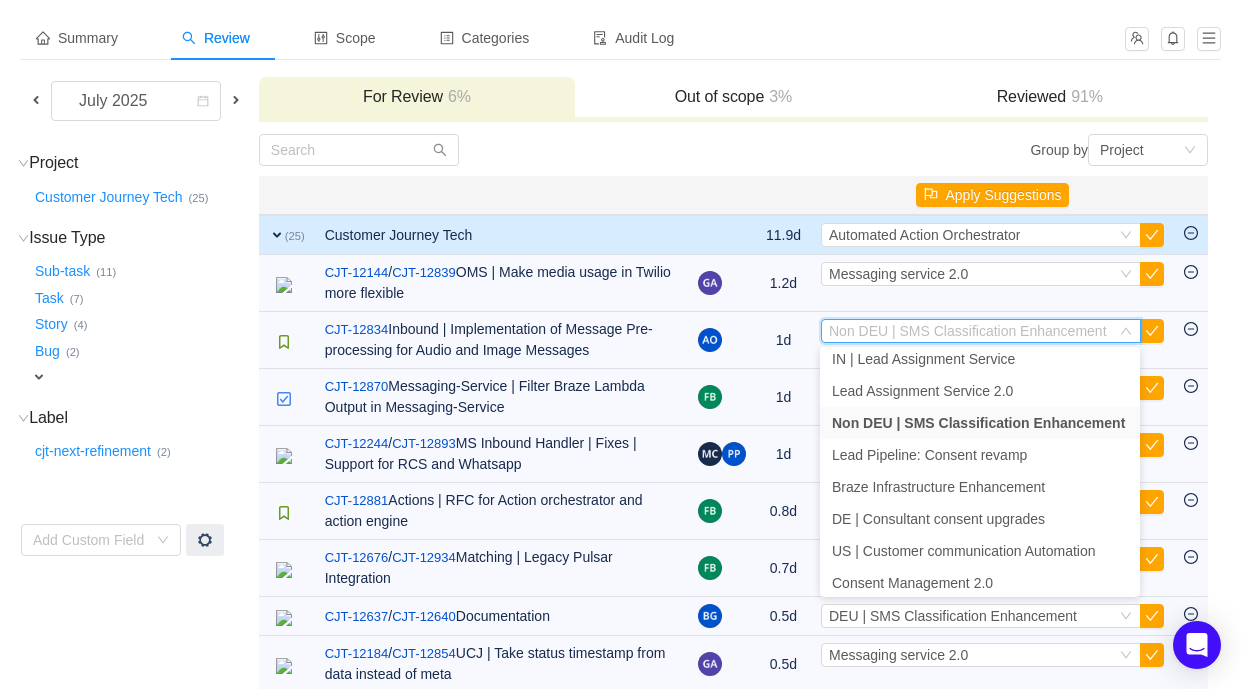 scroll, scrollTop: 448, scrollLeft: 0, axis: vertical 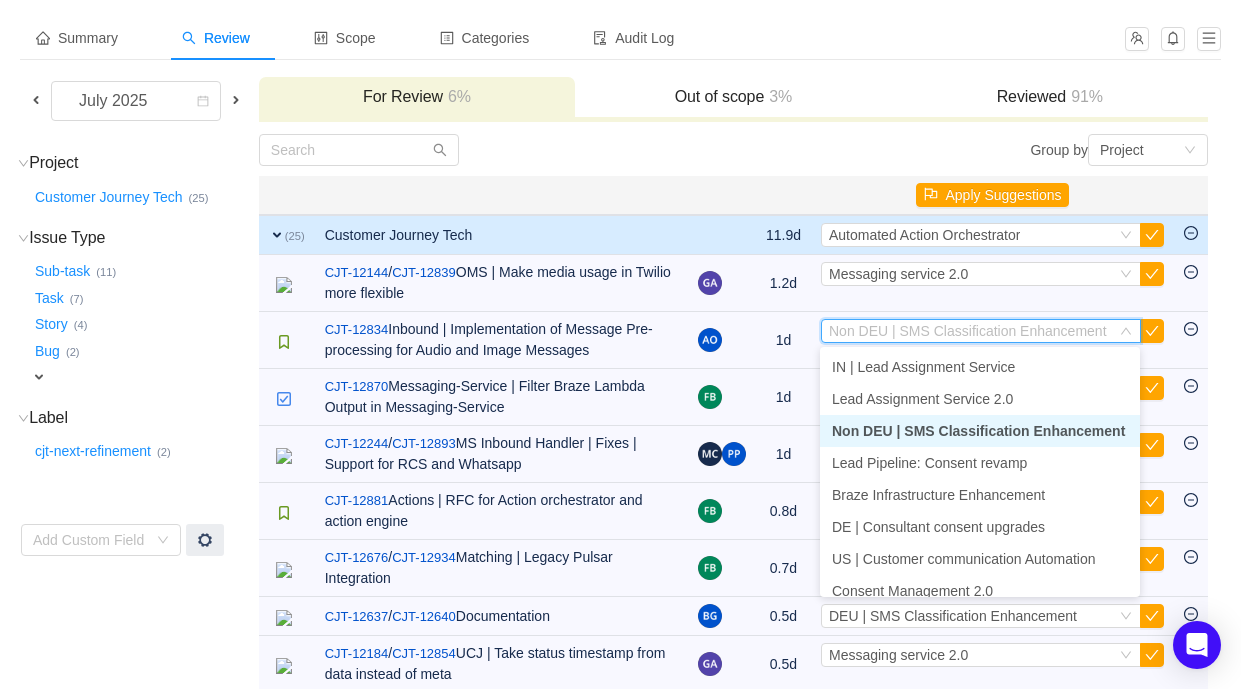 click on "Non DEU | SMS Classification Enhancement" at bounding box center [978, 431] 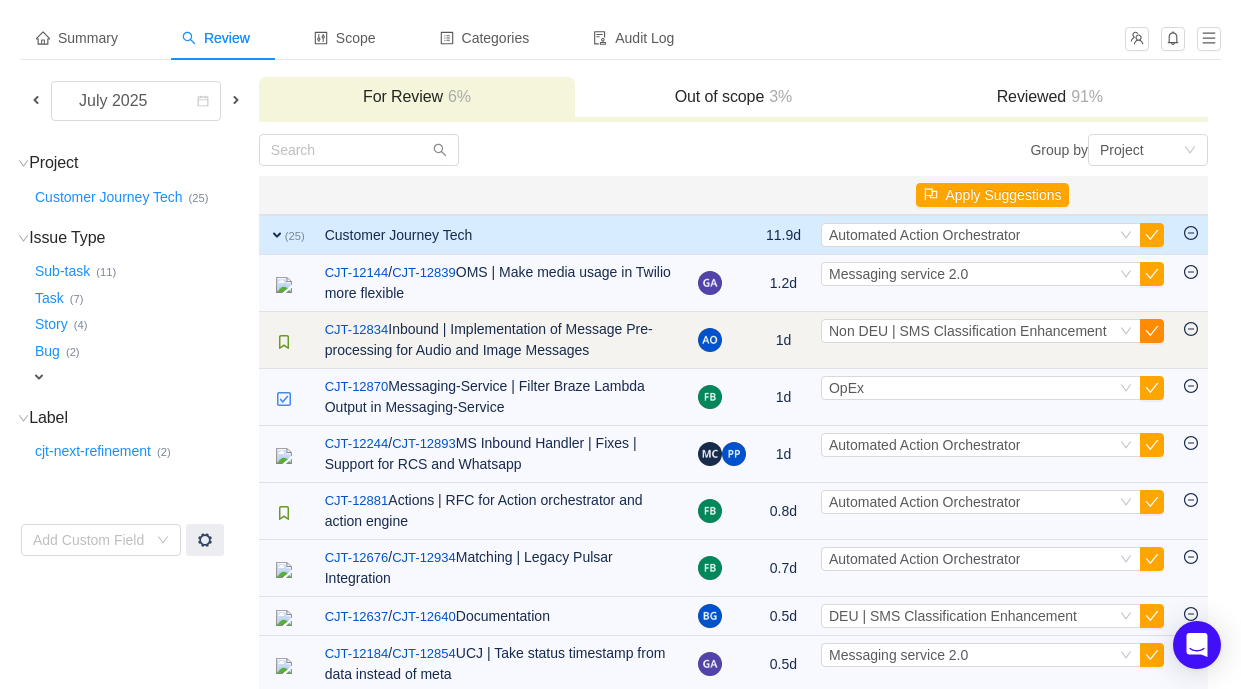 click at bounding box center [1152, 331] 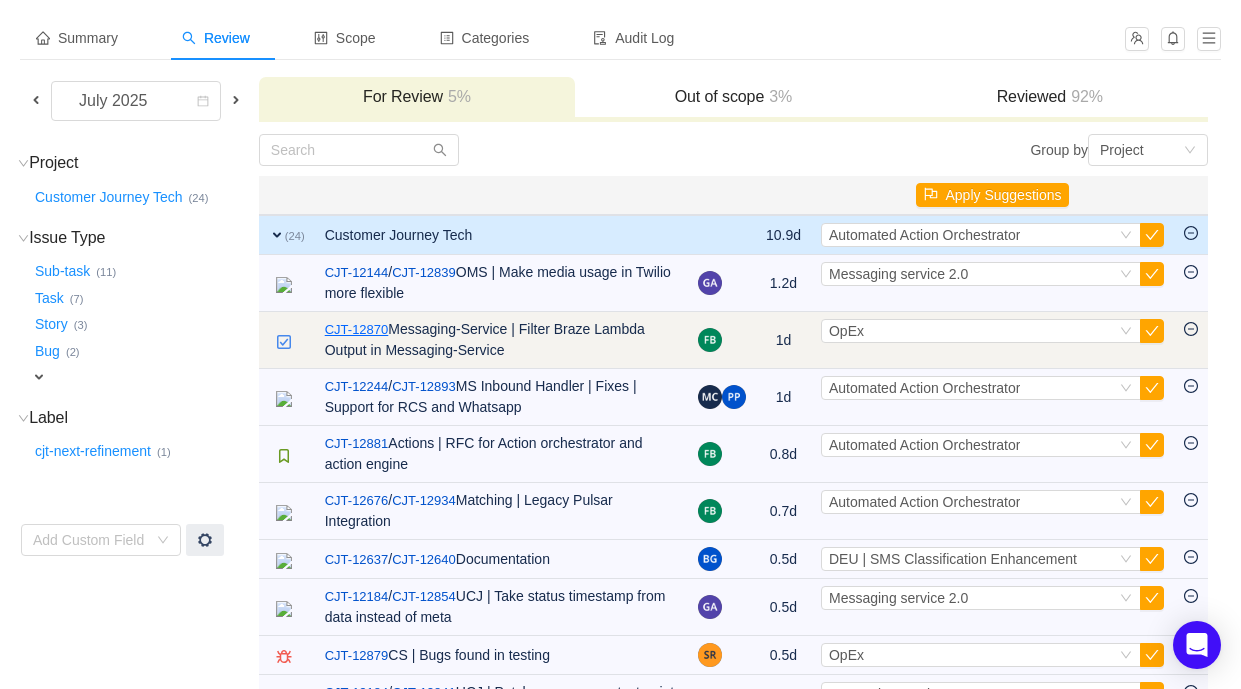 click on "CJT-12870" at bounding box center [357, 330] 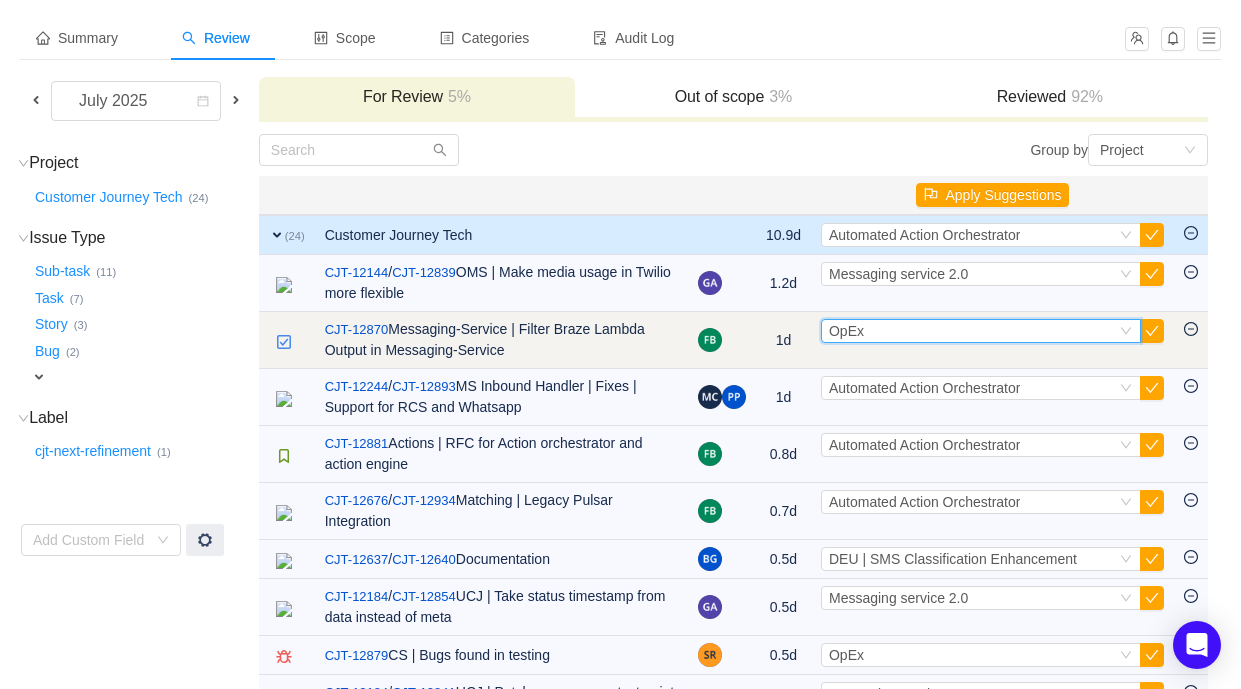 click on "Select  OpEx" at bounding box center [972, 331] 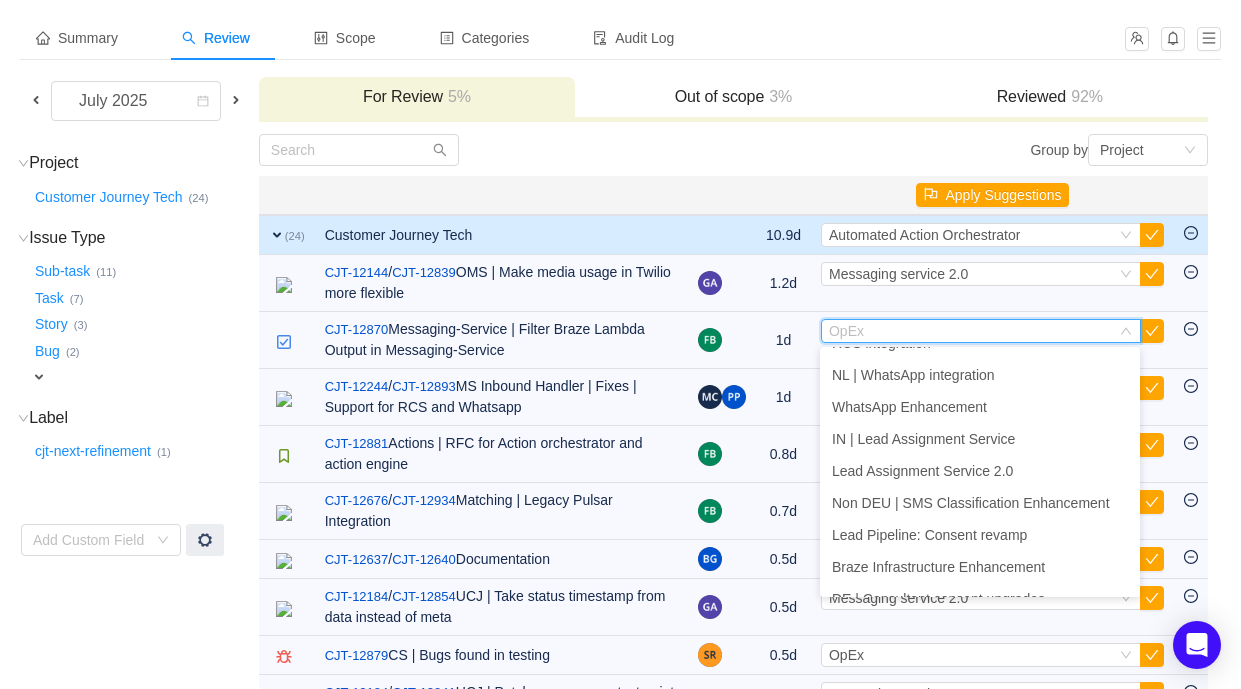 scroll, scrollTop: 654, scrollLeft: 0, axis: vertical 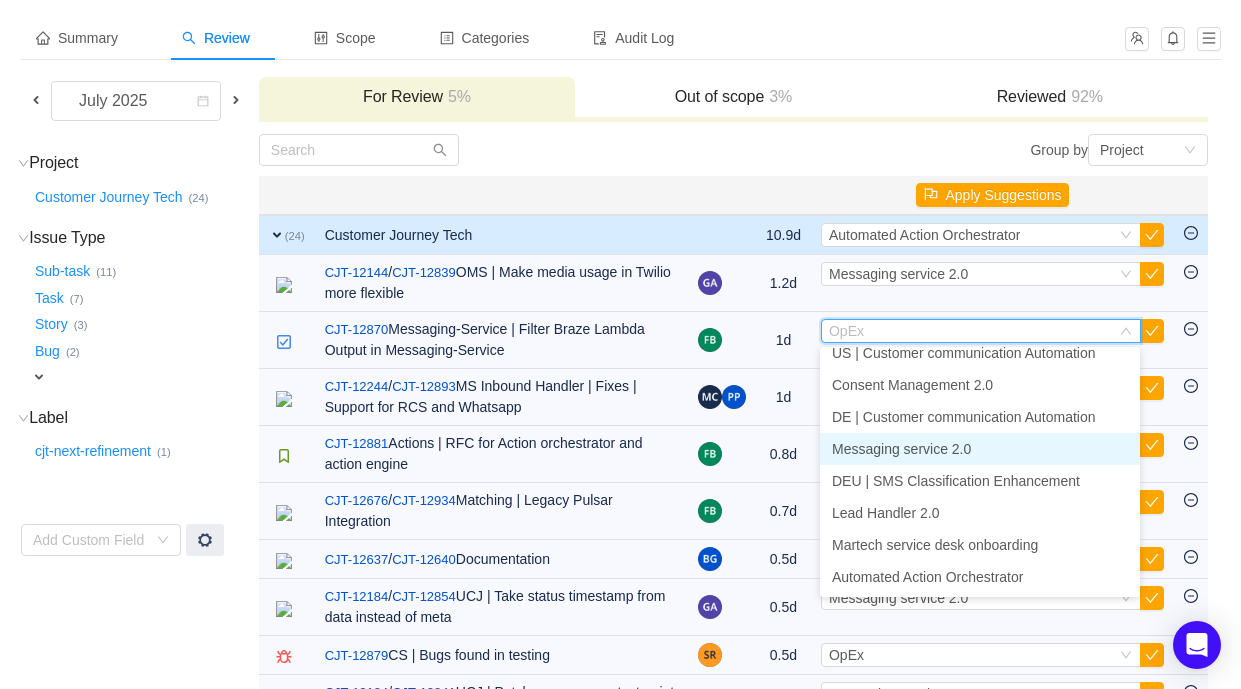 click on "Messaging service 2.0" at bounding box center [901, 449] 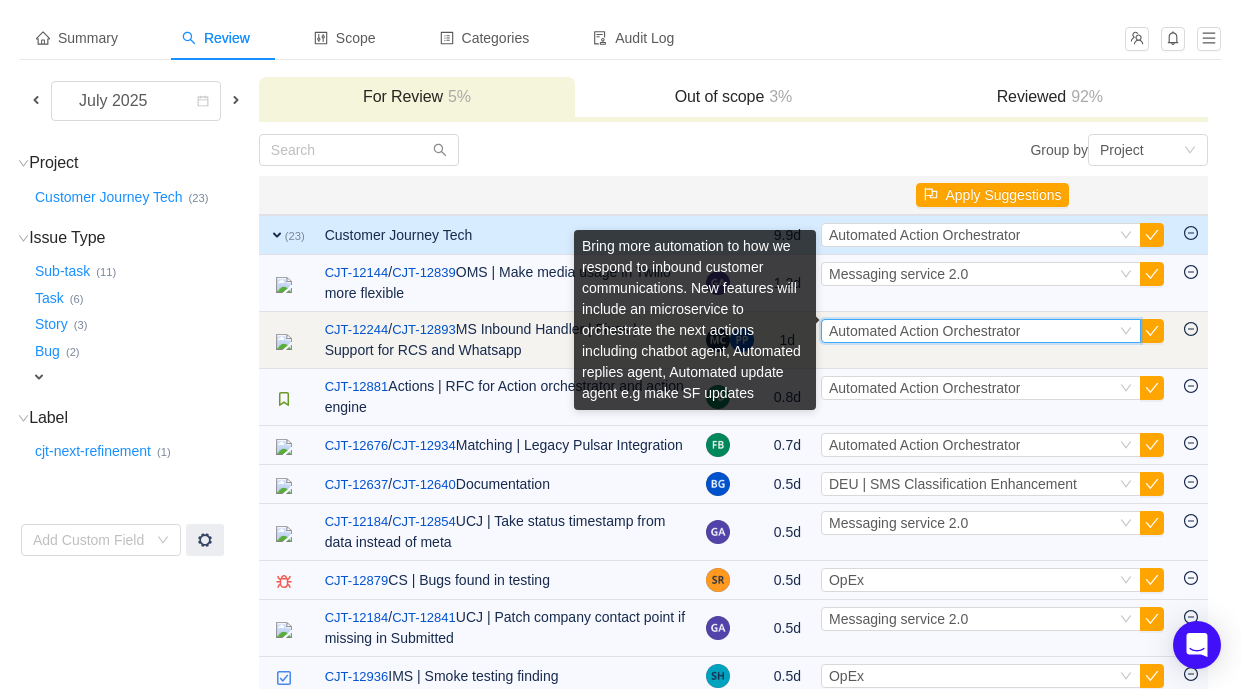 click on "Automated Action Orchestrator" at bounding box center (924, 331) 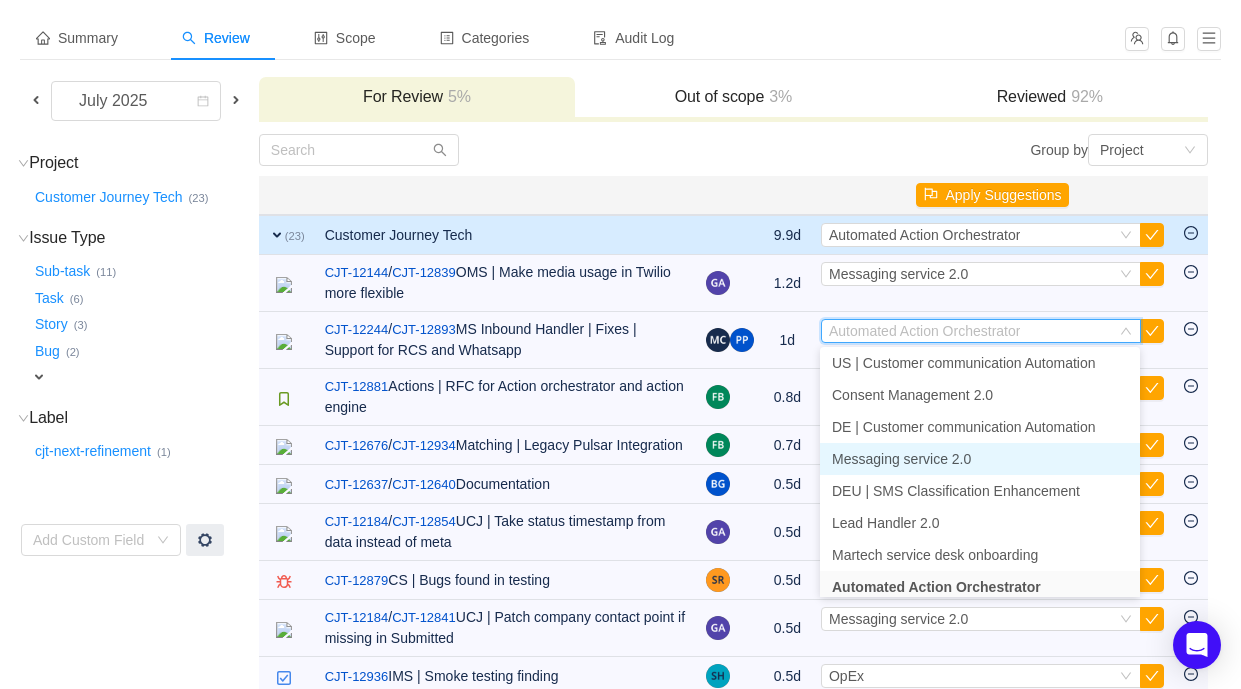scroll, scrollTop: 654, scrollLeft: 0, axis: vertical 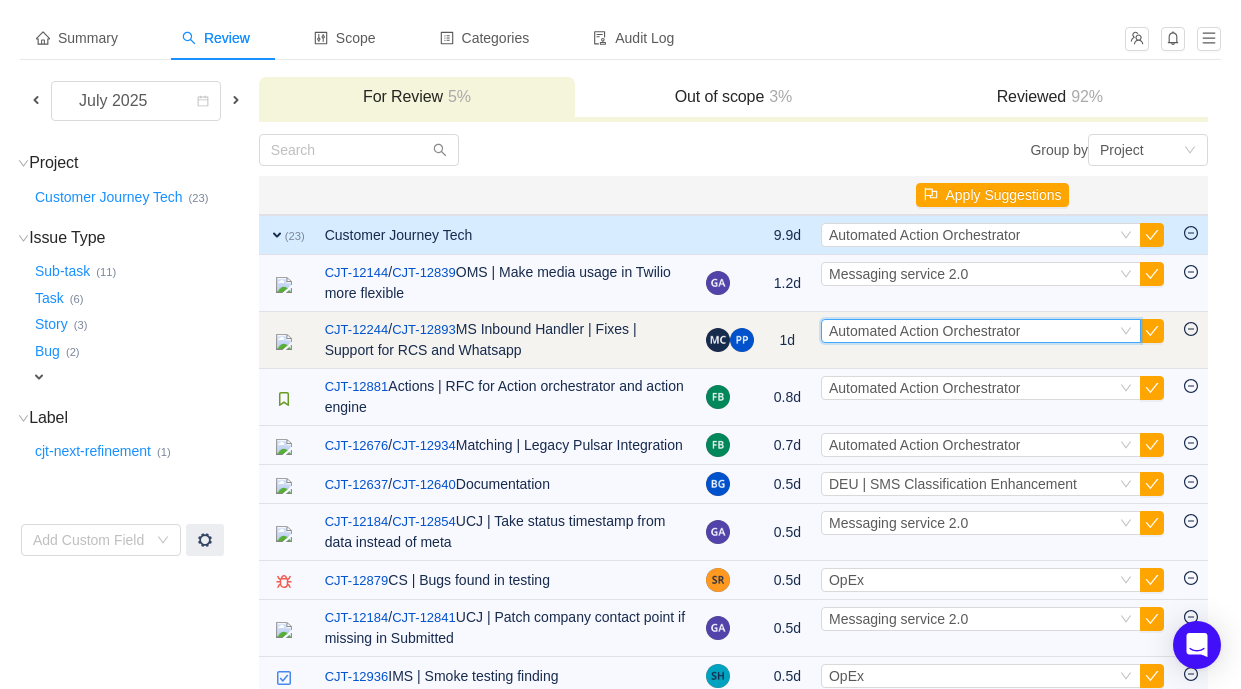 click on "Automated Action Orchestrator" at bounding box center [924, 331] 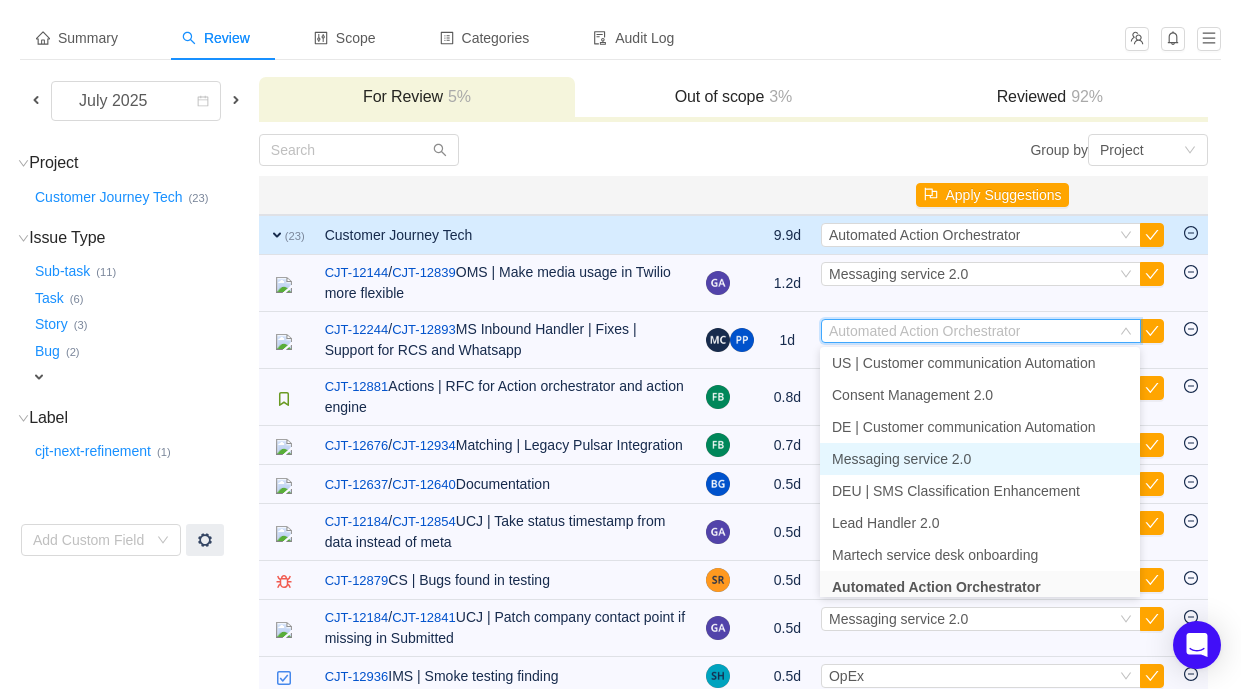 scroll, scrollTop: 654, scrollLeft: 0, axis: vertical 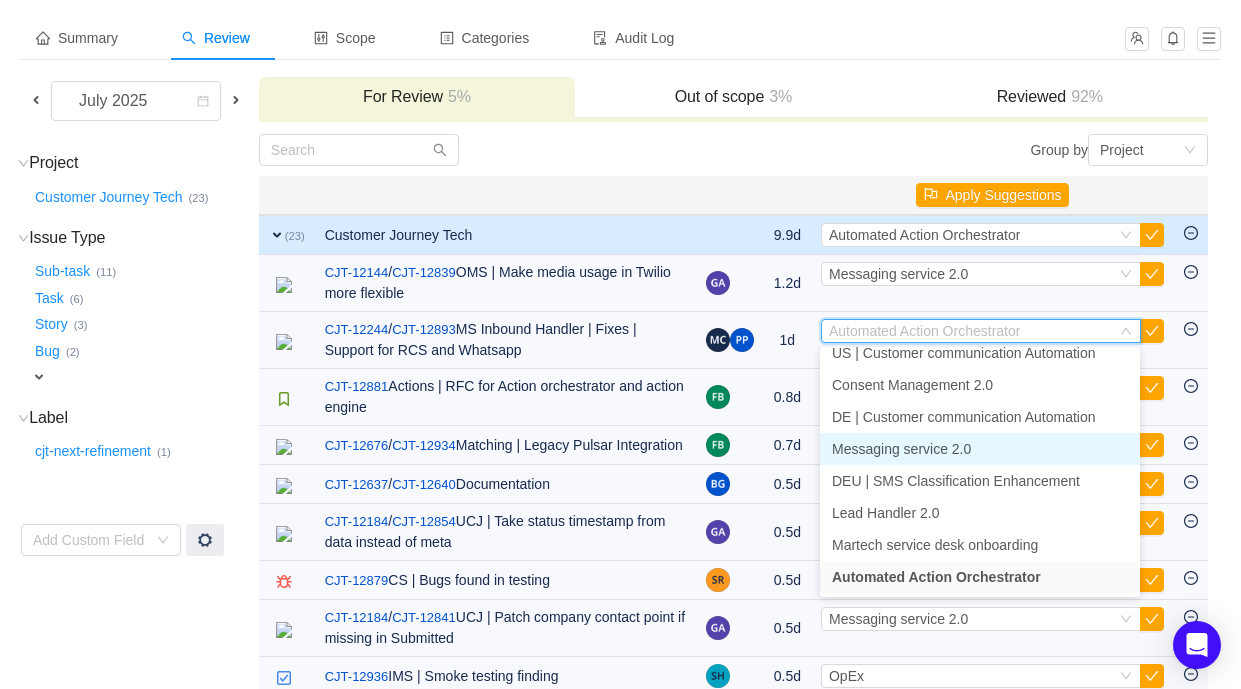 click on "Messaging service 2.0" at bounding box center (901, 449) 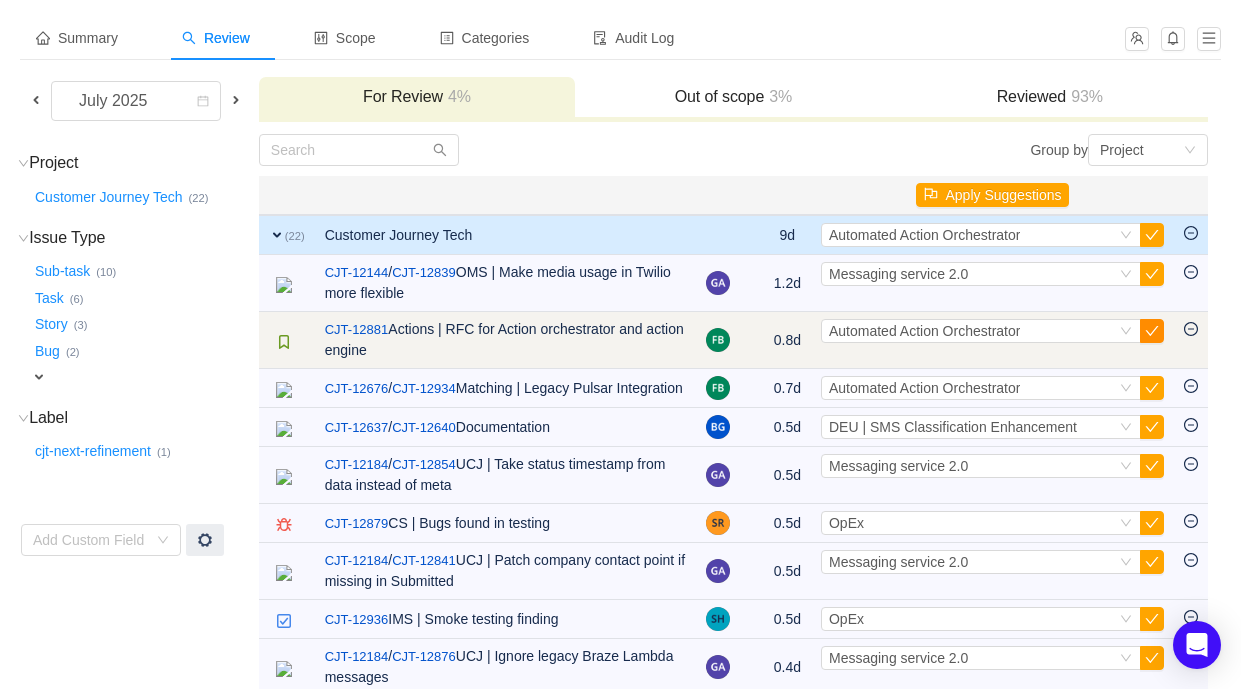 click at bounding box center [1152, 331] 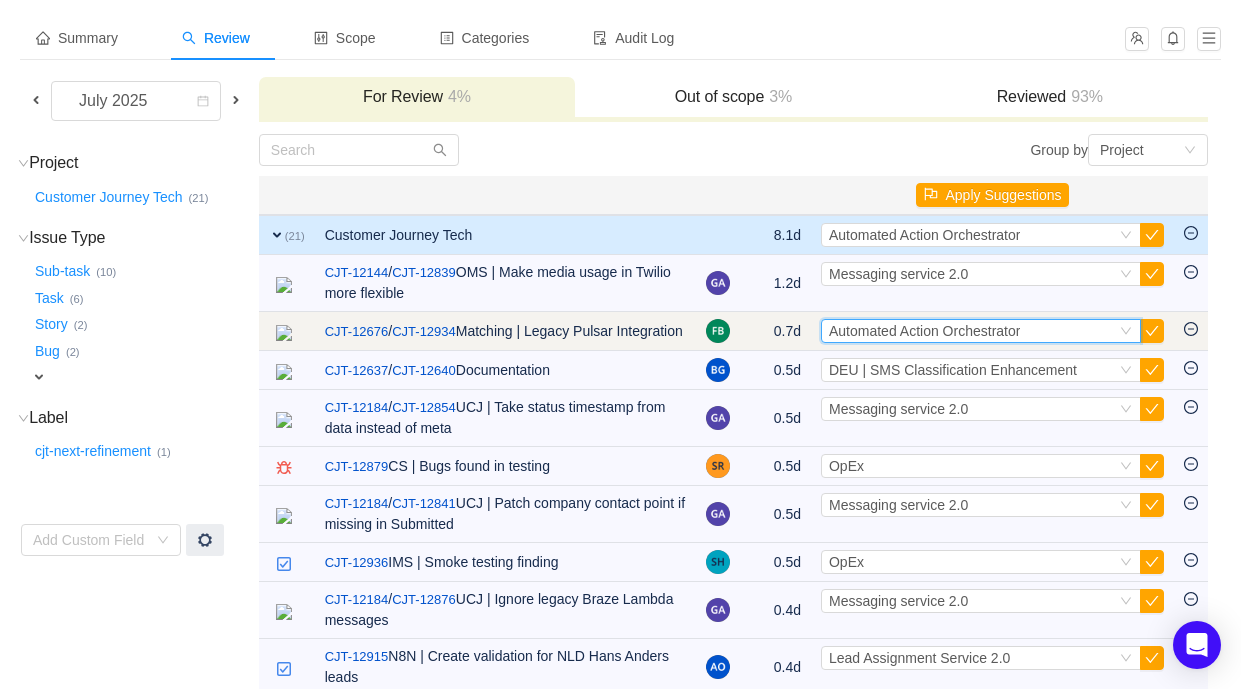 click on "Automated Action Orchestrator" at bounding box center [924, 331] 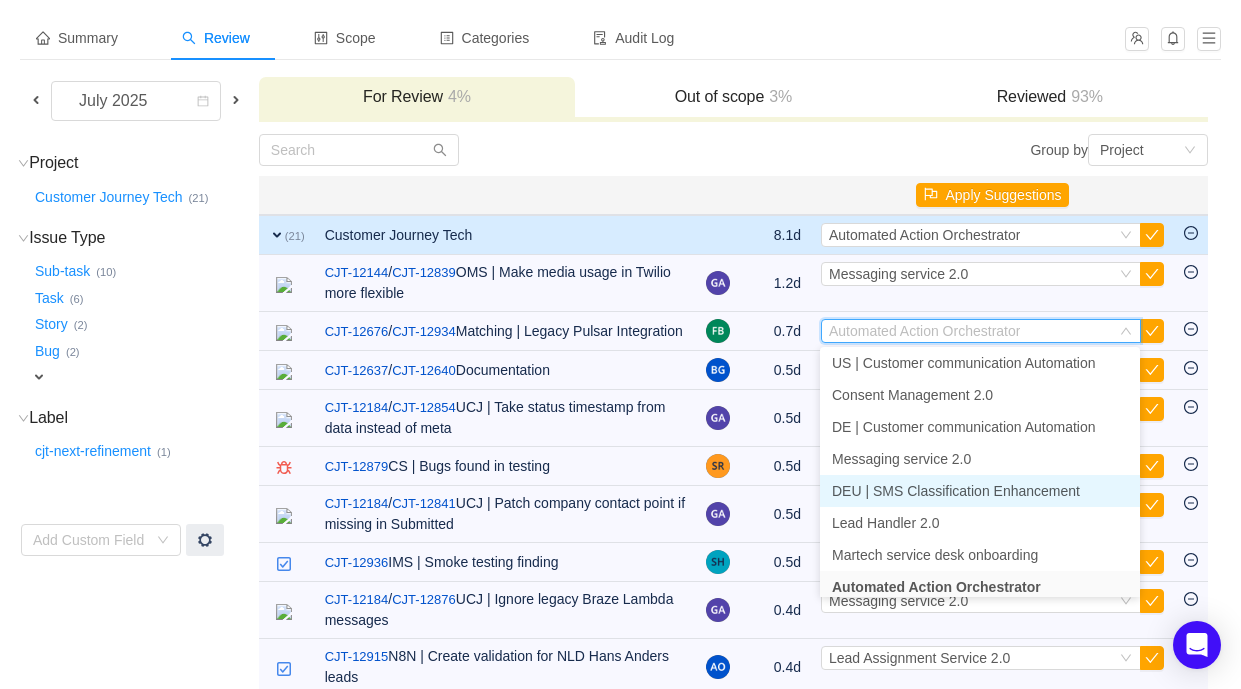 scroll, scrollTop: 654, scrollLeft: 0, axis: vertical 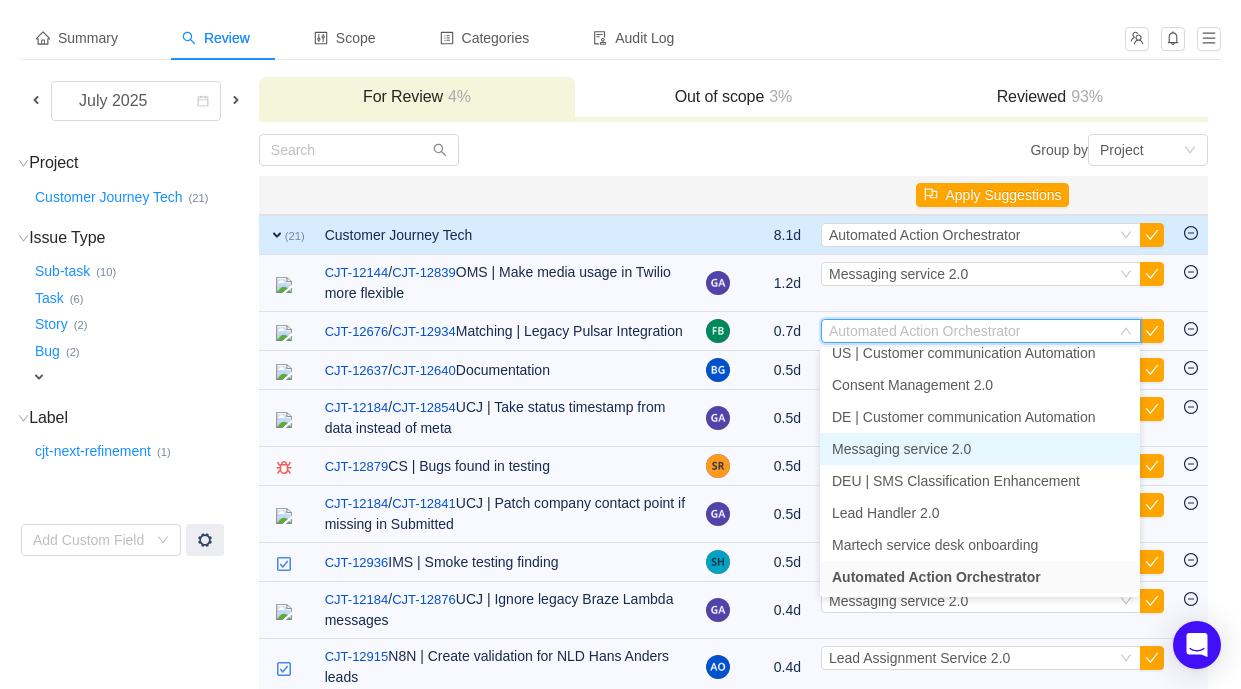click on "Messaging service 2.0" at bounding box center (901, 449) 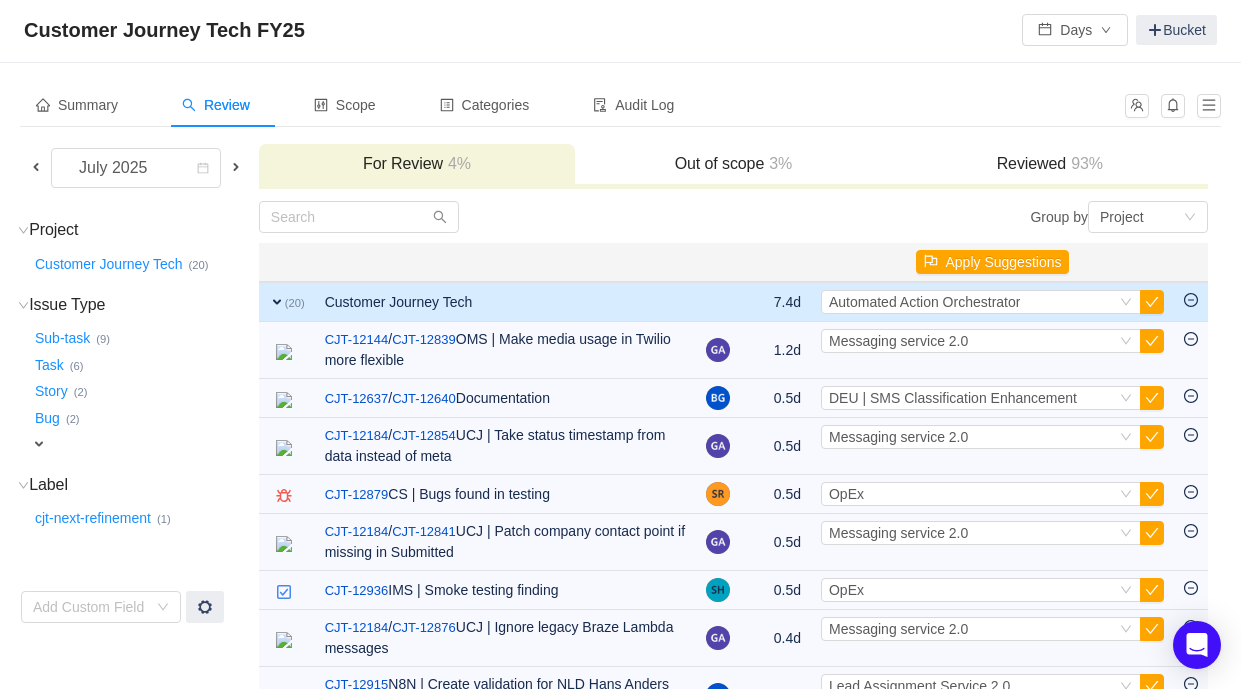 scroll, scrollTop: 28, scrollLeft: 0, axis: vertical 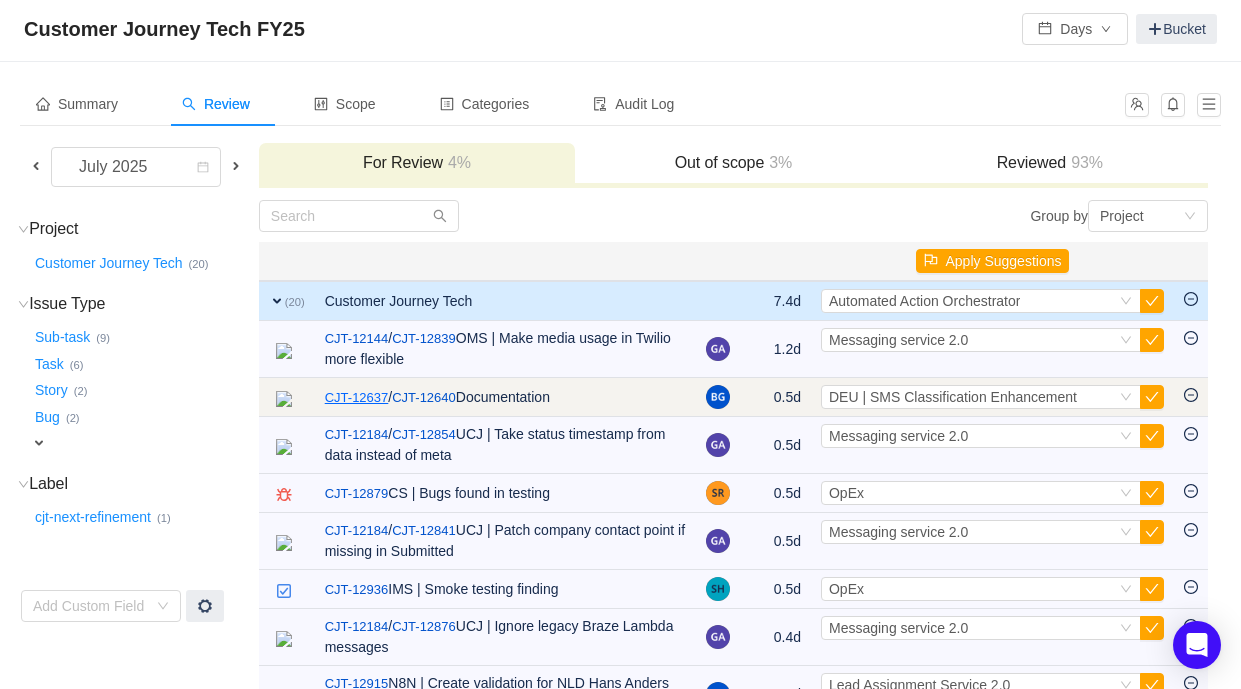 click on "CJT-12637" at bounding box center [357, 398] 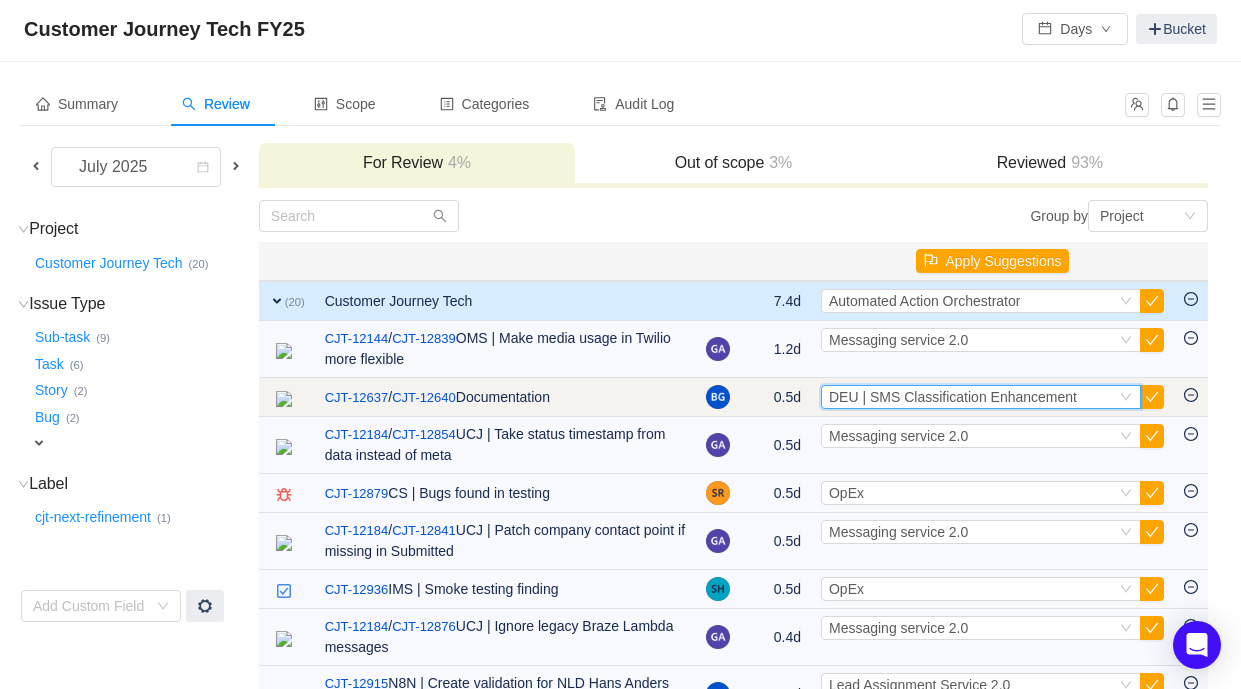 click on "DEU | SMS Classification Enhancement" at bounding box center (953, 397) 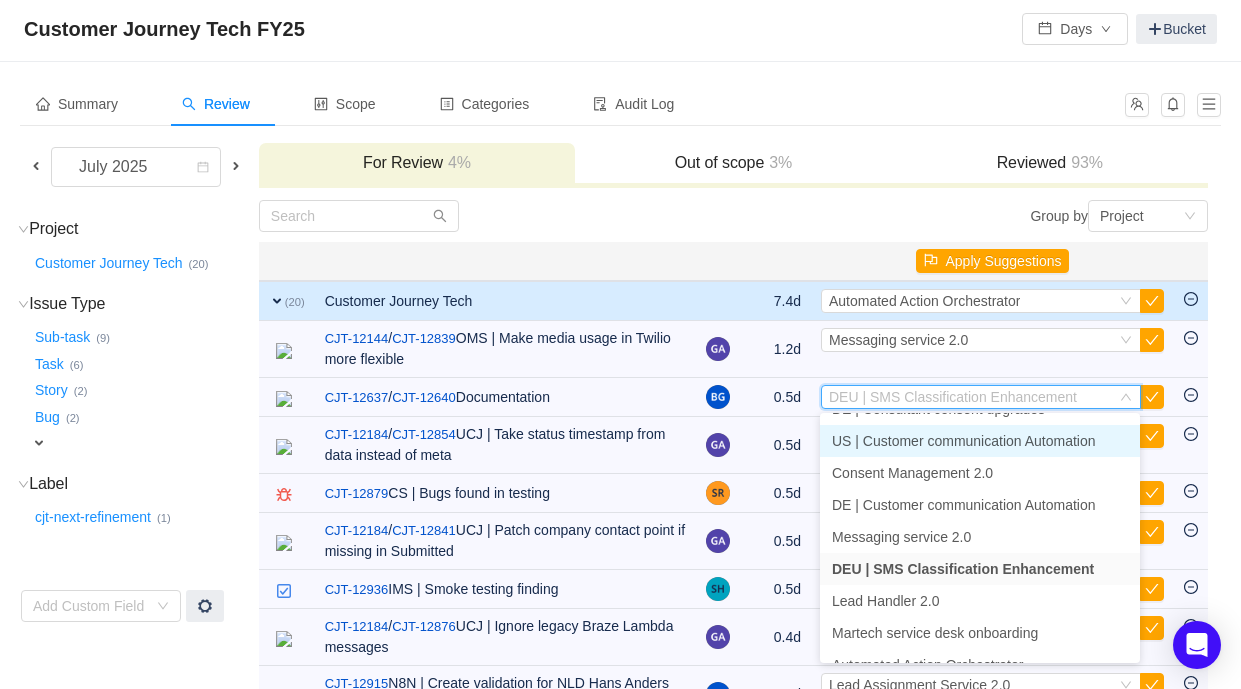 scroll, scrollTop: 654, scrollLeft: 0, axis: vertical 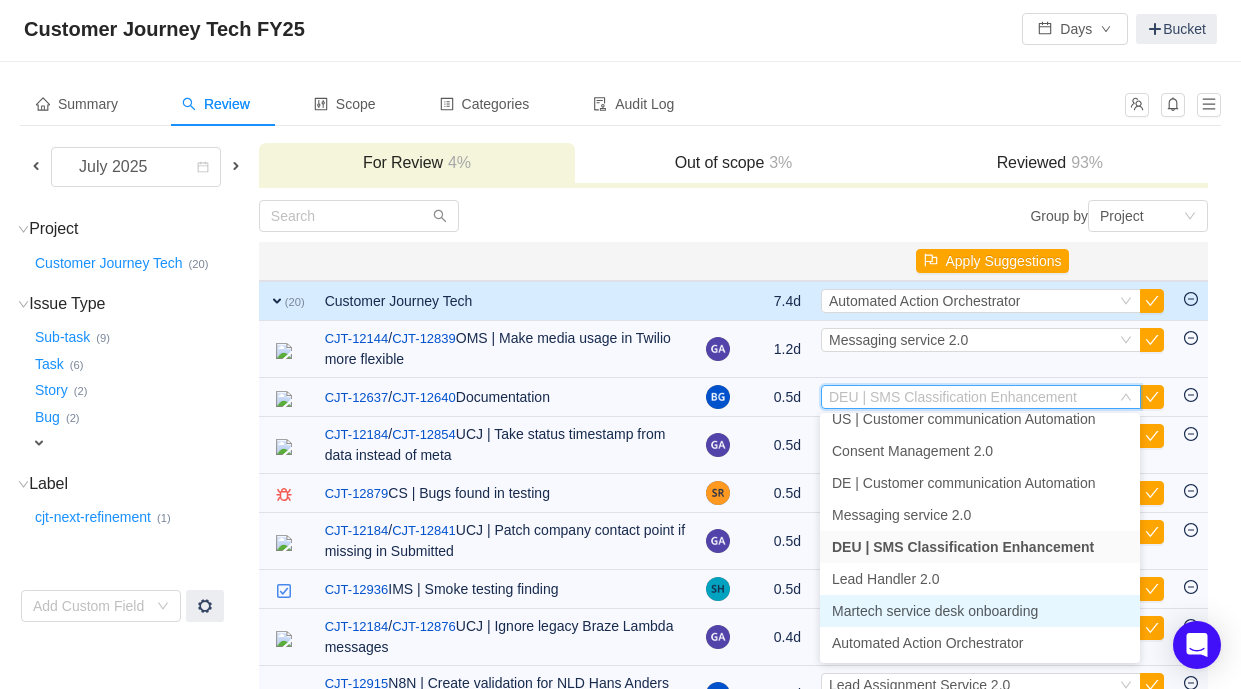 click on "Martech service desk onboarding" at bounding box center (935, 611) 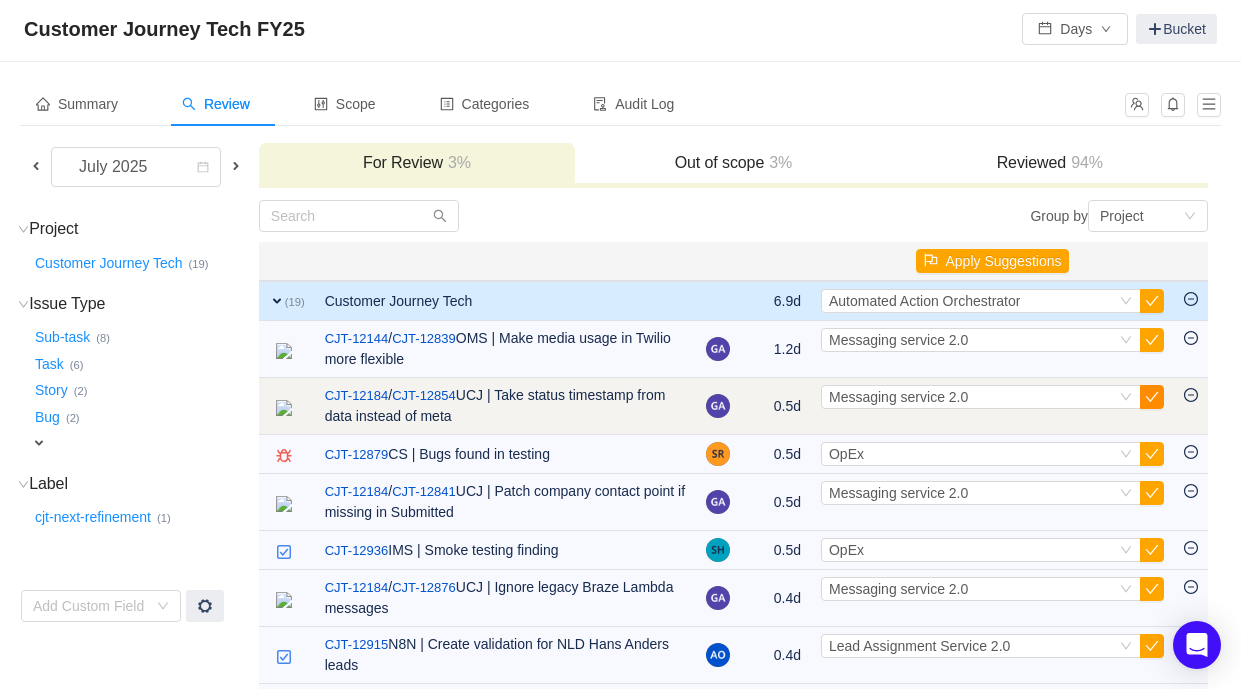 click at bounding box center (1152, 397) 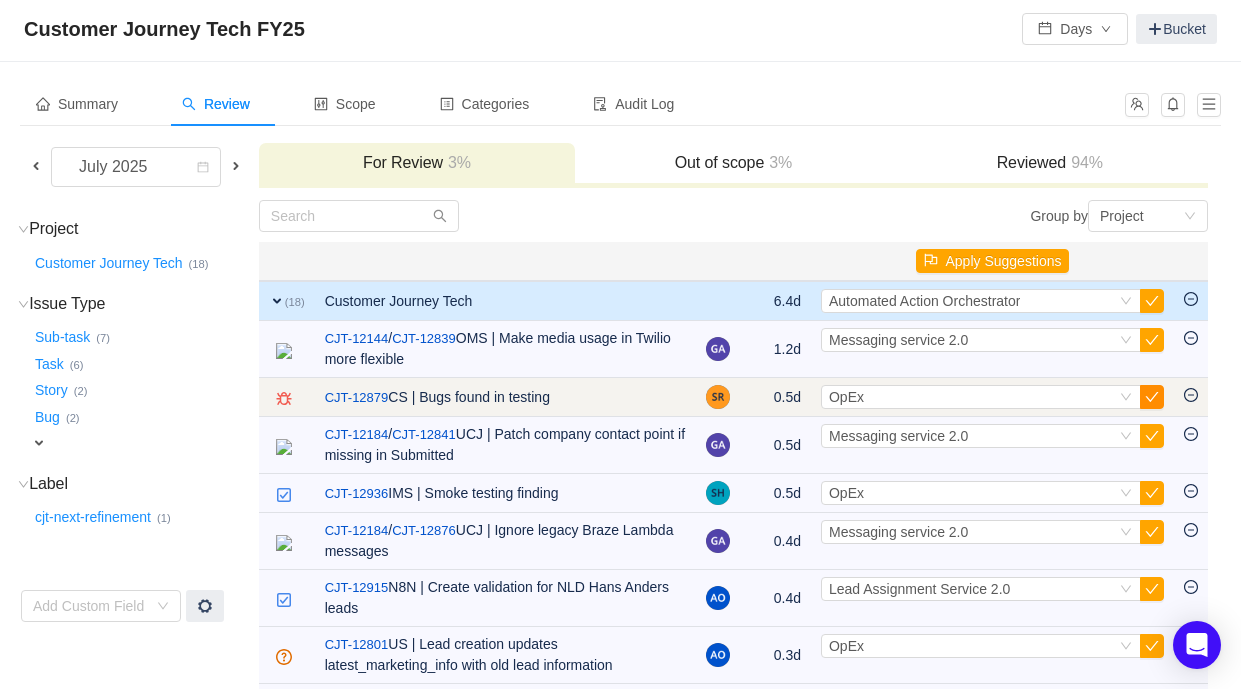 click at bounding box center [1152, 397] 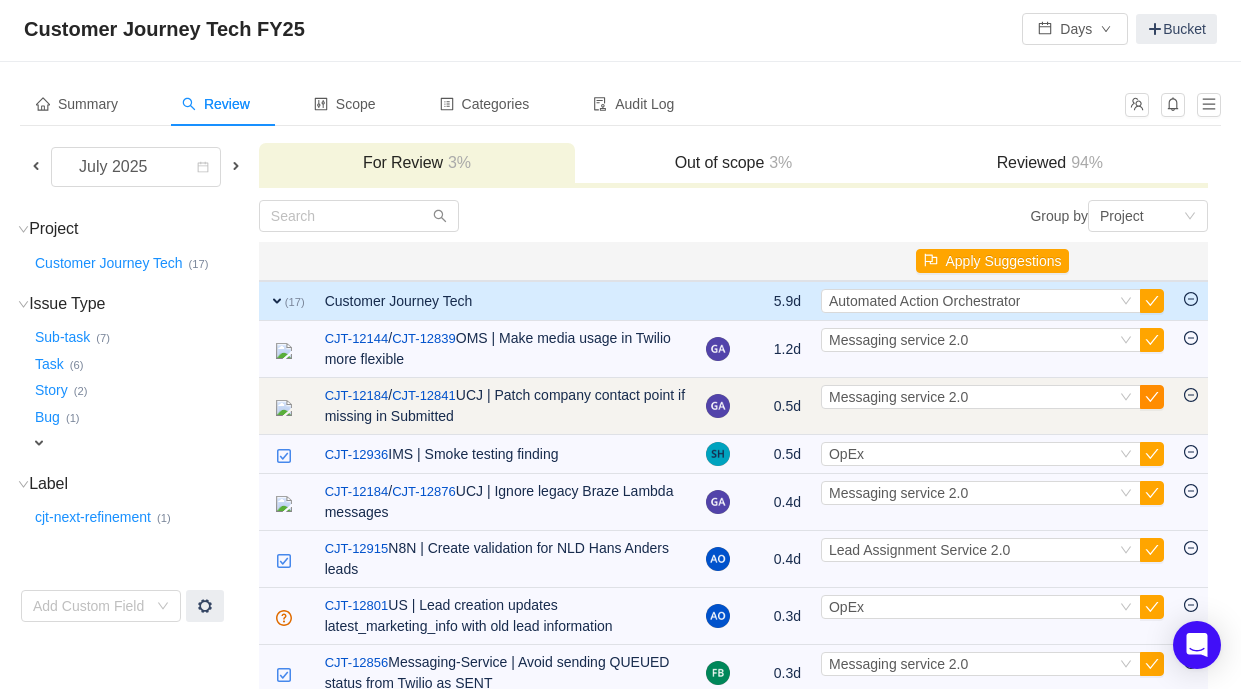 click at bounding box center [1152, 397] 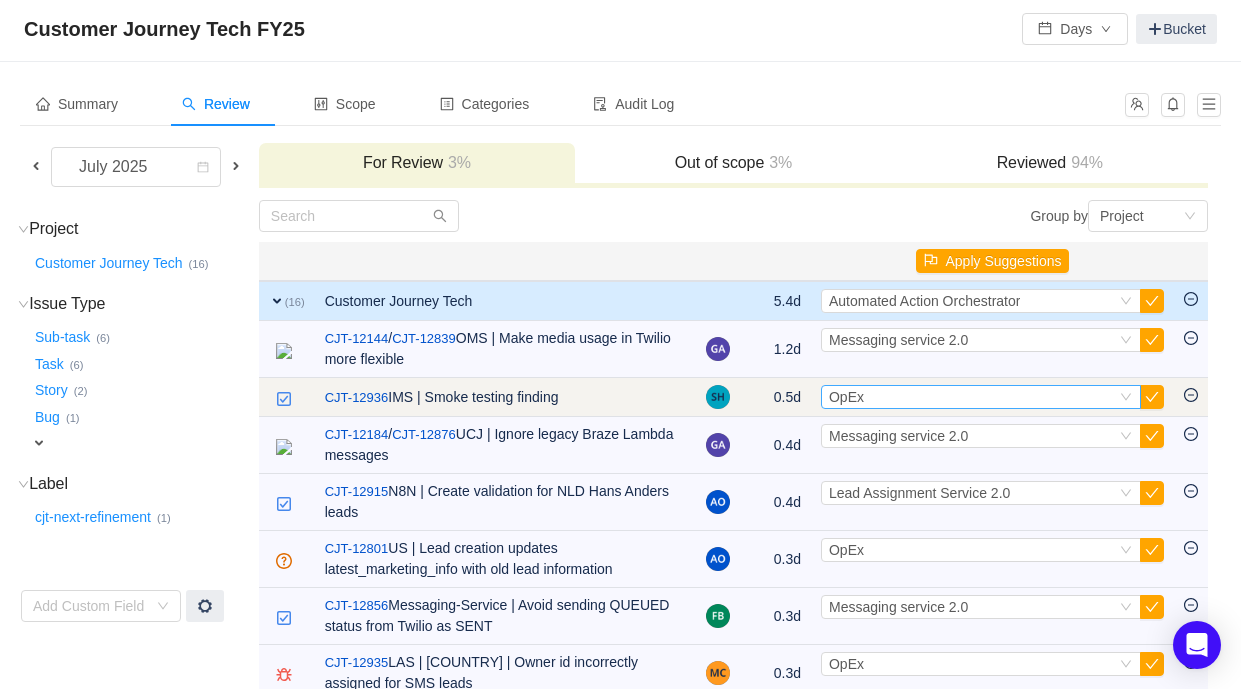click on "Select  OpEx" at bounding box center [972, 397] 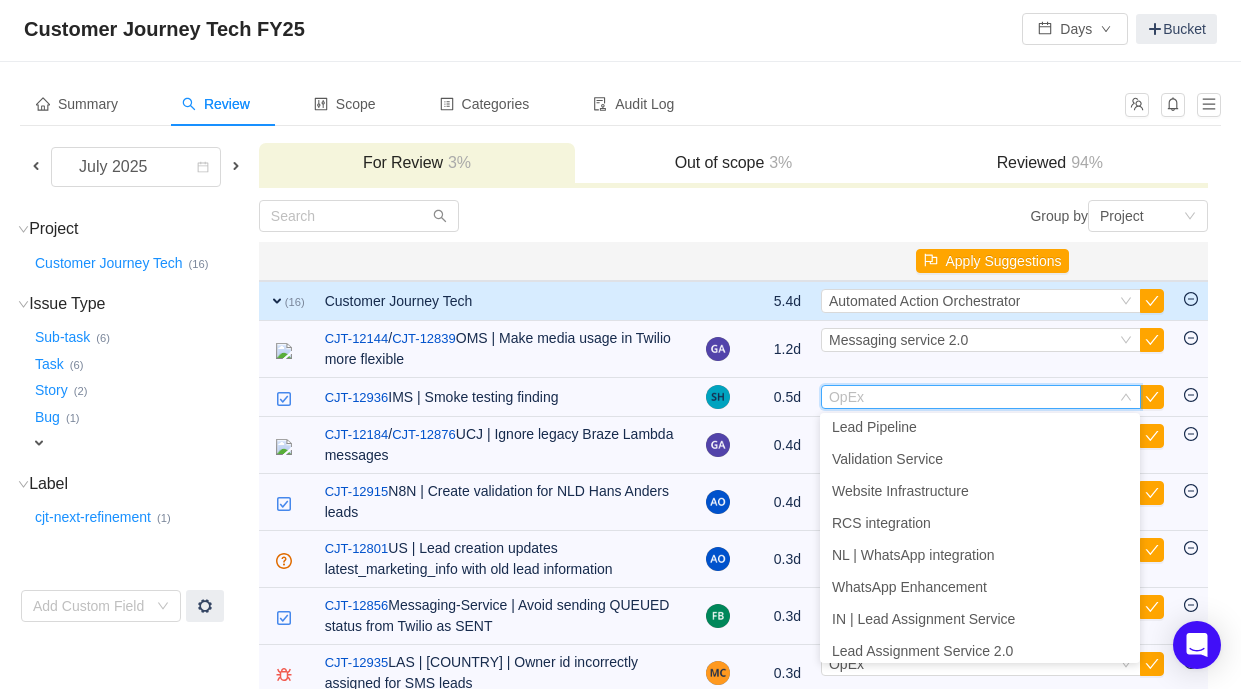 scroll, scrollTop: 654, scrollLeft: 0, axis: vertical 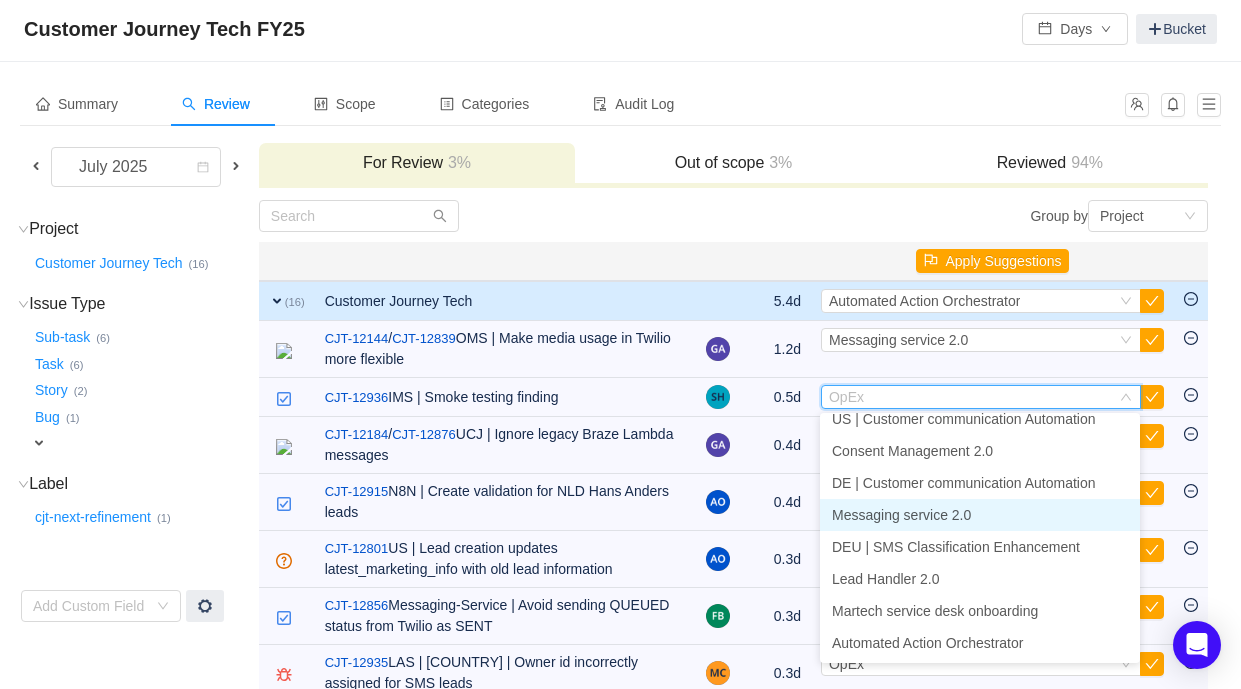 click on "Messaging service 2.0" at bounding box center (980, 515) 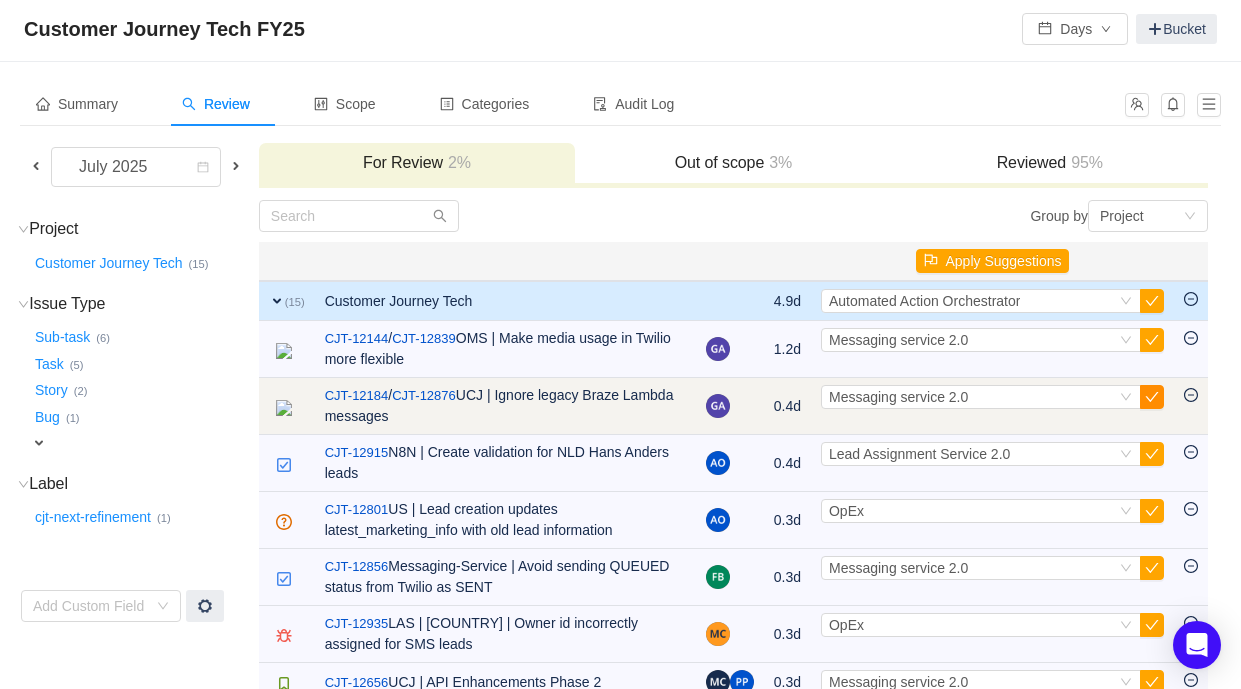 click at bounding box center [1152, 397] 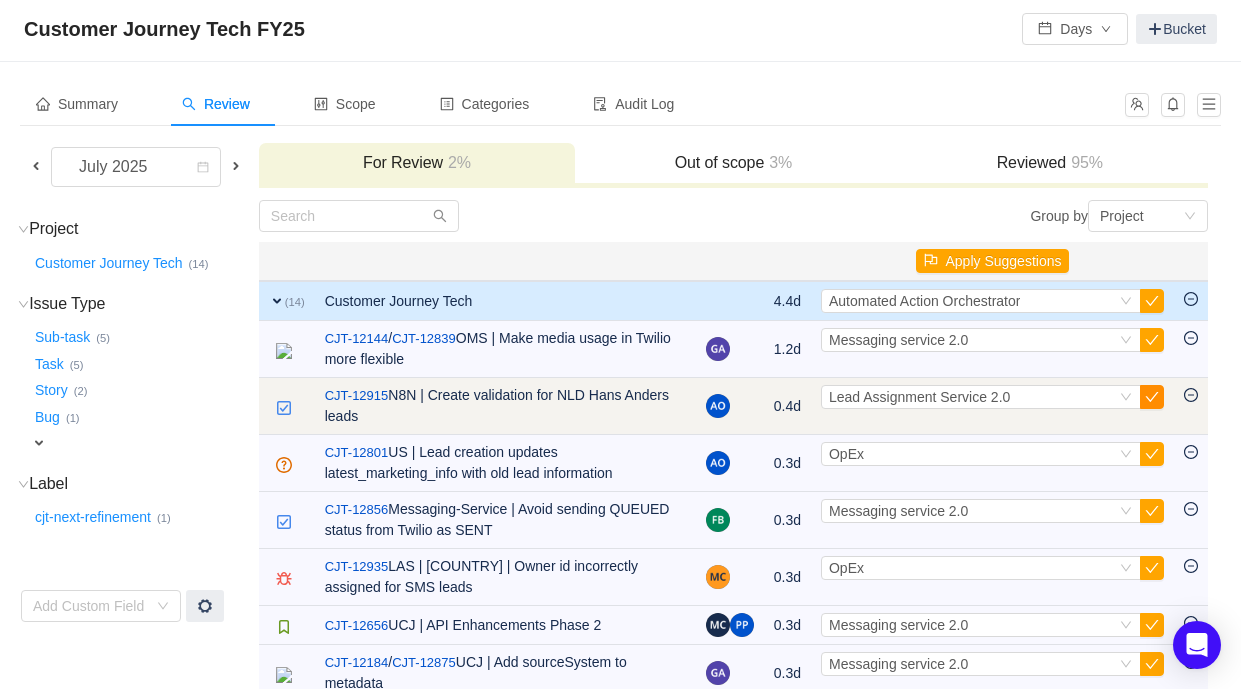 click at bounding box center [1152, 397] 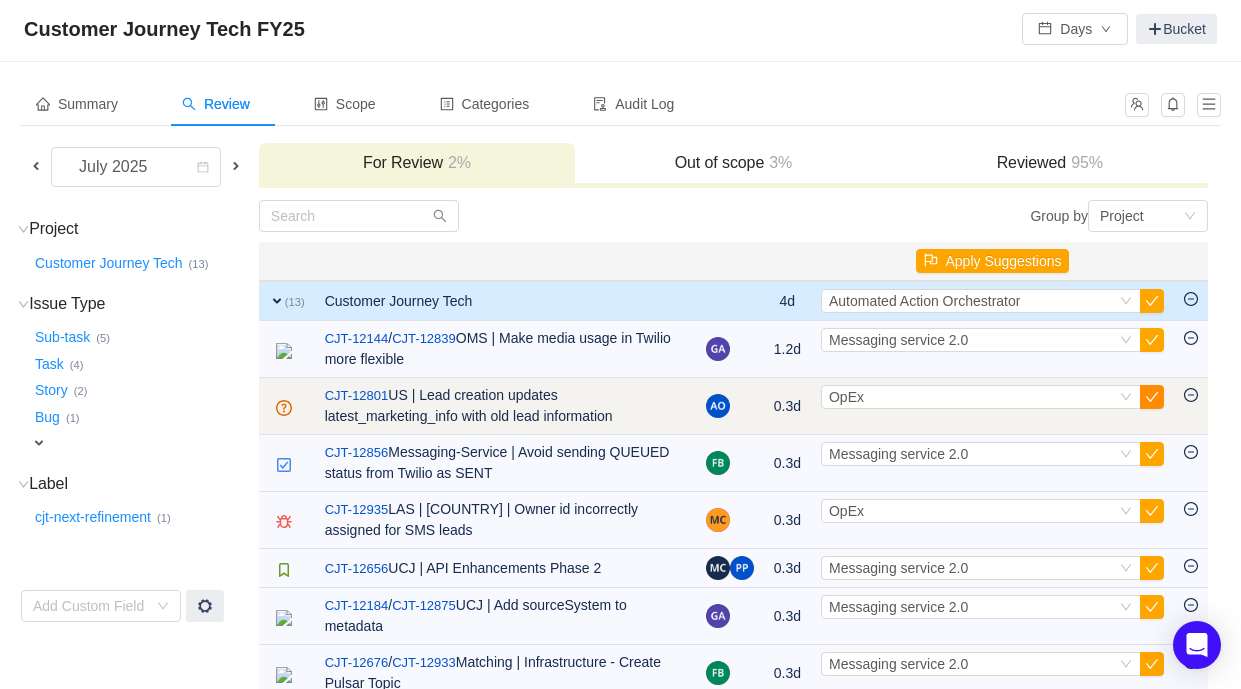 click at bounding box center (1152, 397) 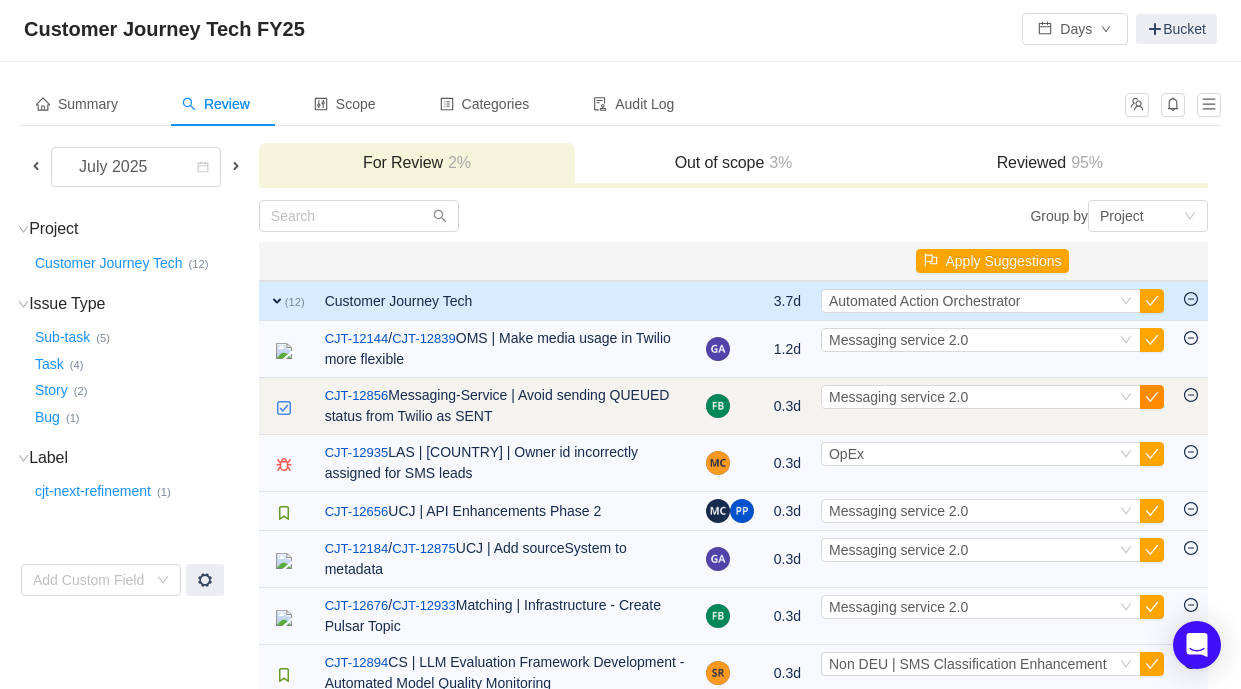 click at bounding box center [1152, 397] 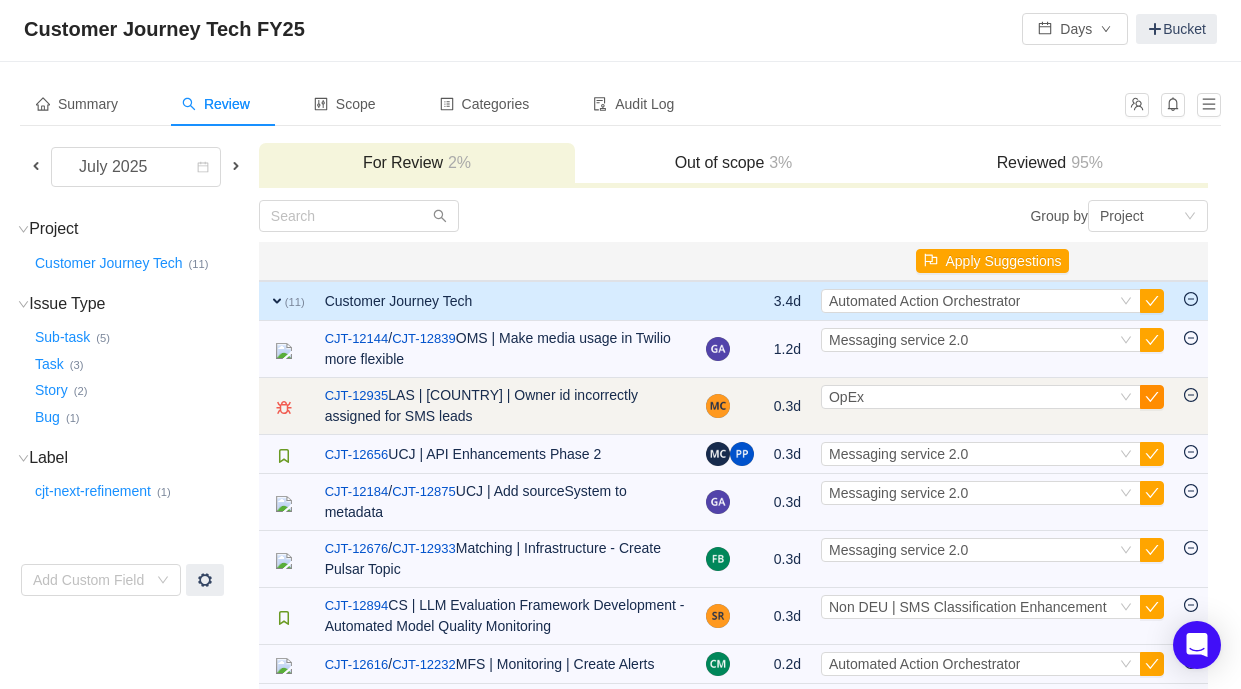 click at bounding box center (1152, 397) 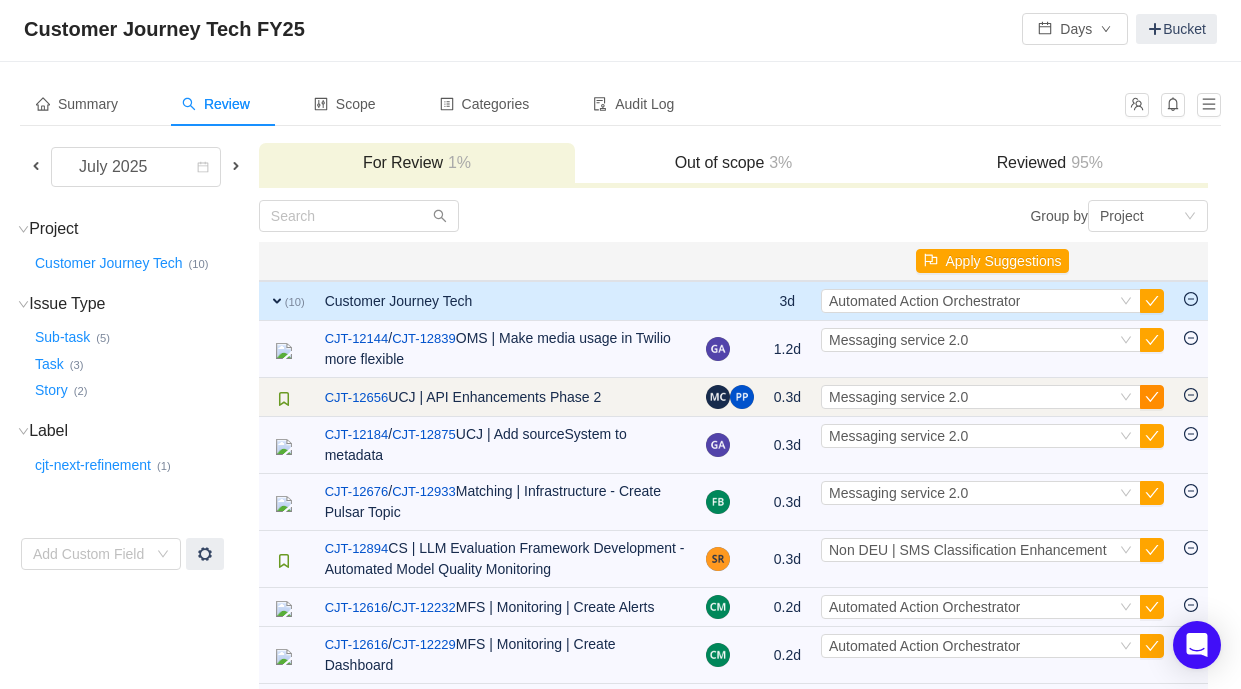 click at bounding box center [1152, 397] 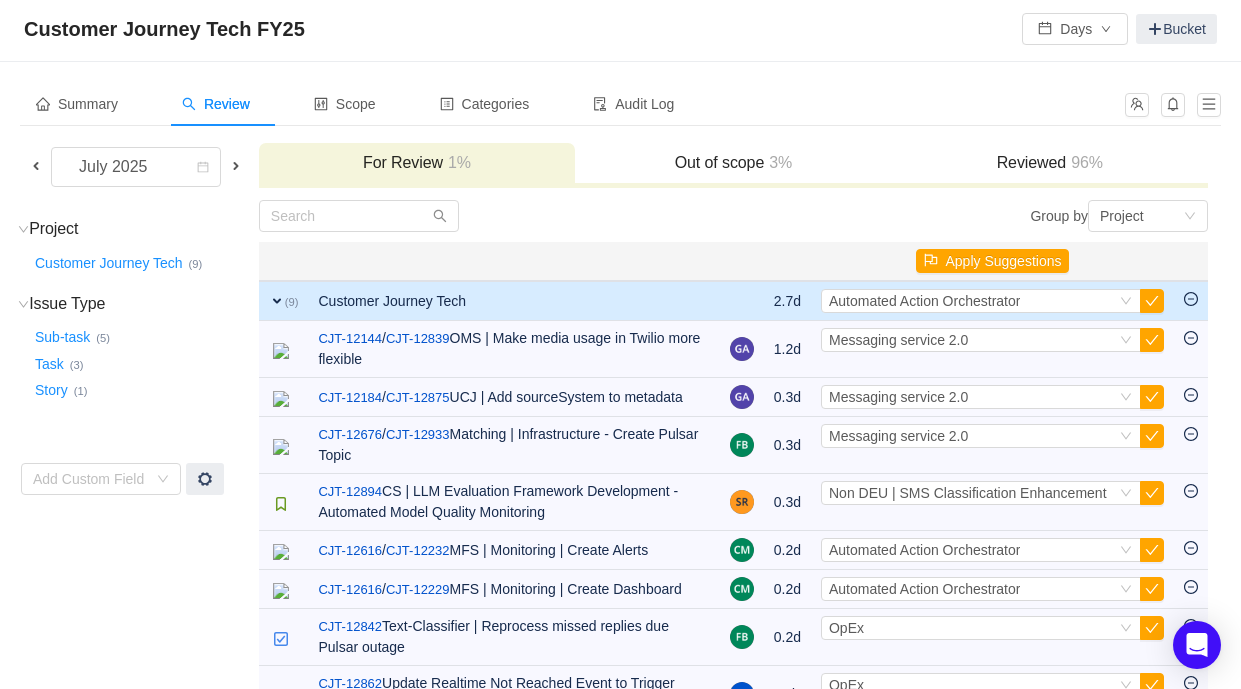click at bounding box center [1152, 397] 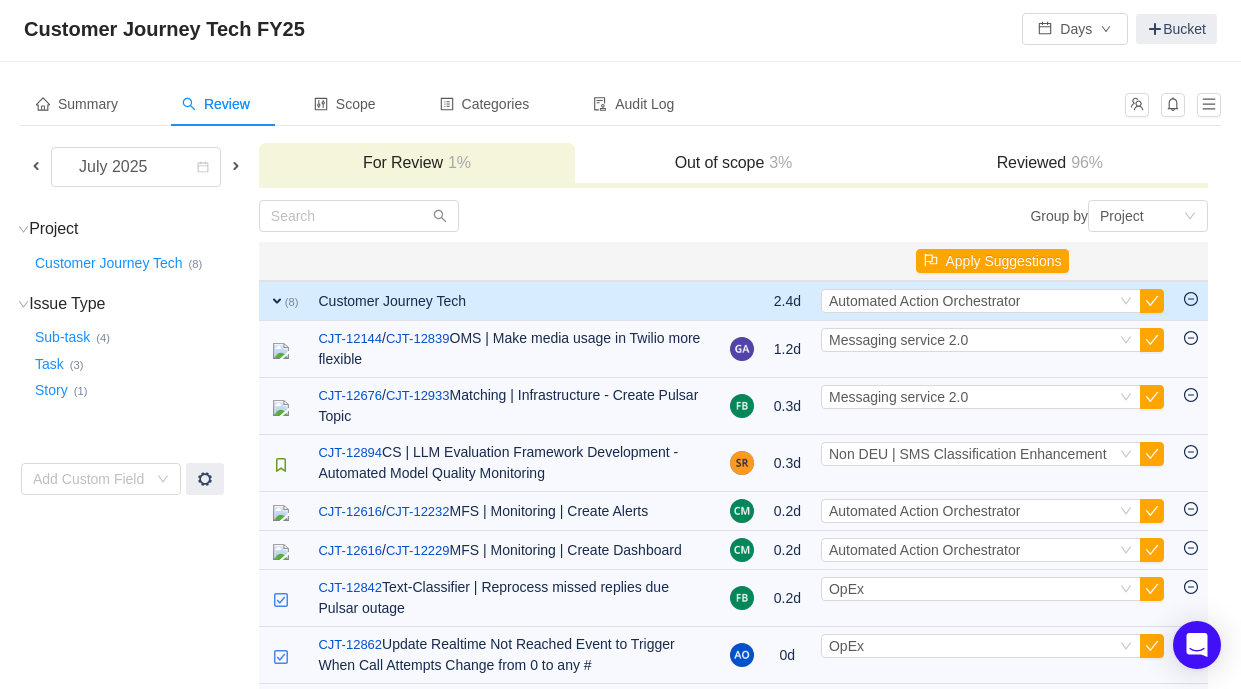 click at bounding box center [1152, 397] 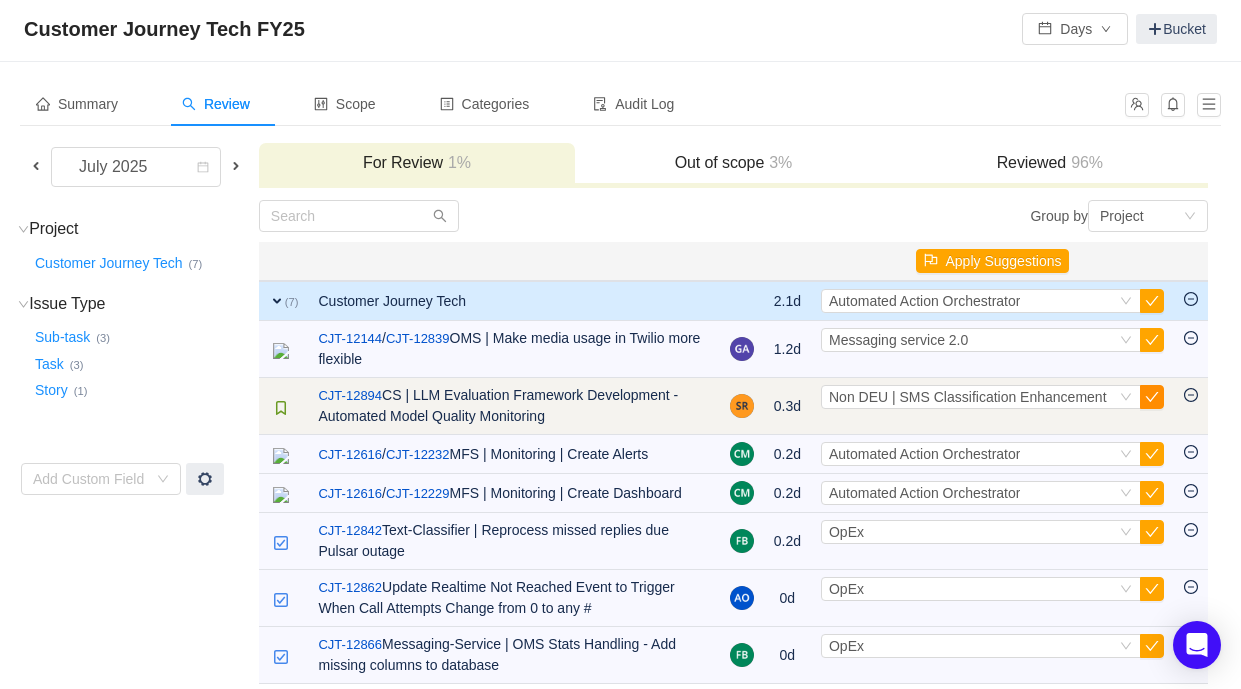 click at bounding box center [1152, 397] 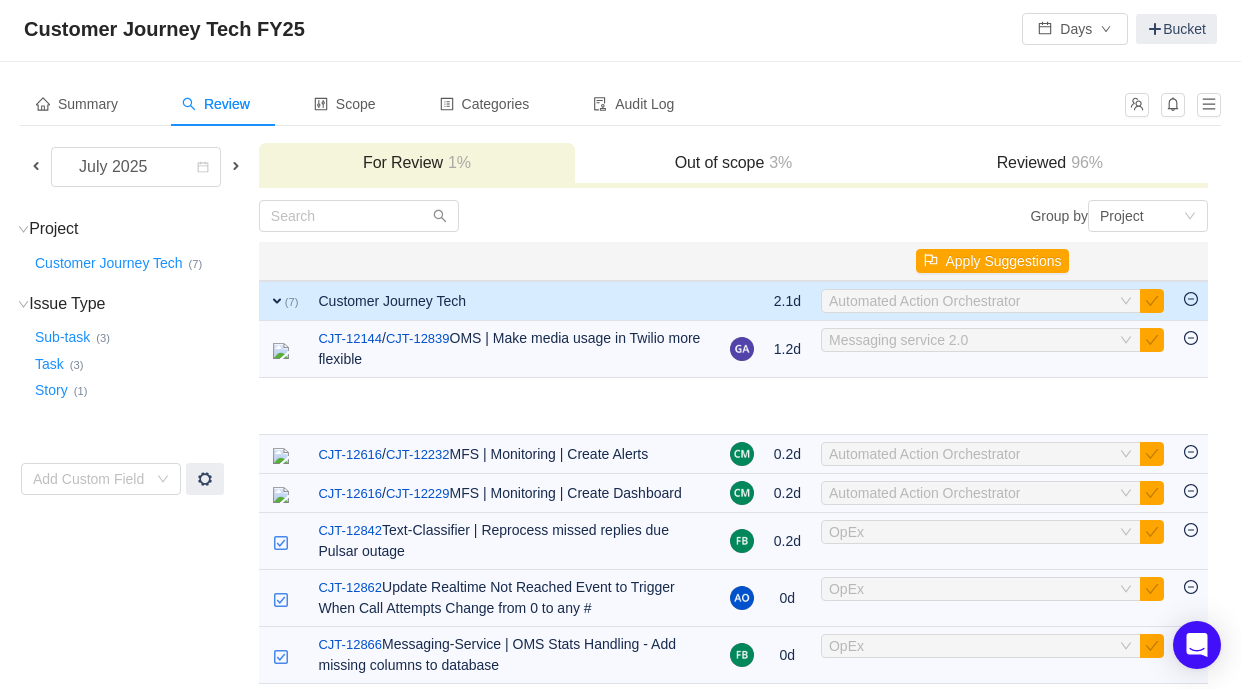 scroll, scrollTop: 4, scrollLeft: 0, axis: vertical 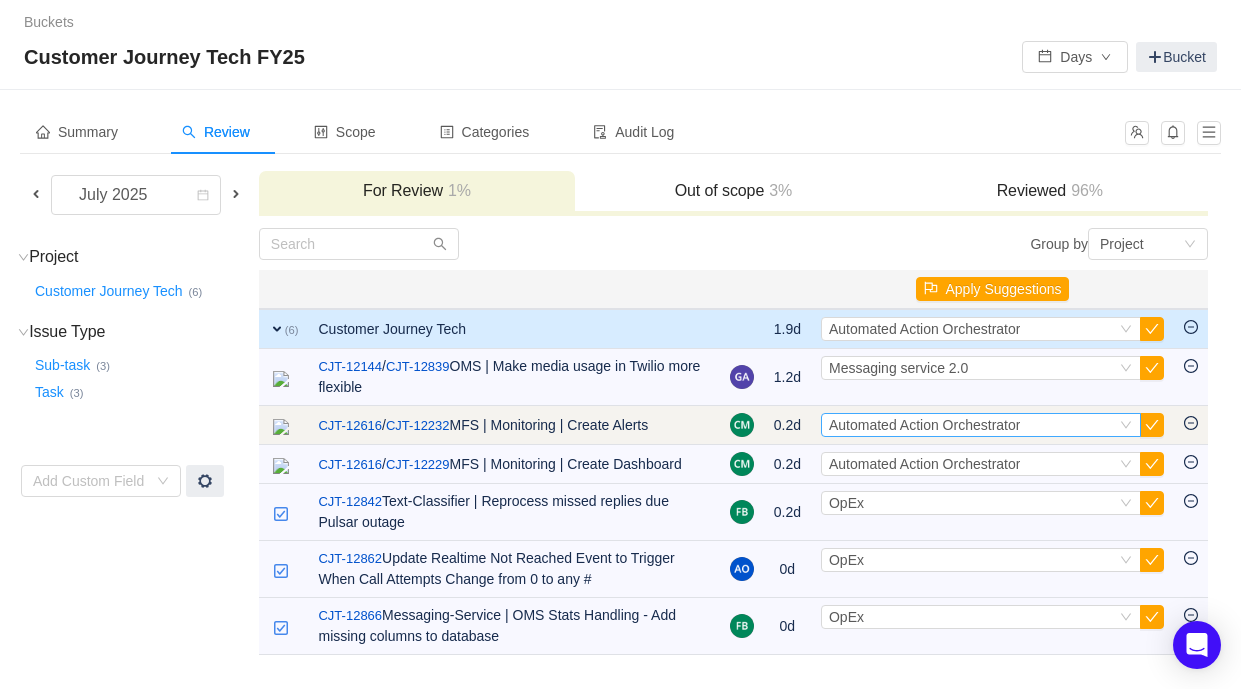 click on "Select  Automated Action Orchestrator" at bounding box center [972, 425] 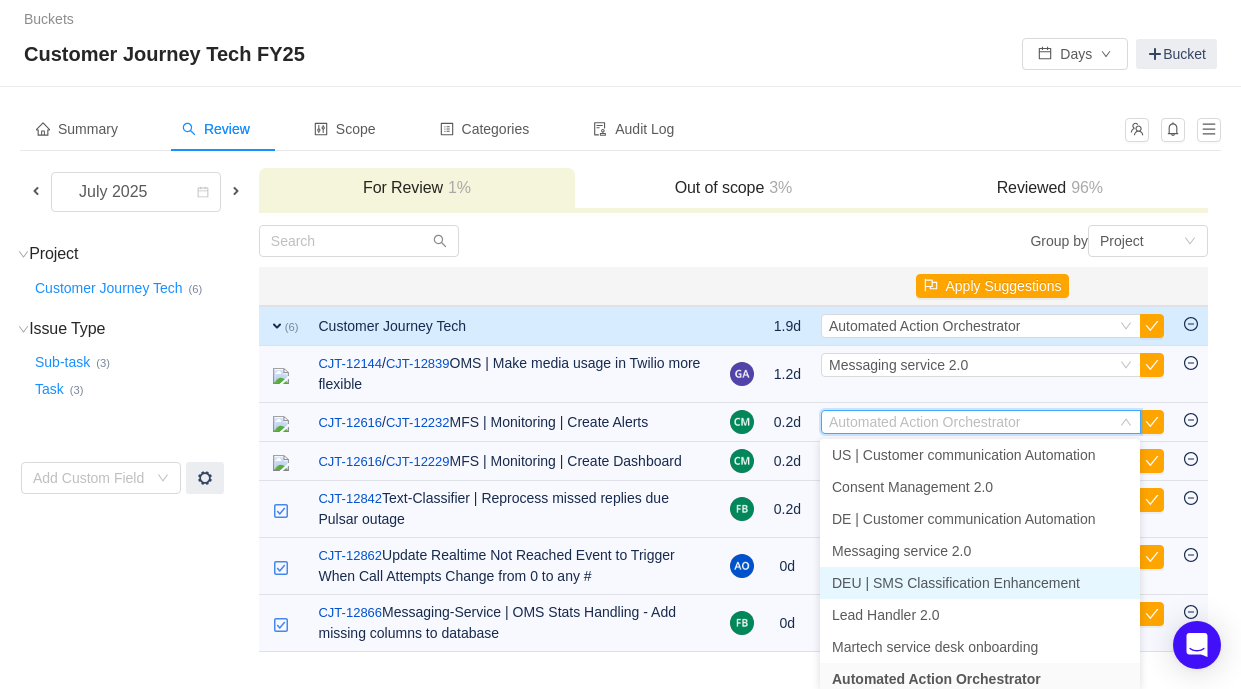scroll, scrollTop: 654, scrollLeft: 0, axis: vertical 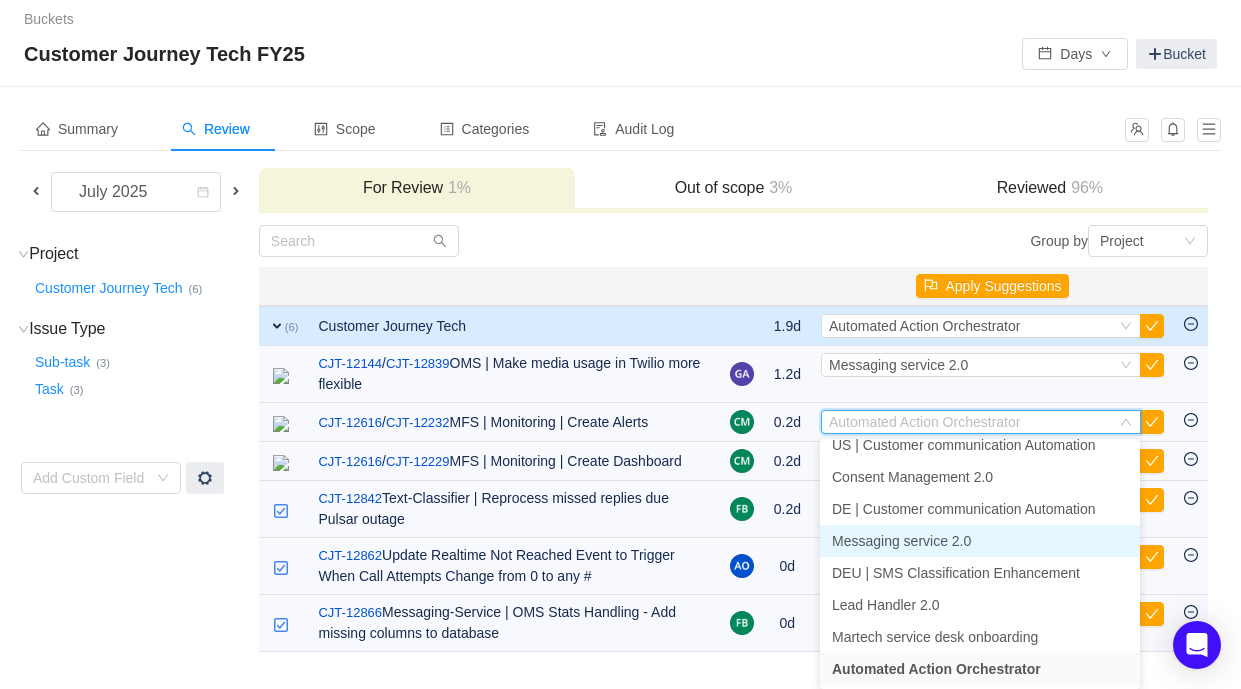 click on "Messaging service 2.0" at bounding box center [980, 541] 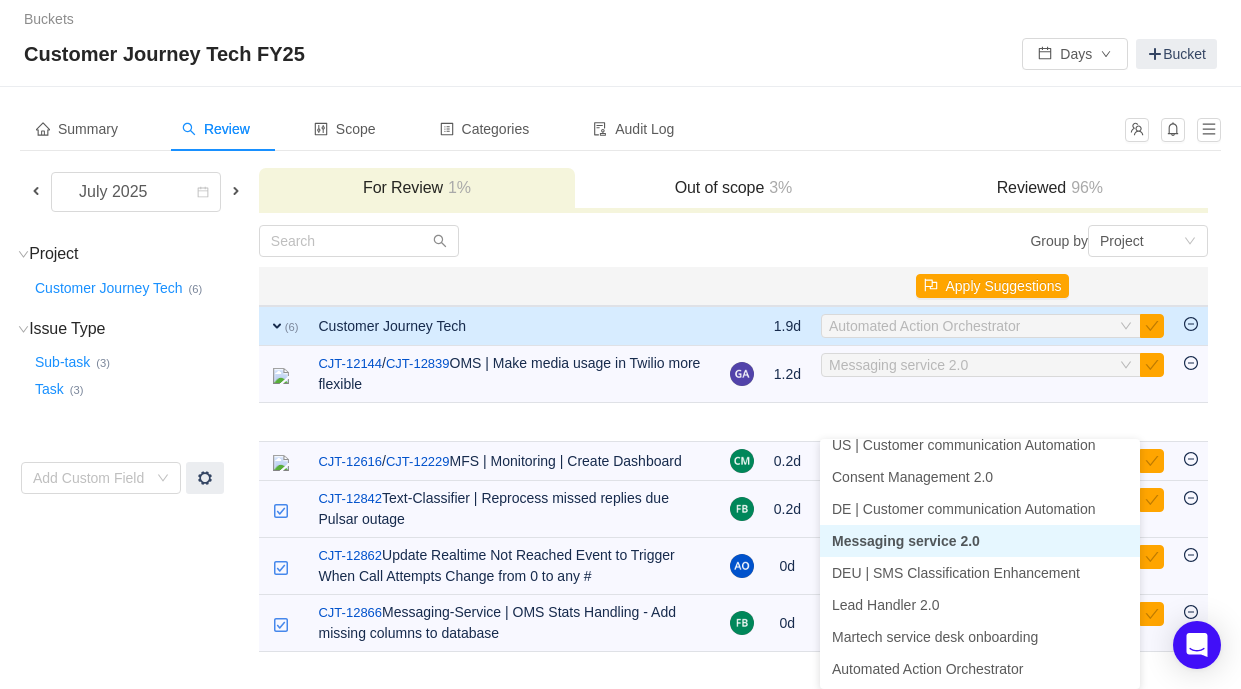 scroll, scrollTop: 0, scrollLeft: 0, axis: both 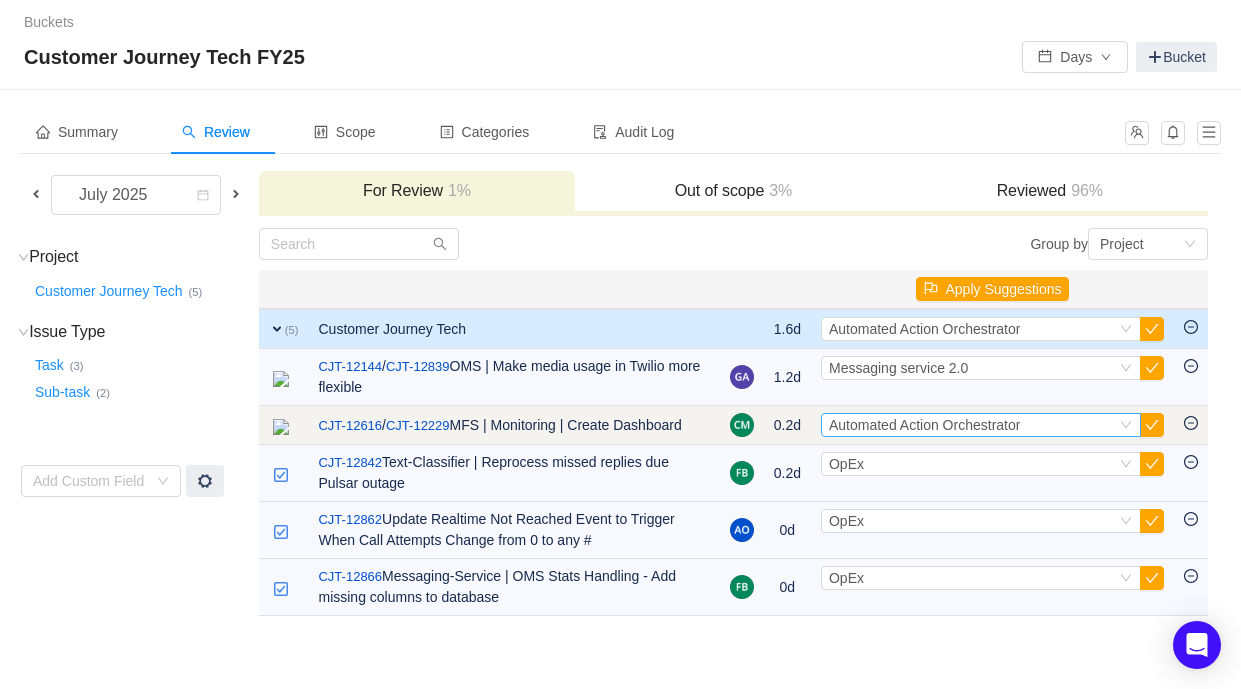 click on "Automated Action Orchestrator" at bounding box center (924, 425) 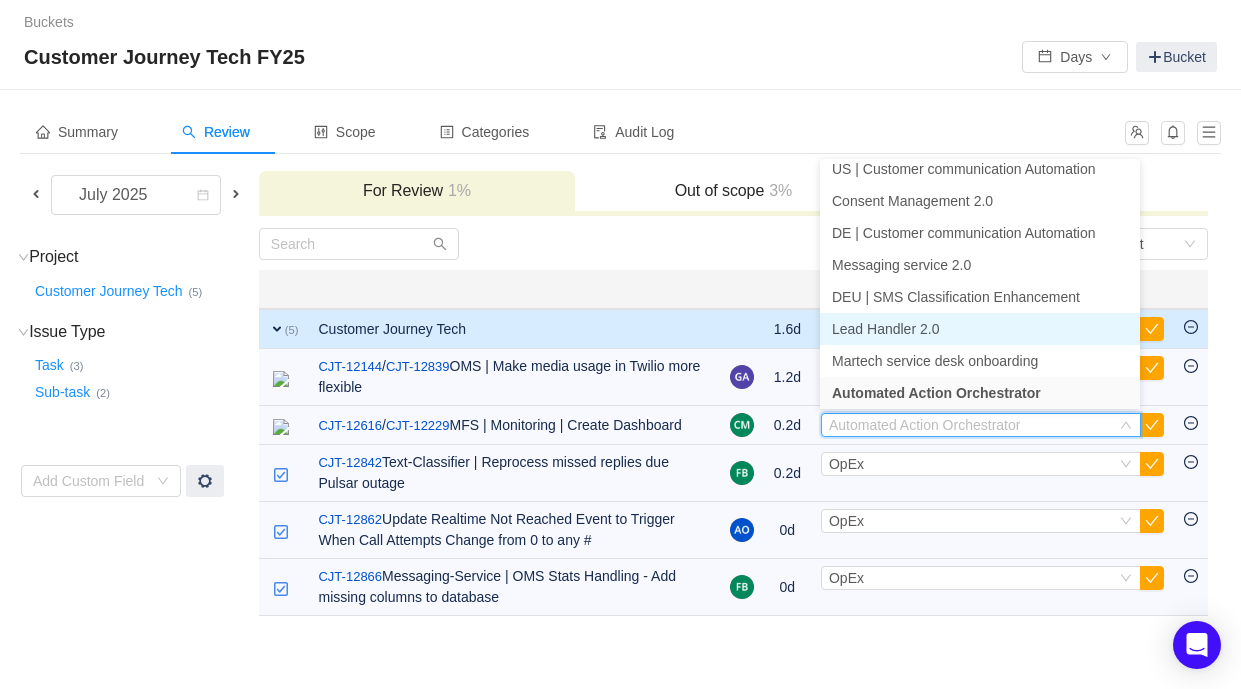 scroll, scrollTop: 654, scrollLeft: 0, axis: vertical 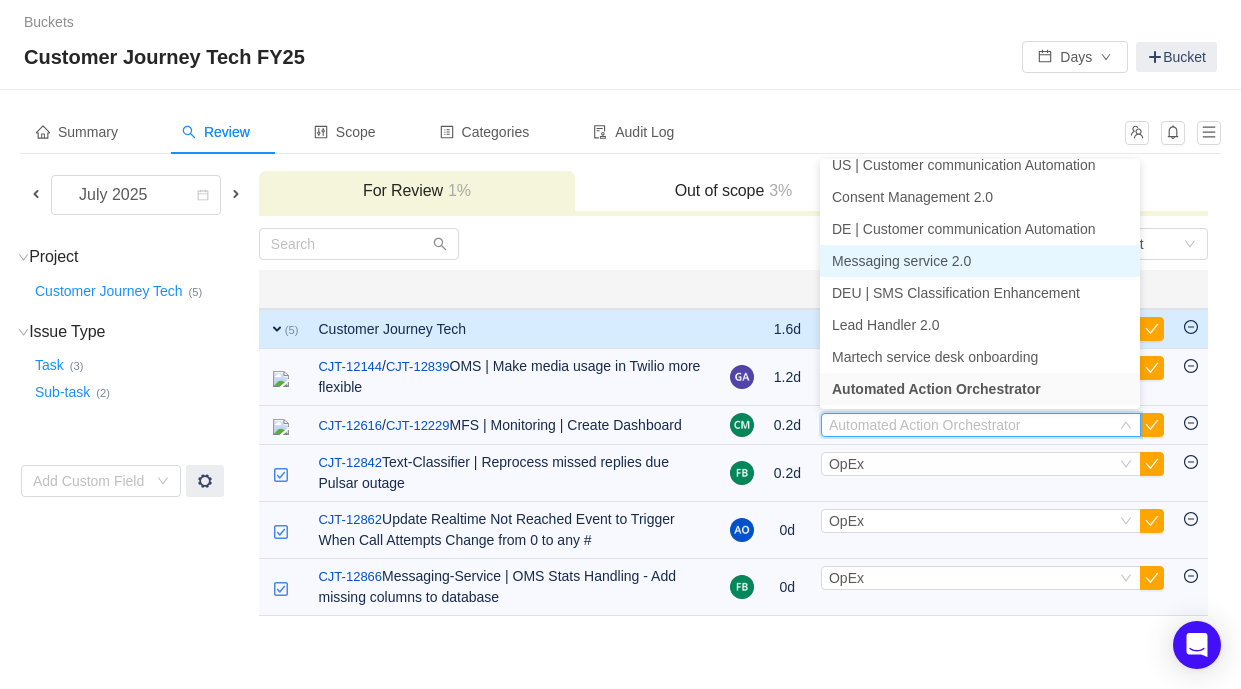 click on "Messaging service 2.0" at bounding box center (980, 261) 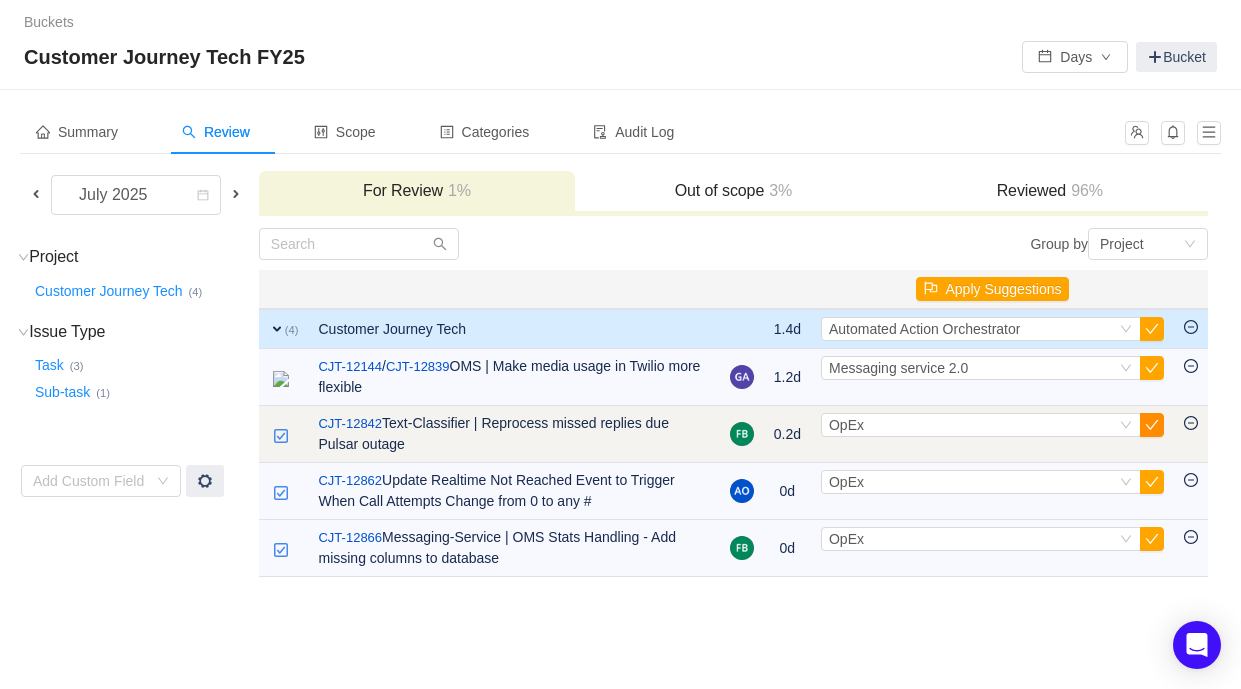 click at bounding box center (1152, 425) 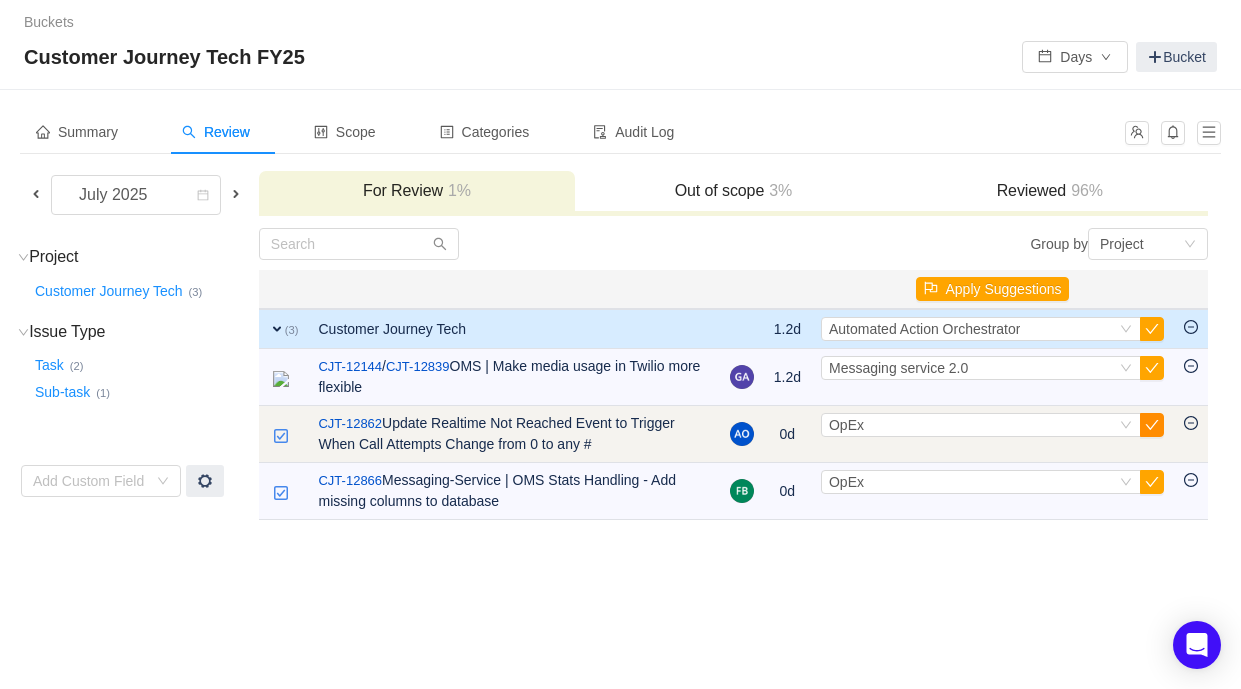 click at bounding box center (1152, 425) 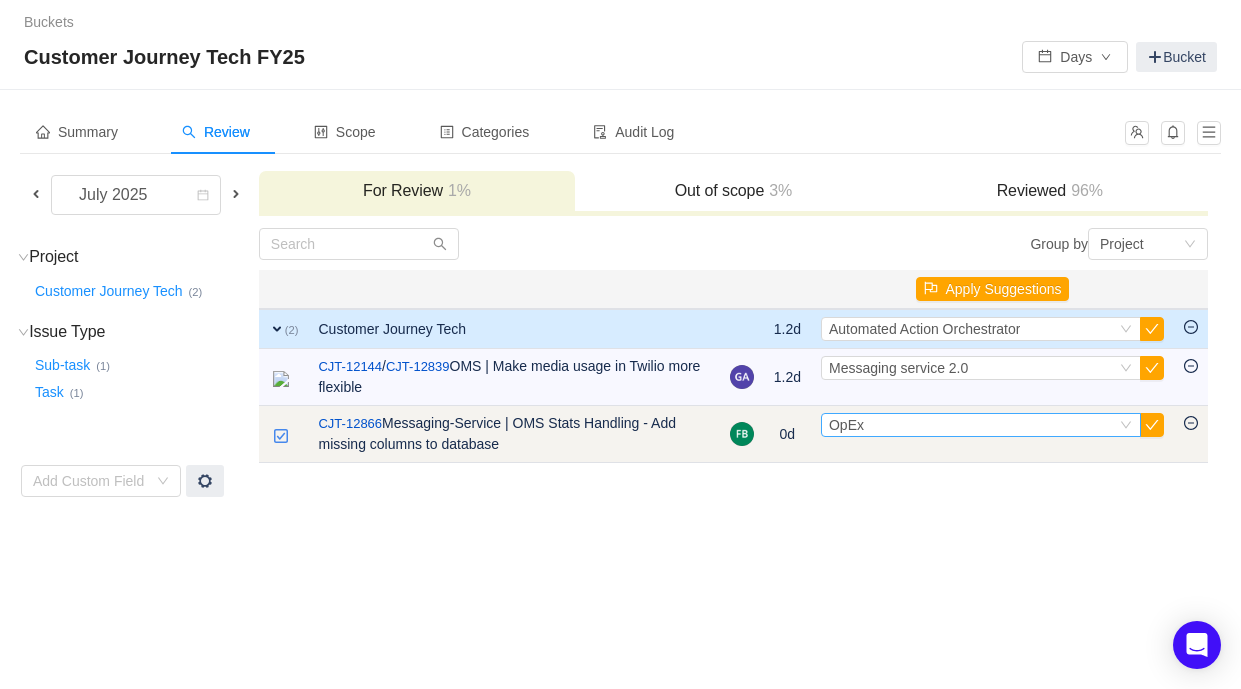 click on "Select  OpEx" at bounding box center (972, 425) 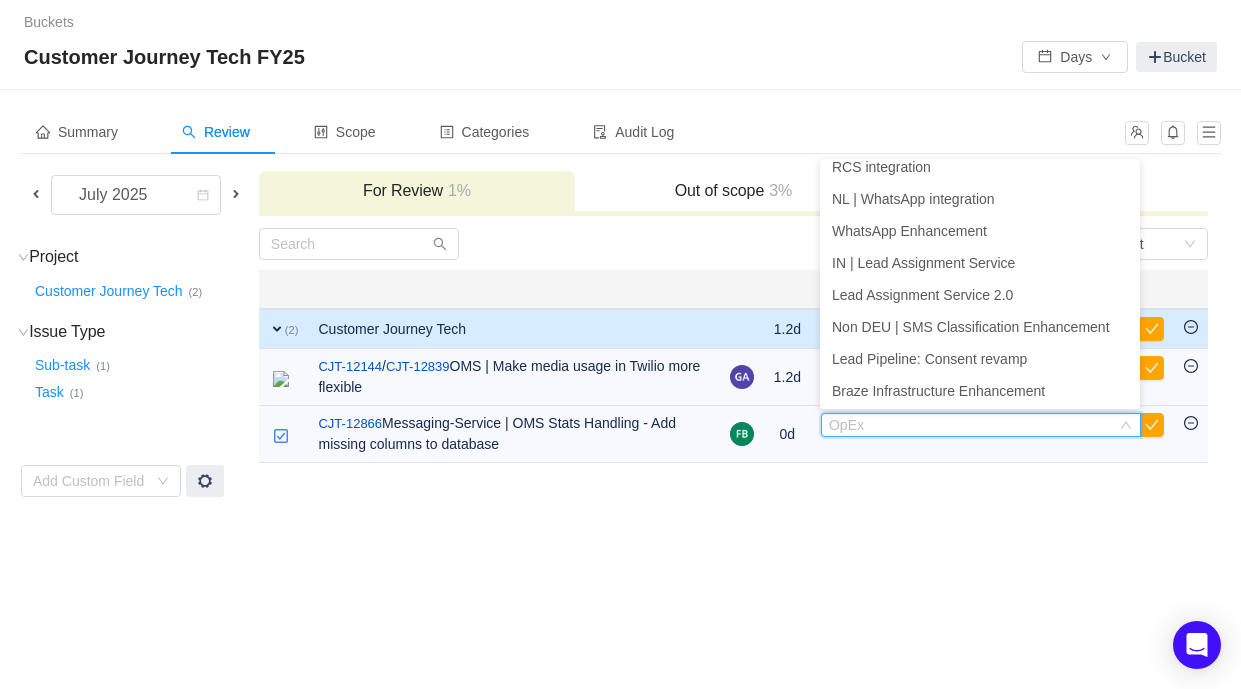 scroll, scrollTop: 654, scrollLeft: 0, axis: vertical 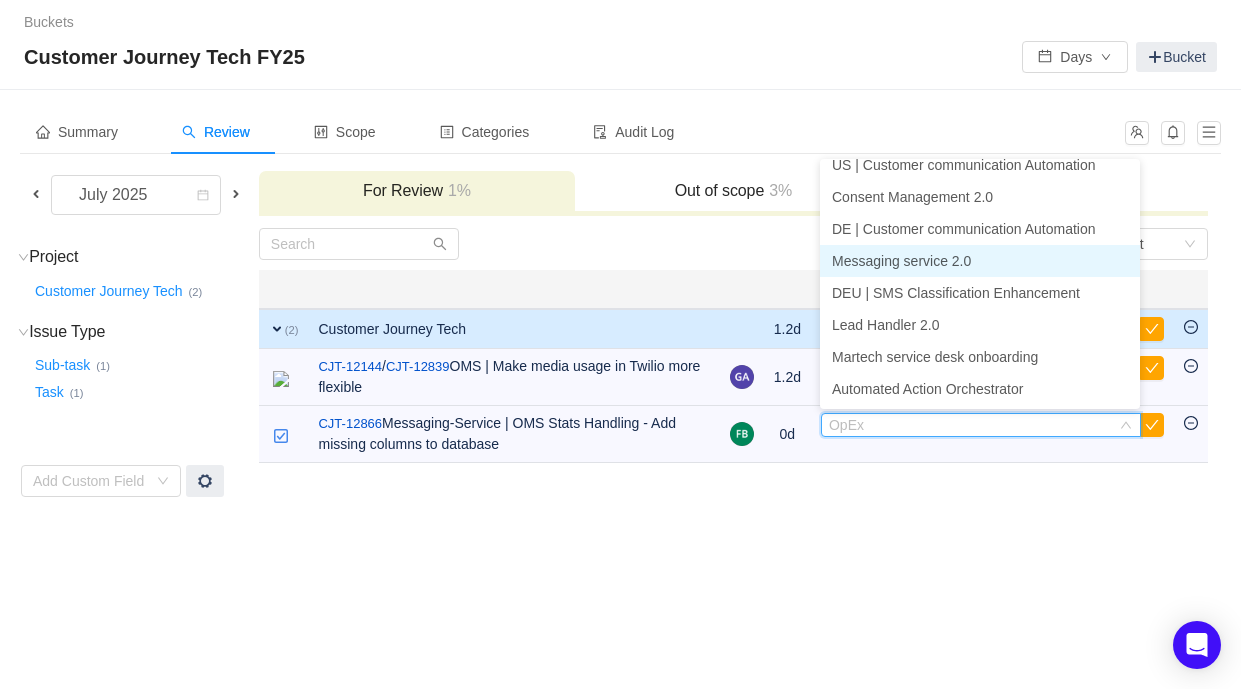 click on "Messaging service 2.0" at bounding box center [980, 261] 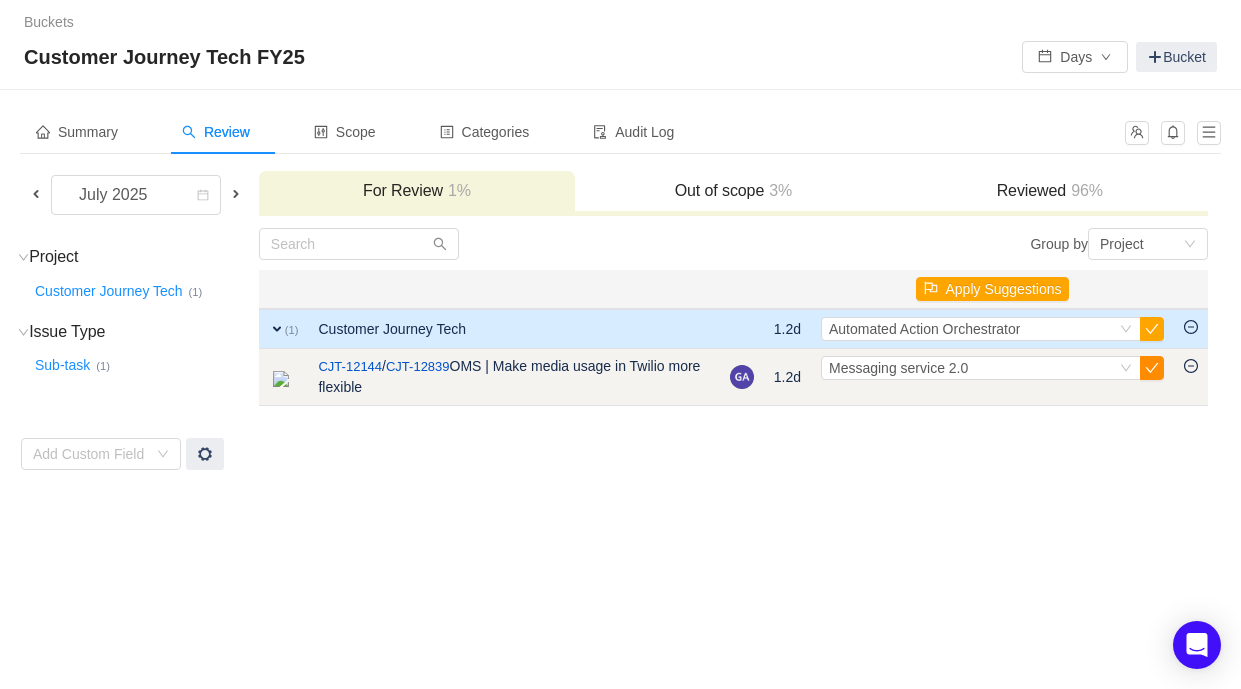 click at bounding box center (1152, 368) 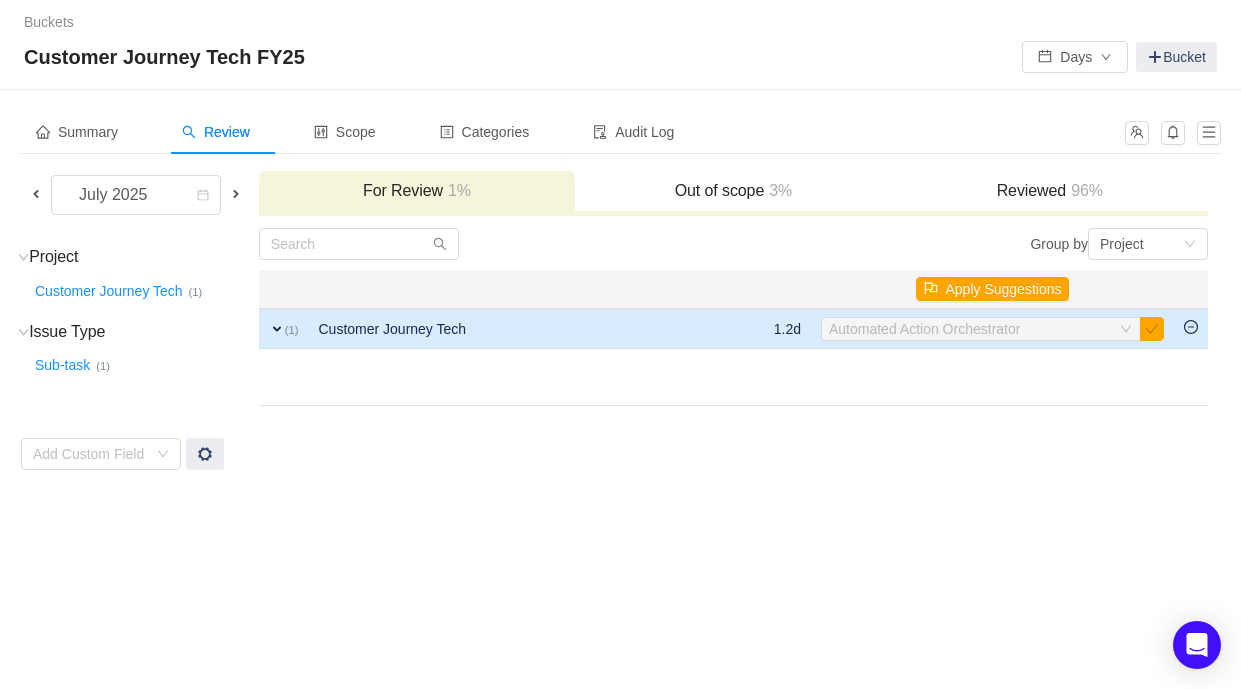 click on "expand" at bounding box center (277, 329) 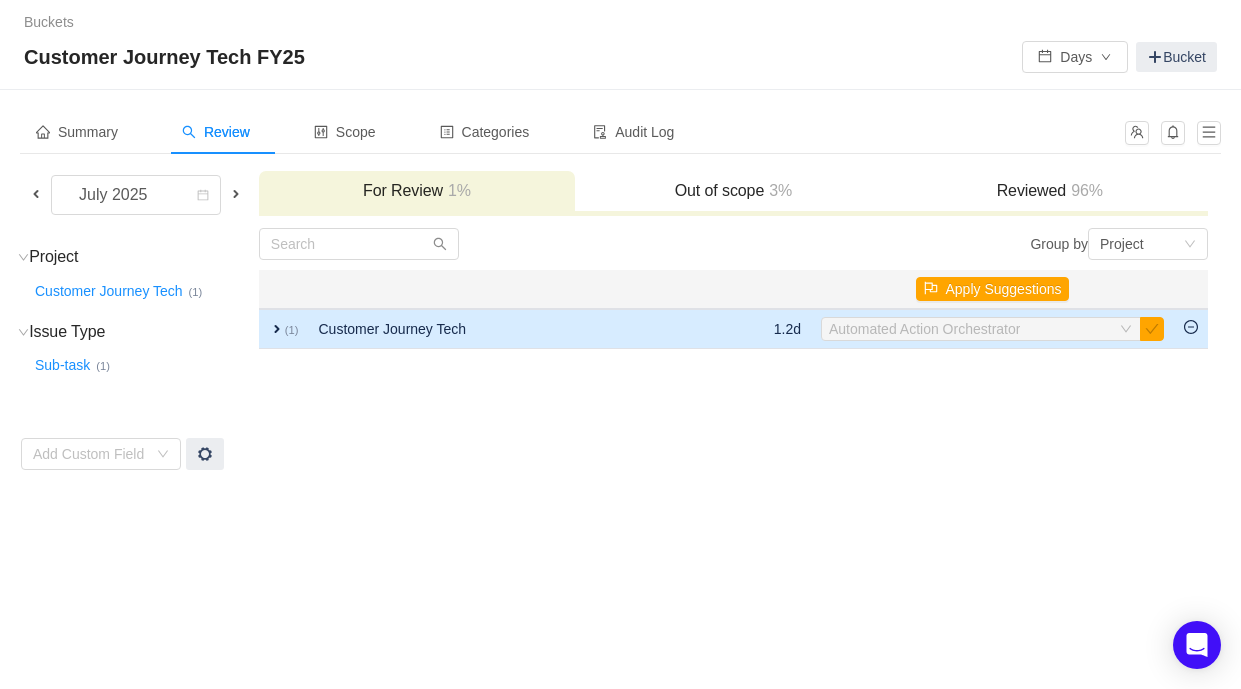 click on "expand" at bounding box center [277, 329] 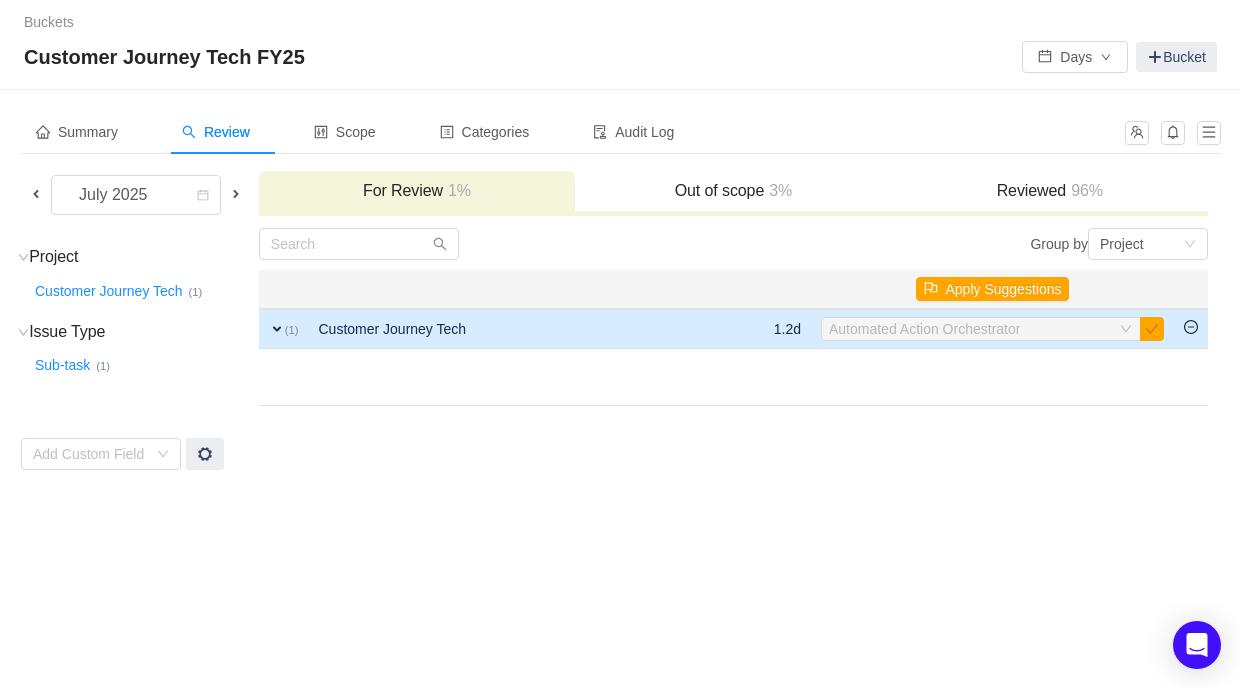 click on "expand" at bounding box center [277, 329] 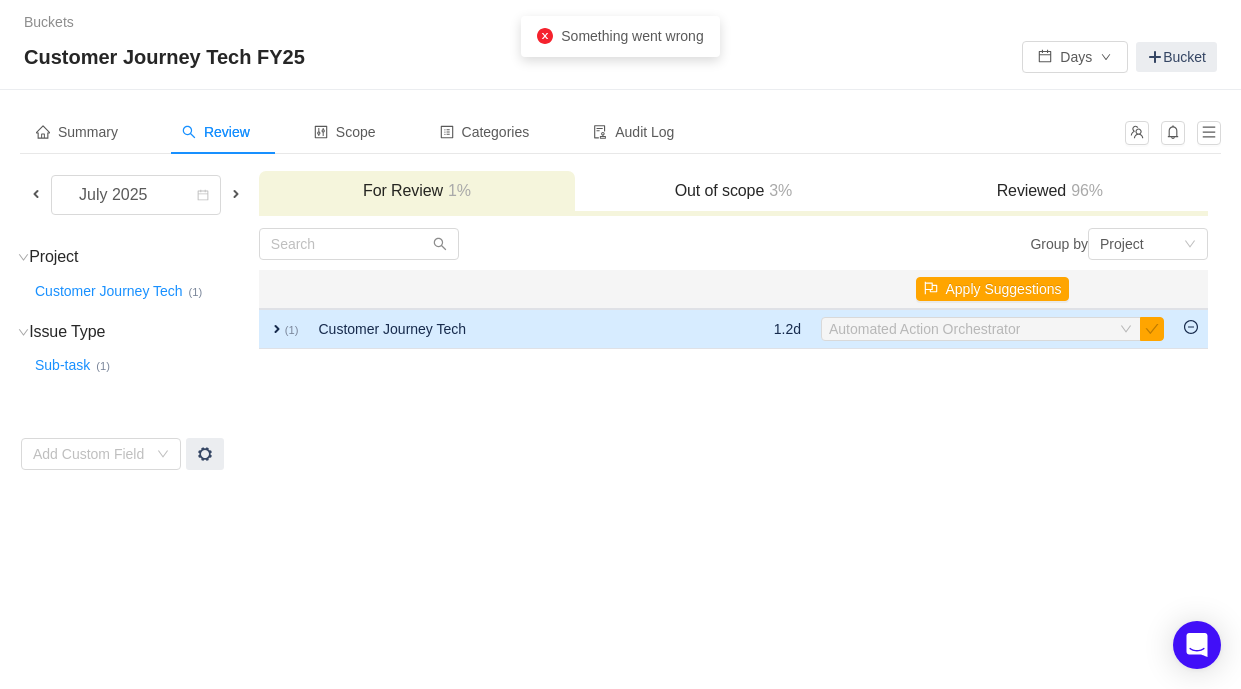 click on "expand" at bounding box center [277, 329] 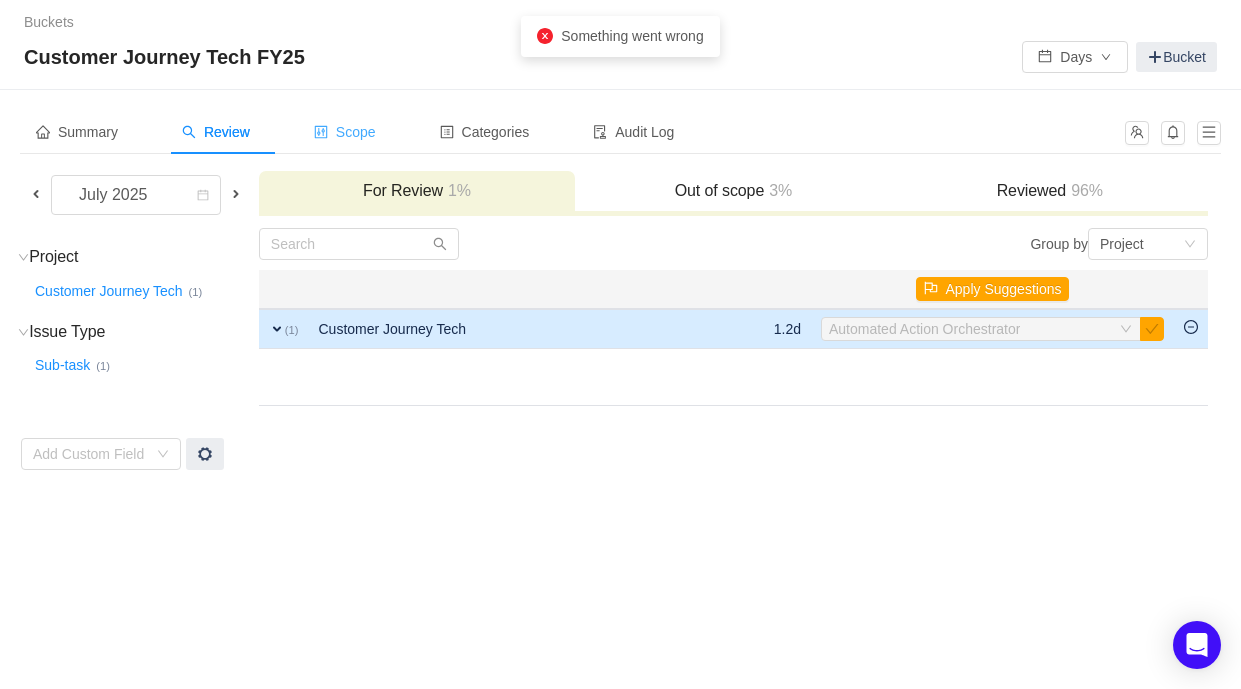 click on "Scope" at bounding box center (345, 132) 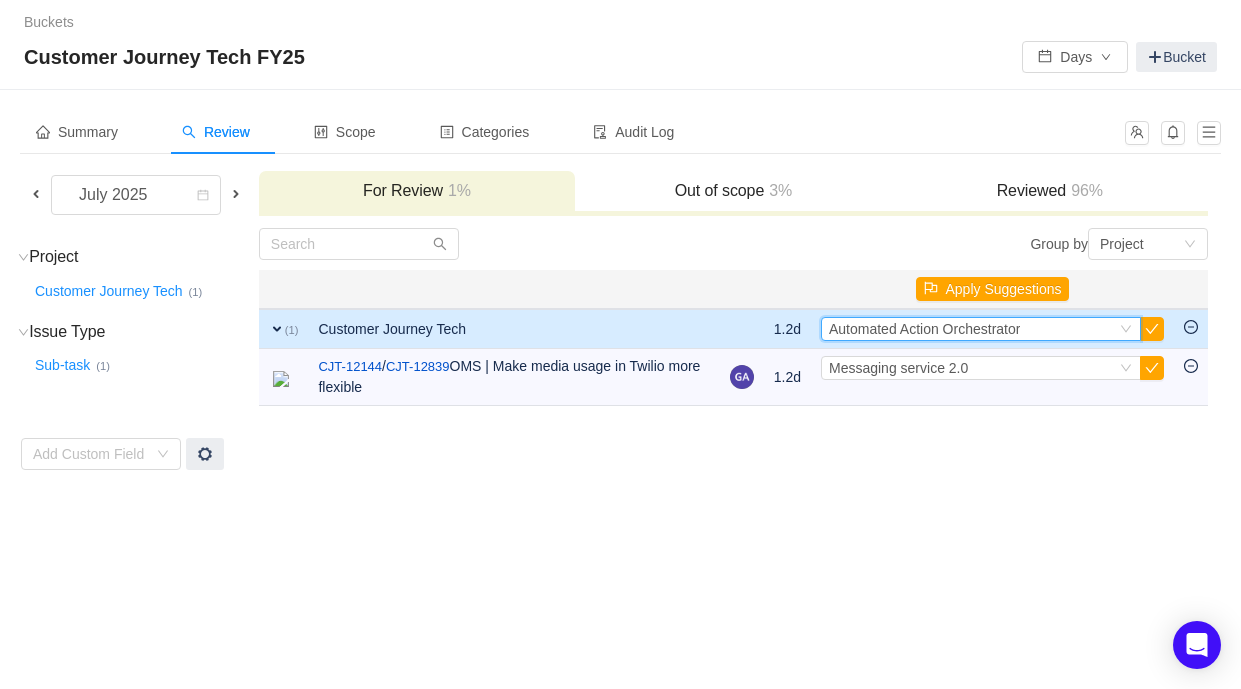 click on "Select  Automated Action Orchestrator" at bounding box center (972, 329) 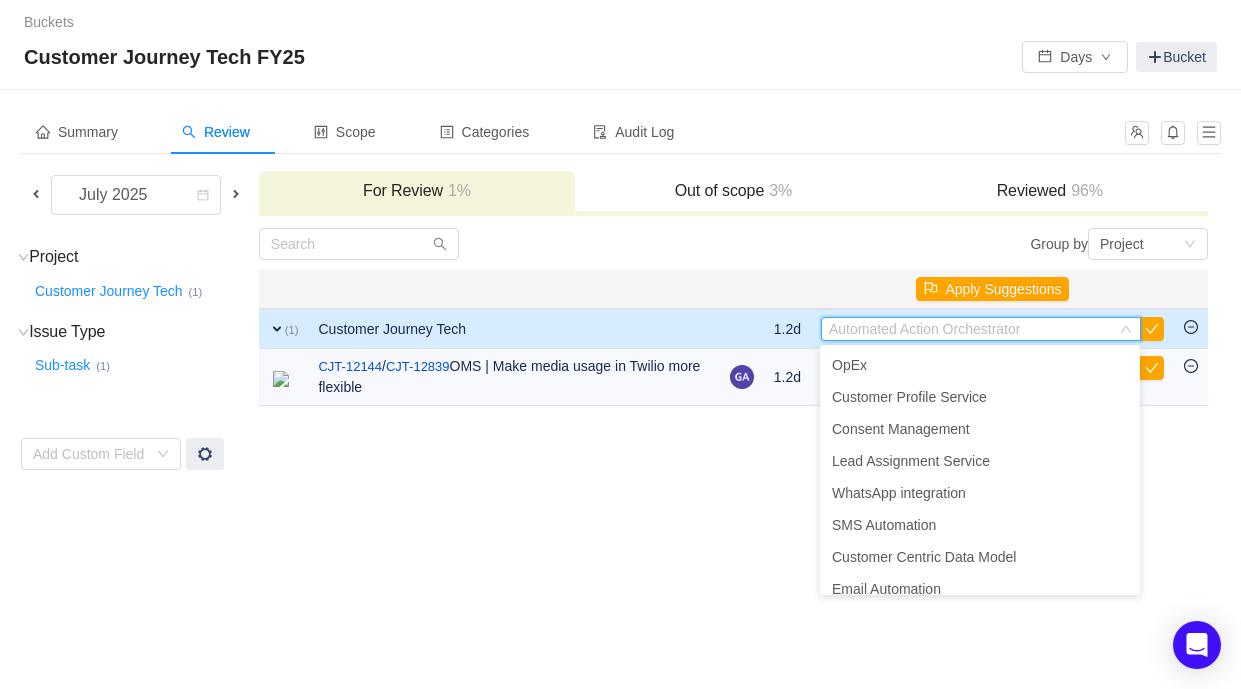 scroll, scrollTop: 644, scrollLeft: 0, axis: vertical 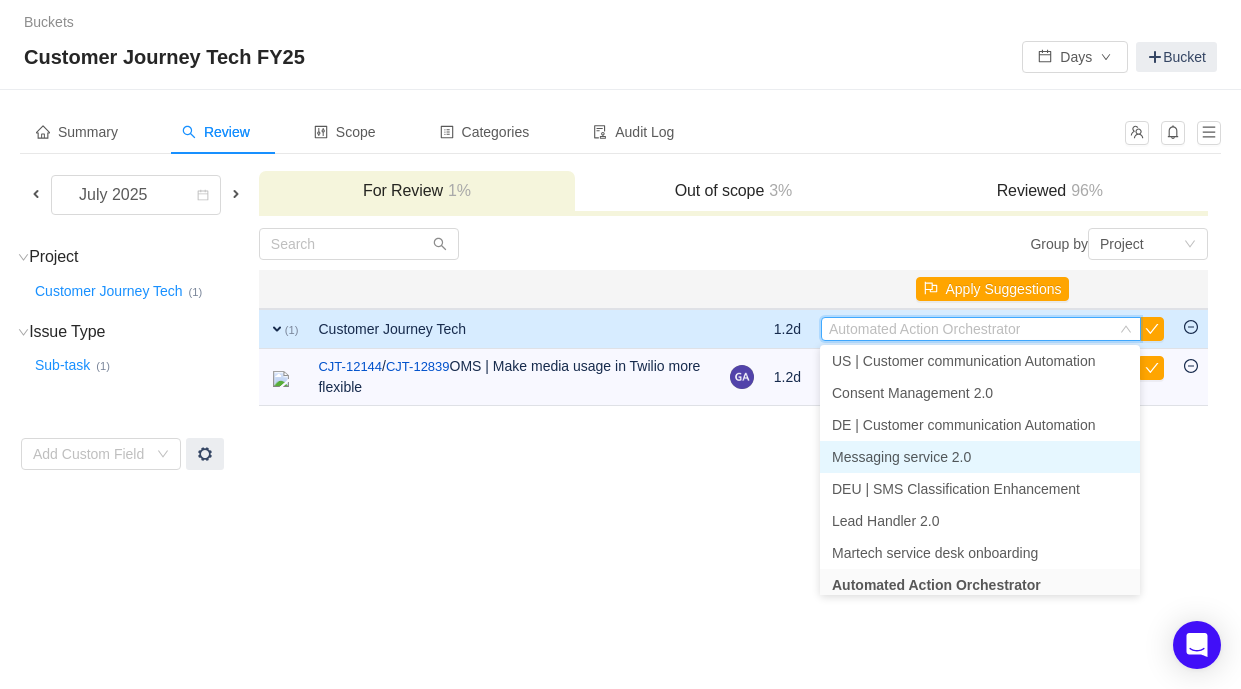 click on "Messaging service 2.0" at bounding box center [980, 457] 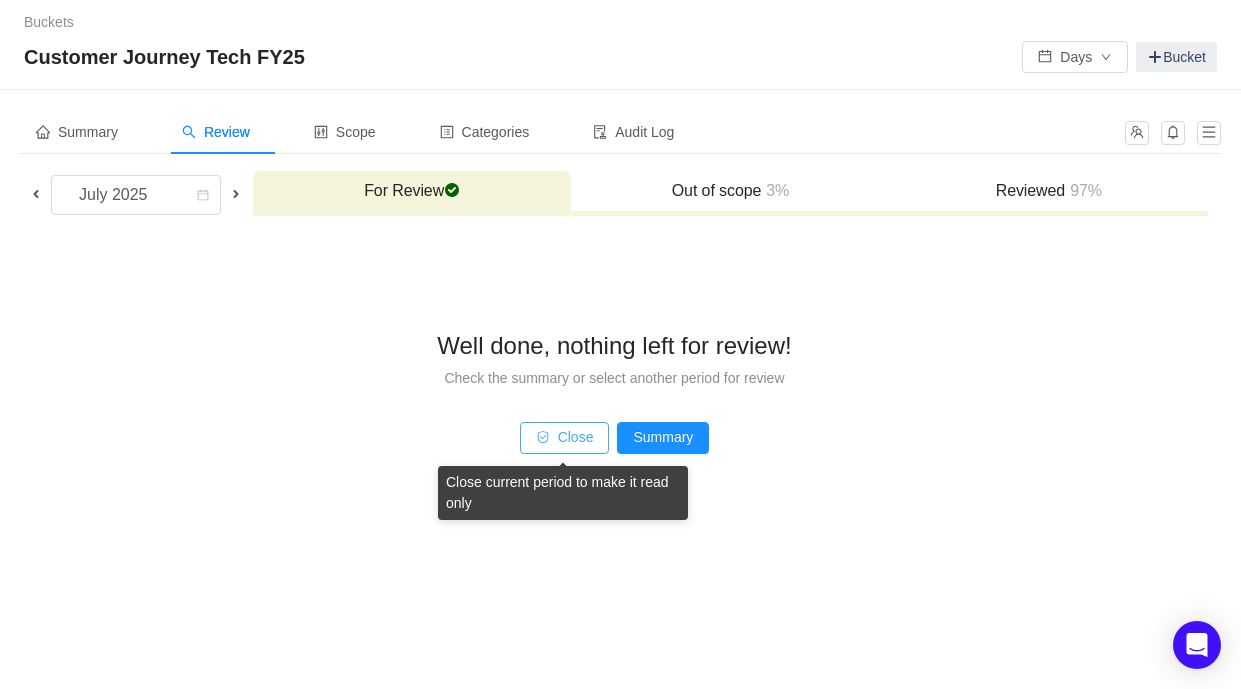 click on "Close" at bounding box center (565, 438) 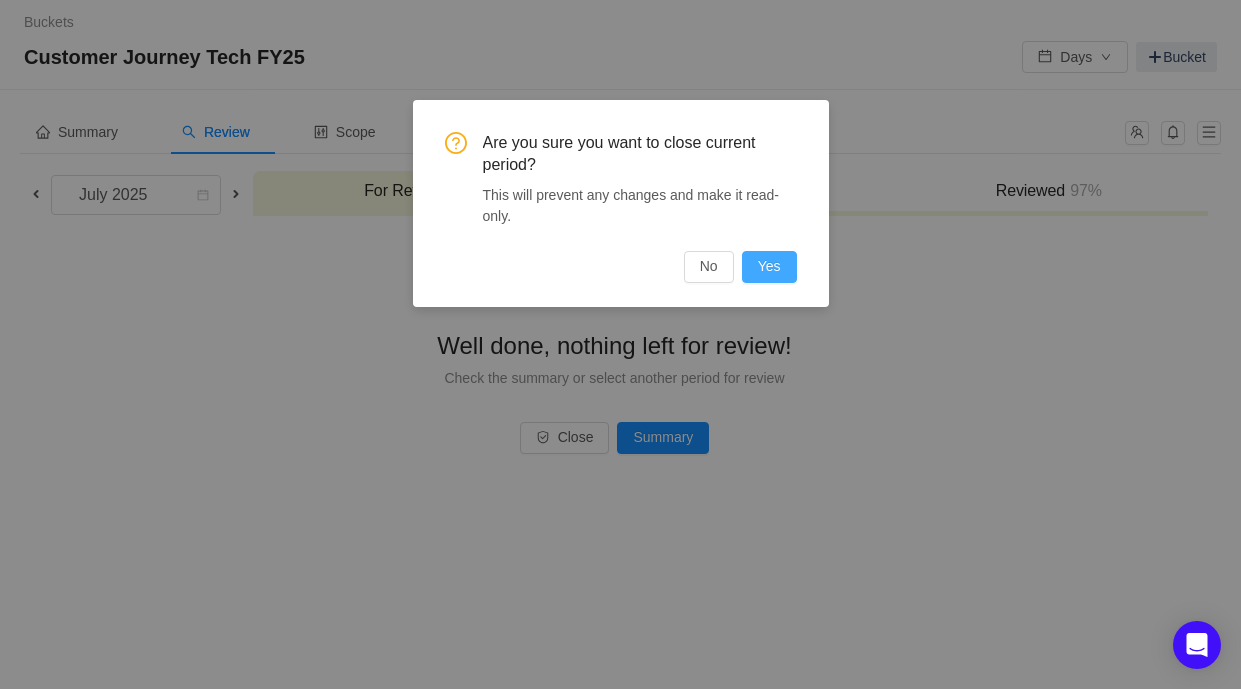 click on "Yes" at bounding box center (769, 267) 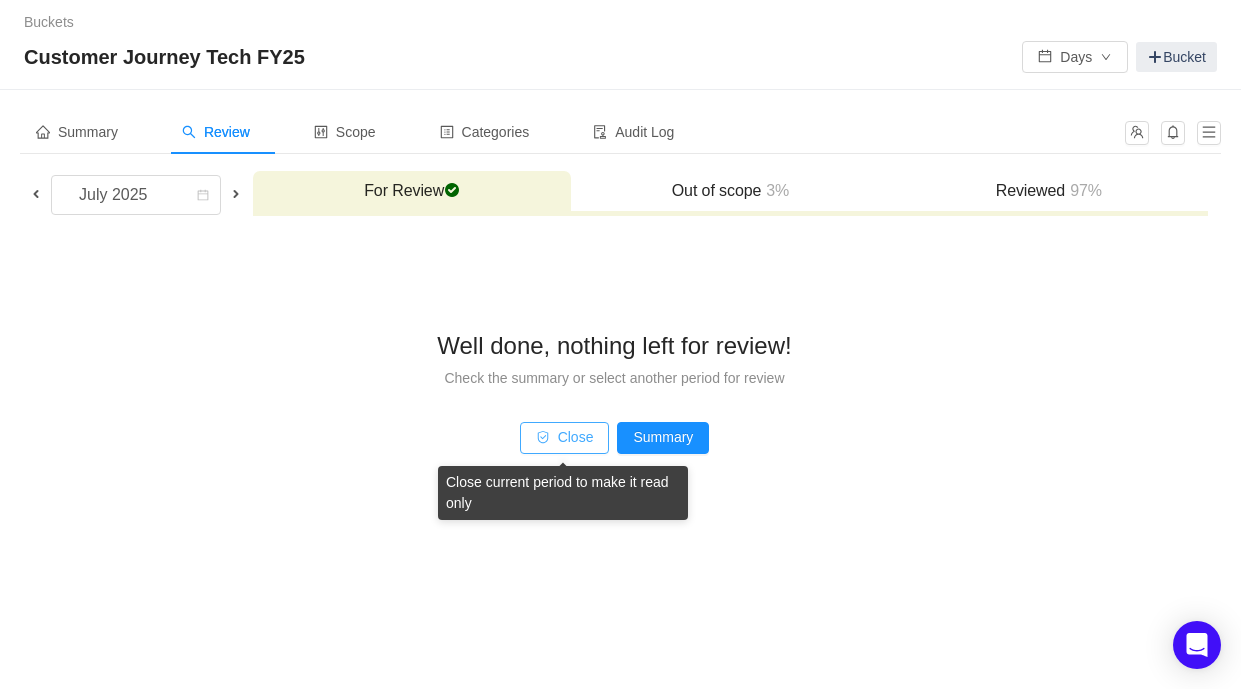 click on "Close" at bounding box center [565, 438] 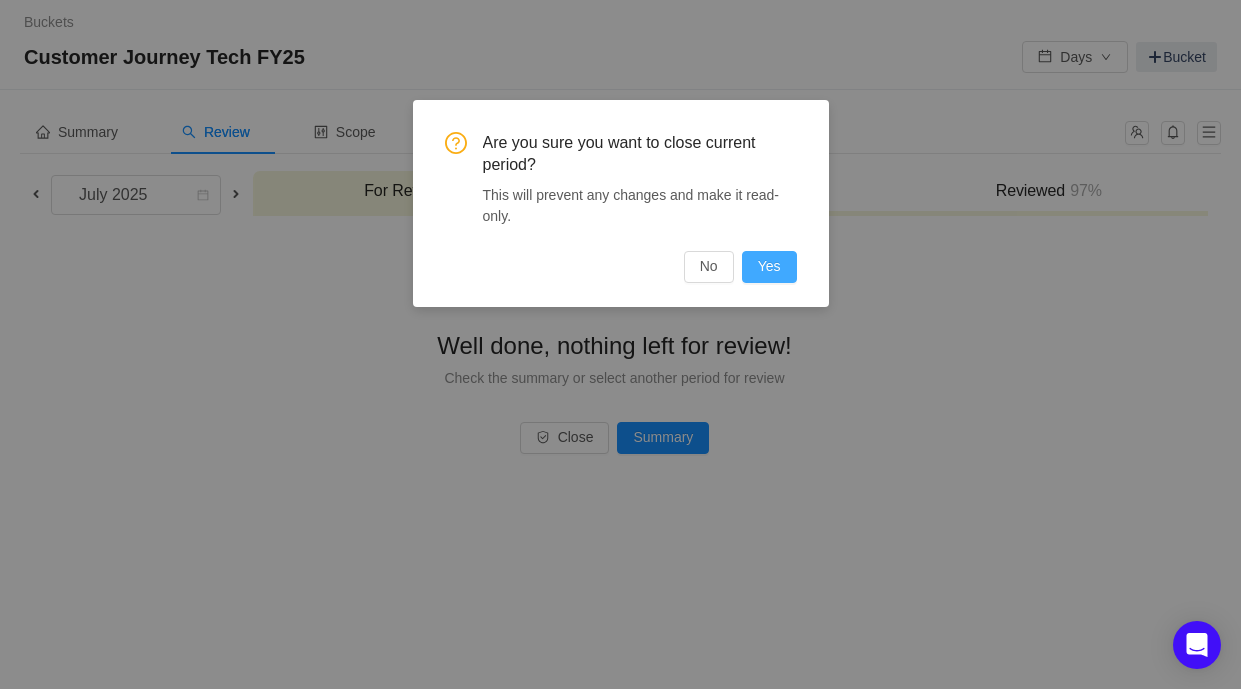 click on "Yes" at bounding box center [769, 267] 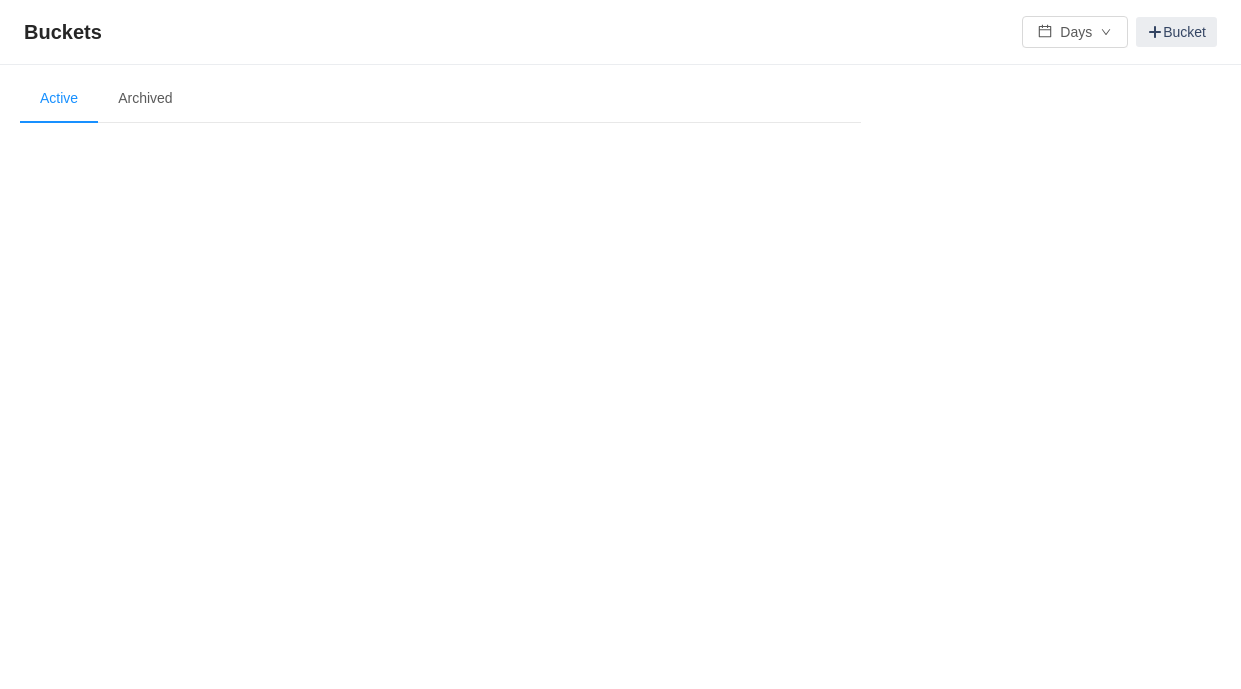 scroll, scrollTop: 0, scrollLeft: 0, axis: both 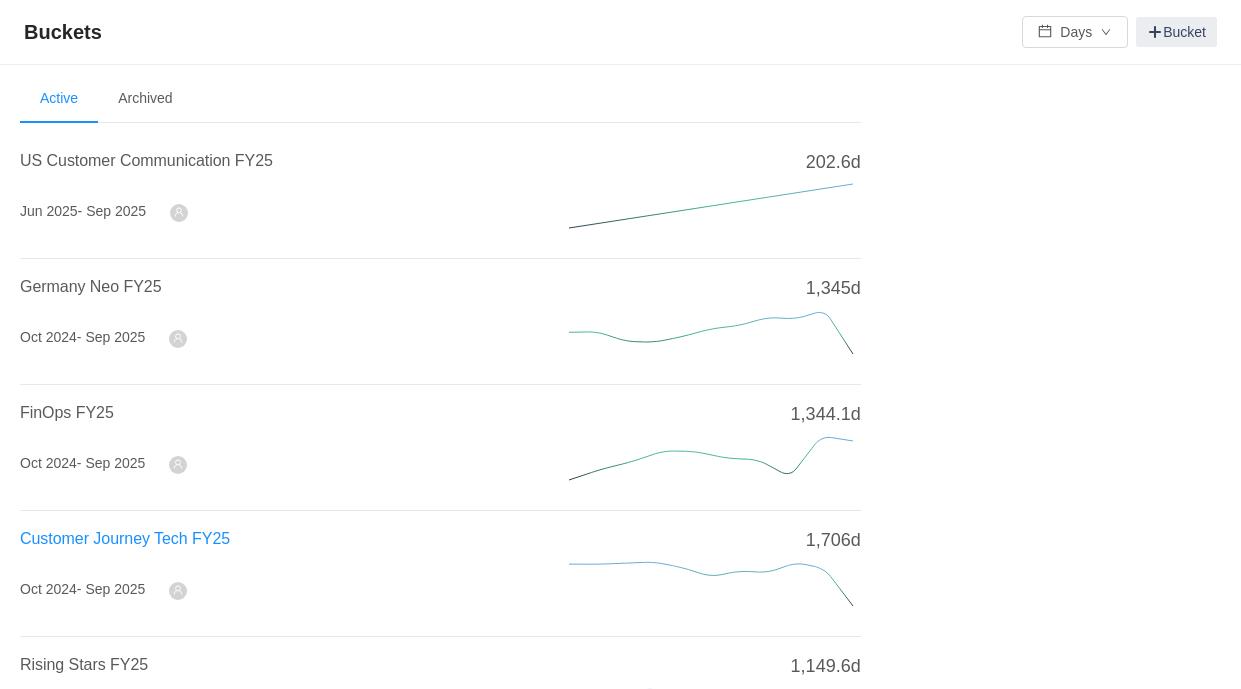 click on "Customer Journey Tech FY25" at bounding box center (125, 538) 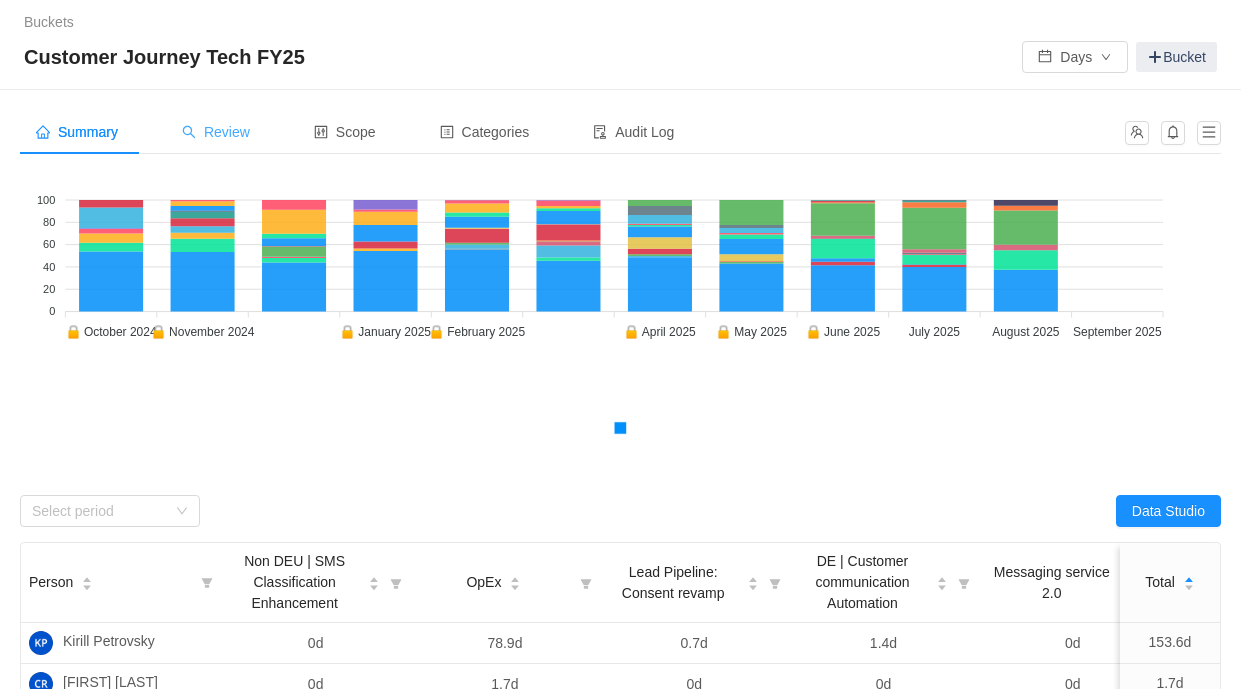 click on "Review" at bounding box center (216, 132) 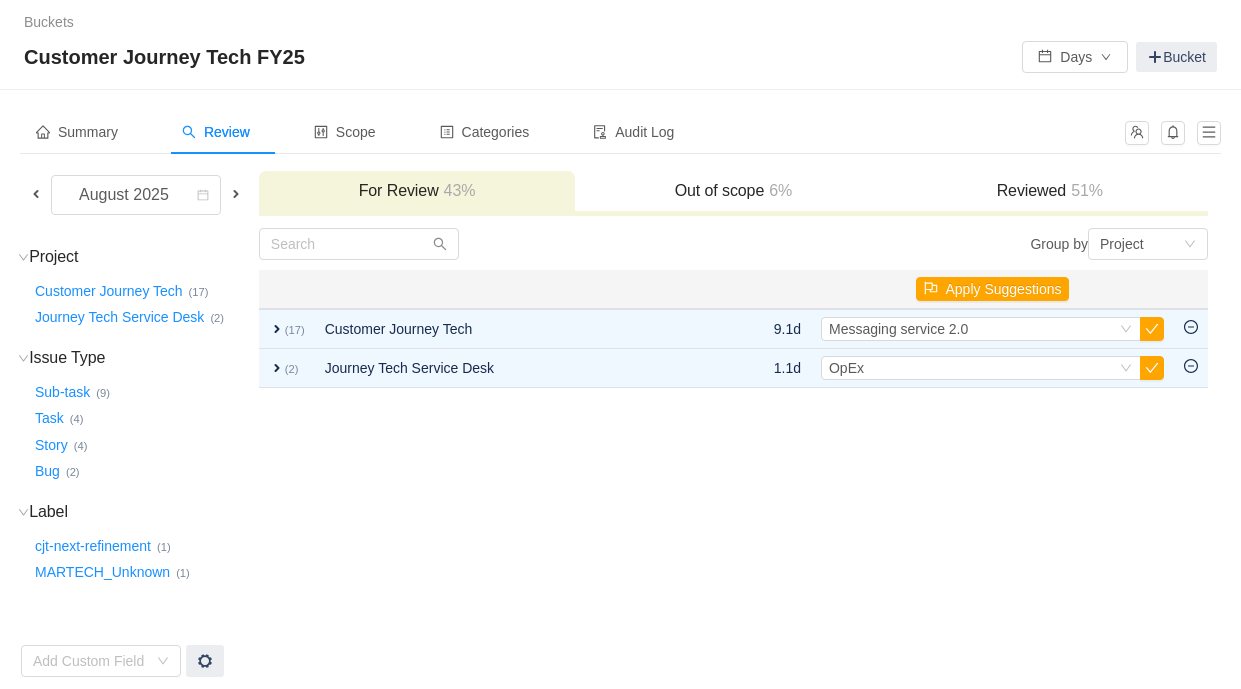click at bounding box center [36, 194] 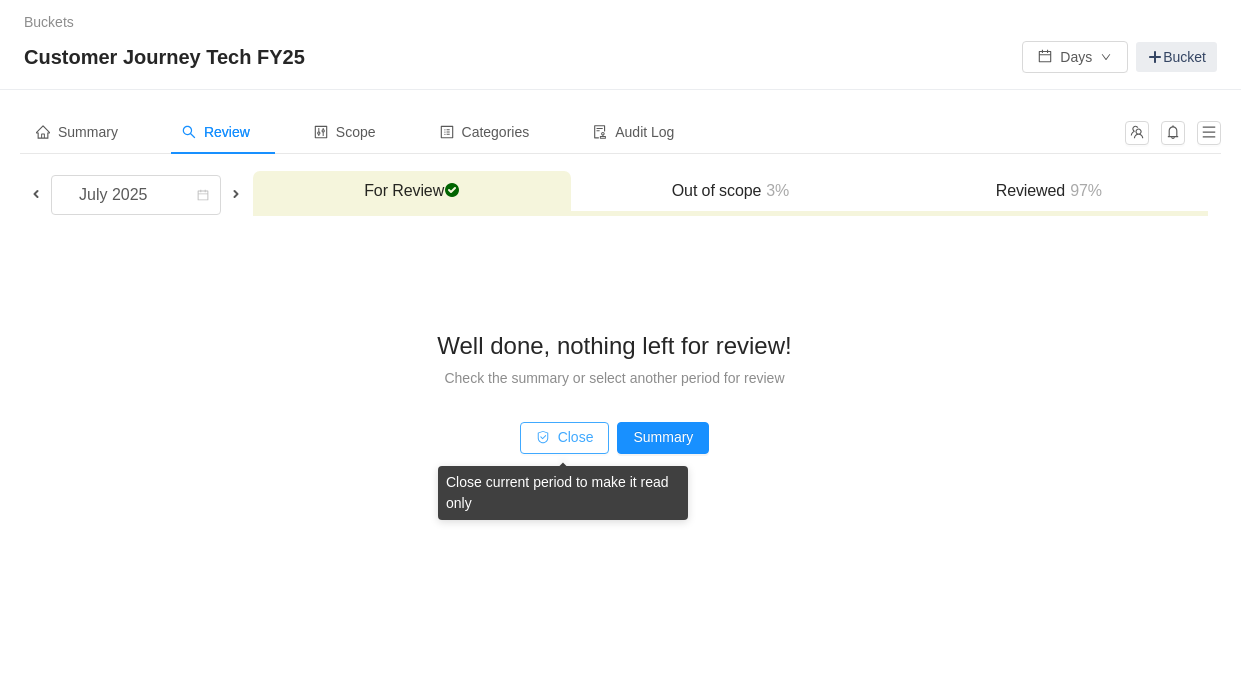 click on "Close" at bounding box center [565, 438] 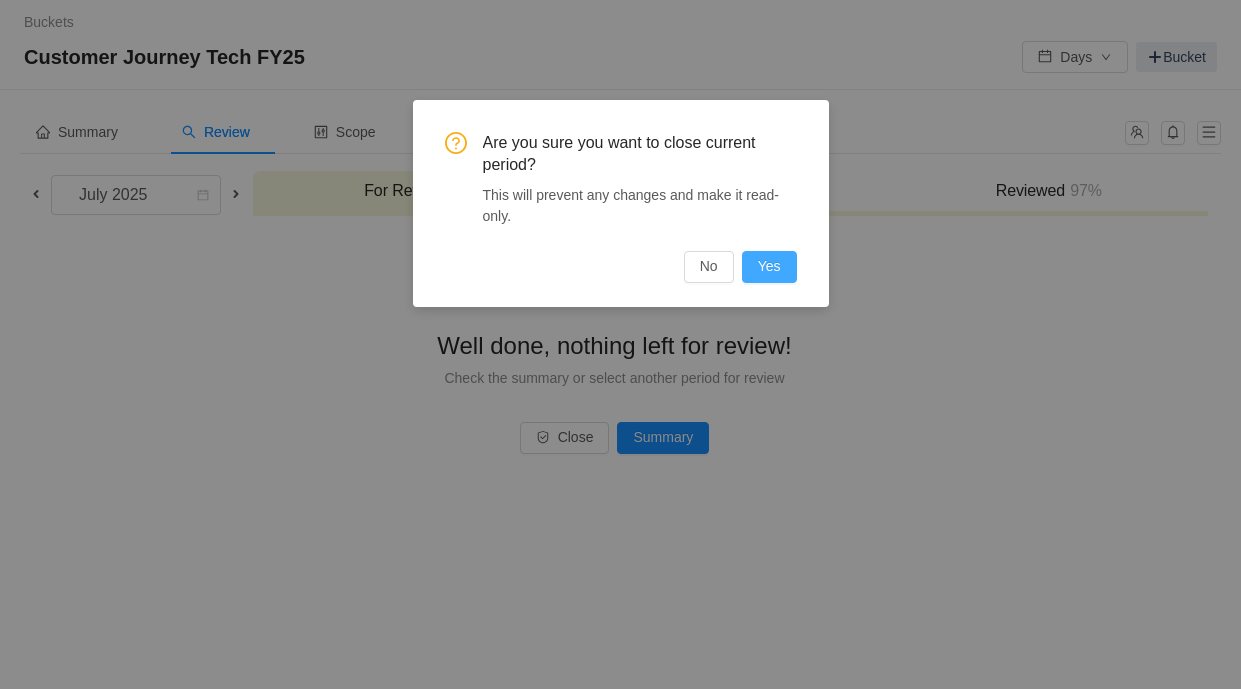 click on "Yes" at bounding box center [769, 267] 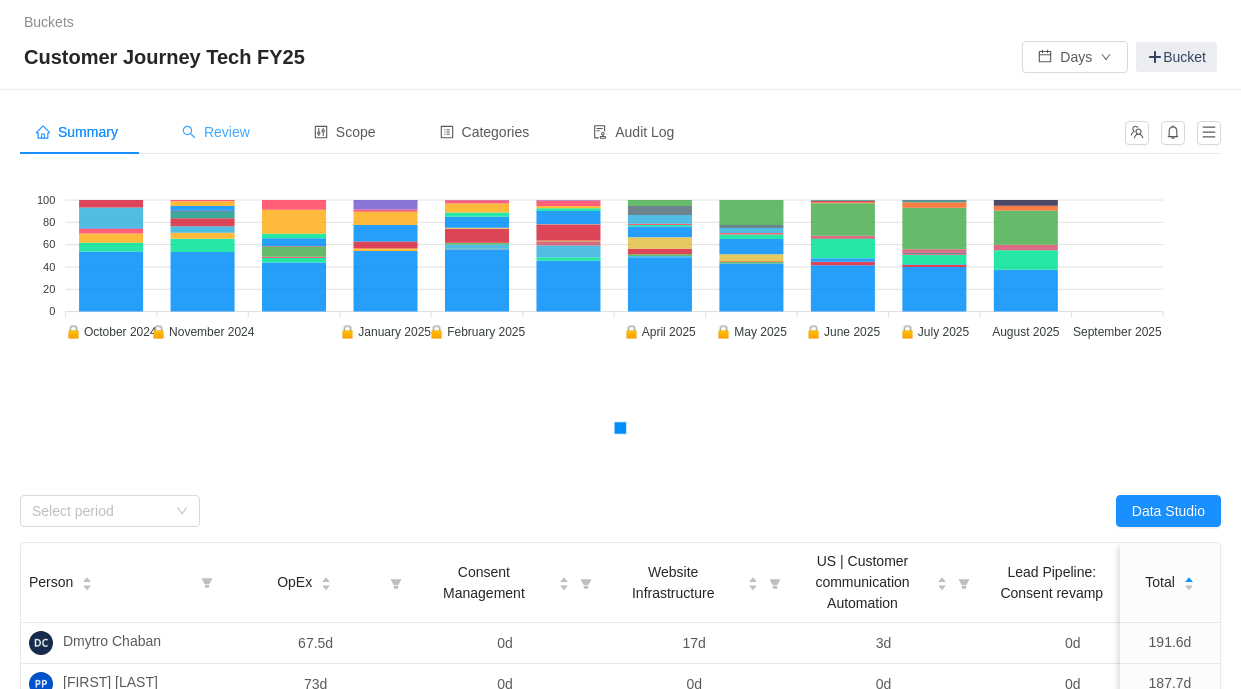 click on "Review" at bounding box center (216, 132) 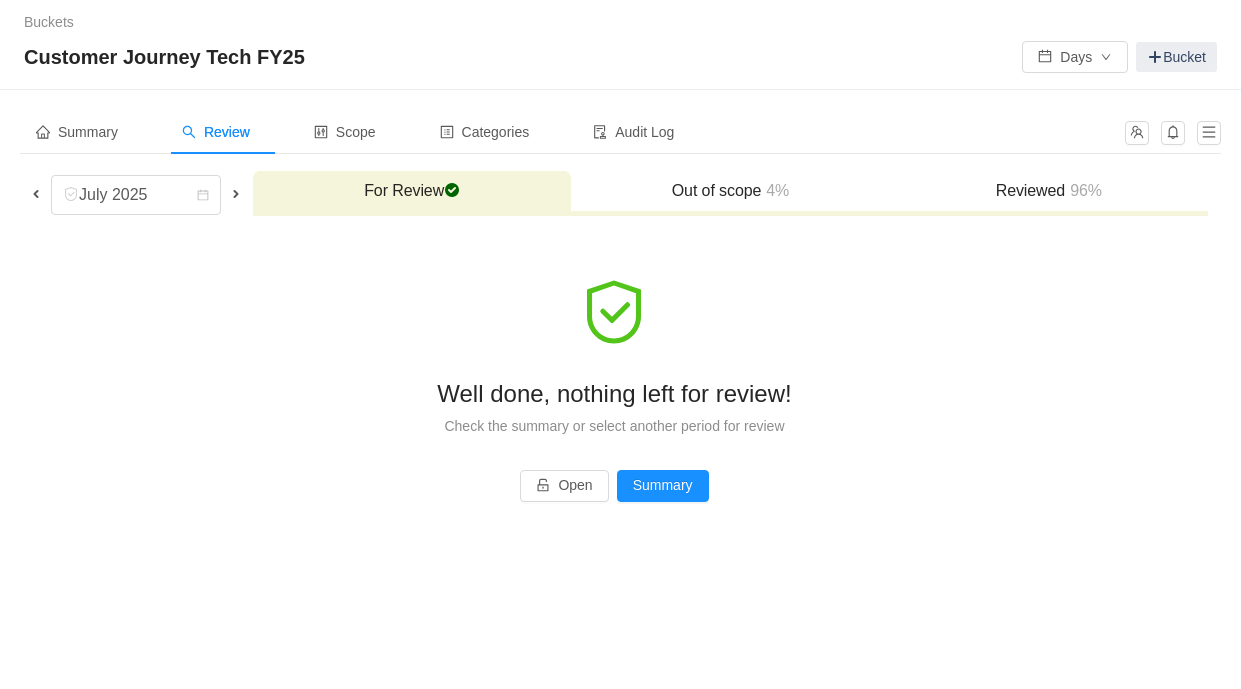 click at bounding box center (236, 194) 